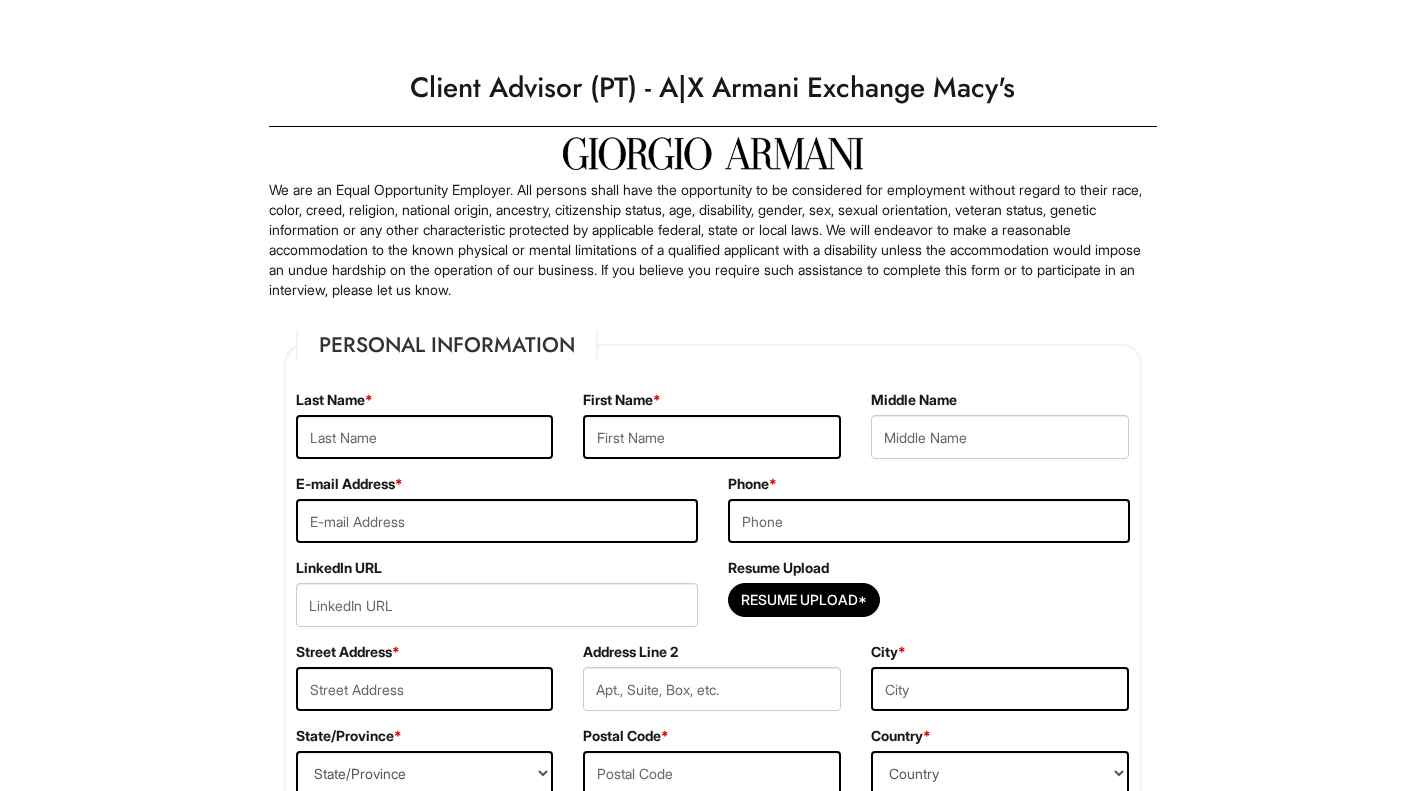 scroll, scrollTop: 0, scrollLeft: 0, axis: both 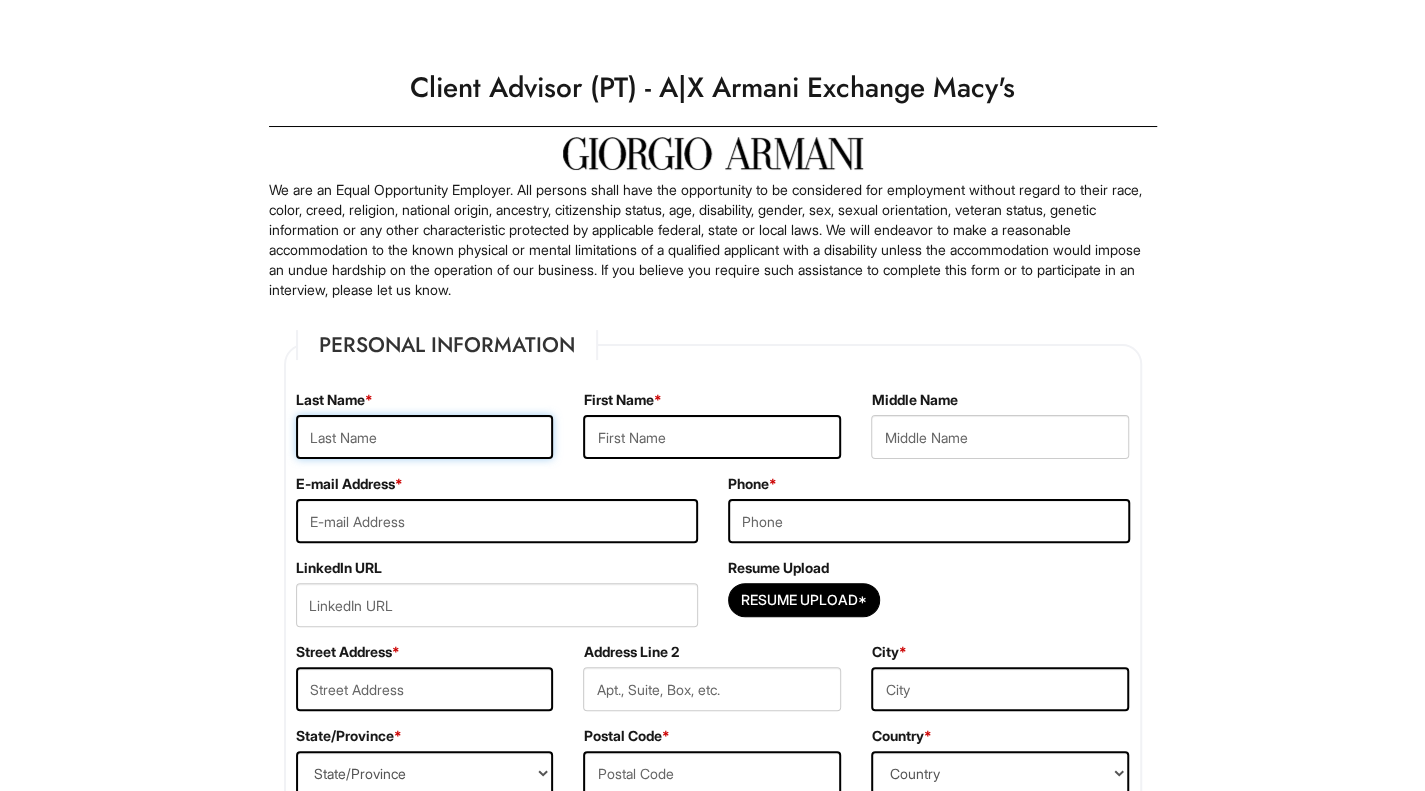 click at bounding box center (425, 437) 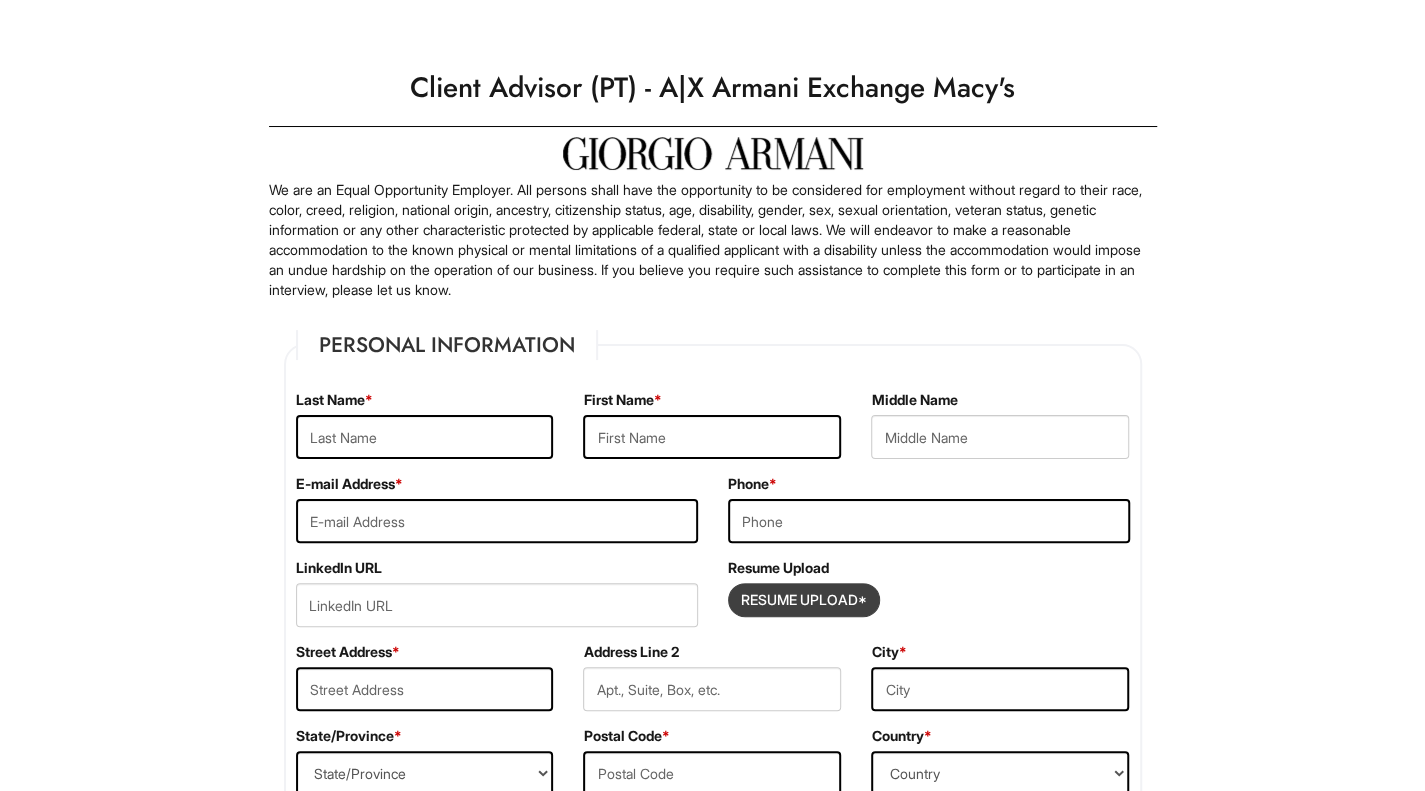 click at bounding box center (804, 600) 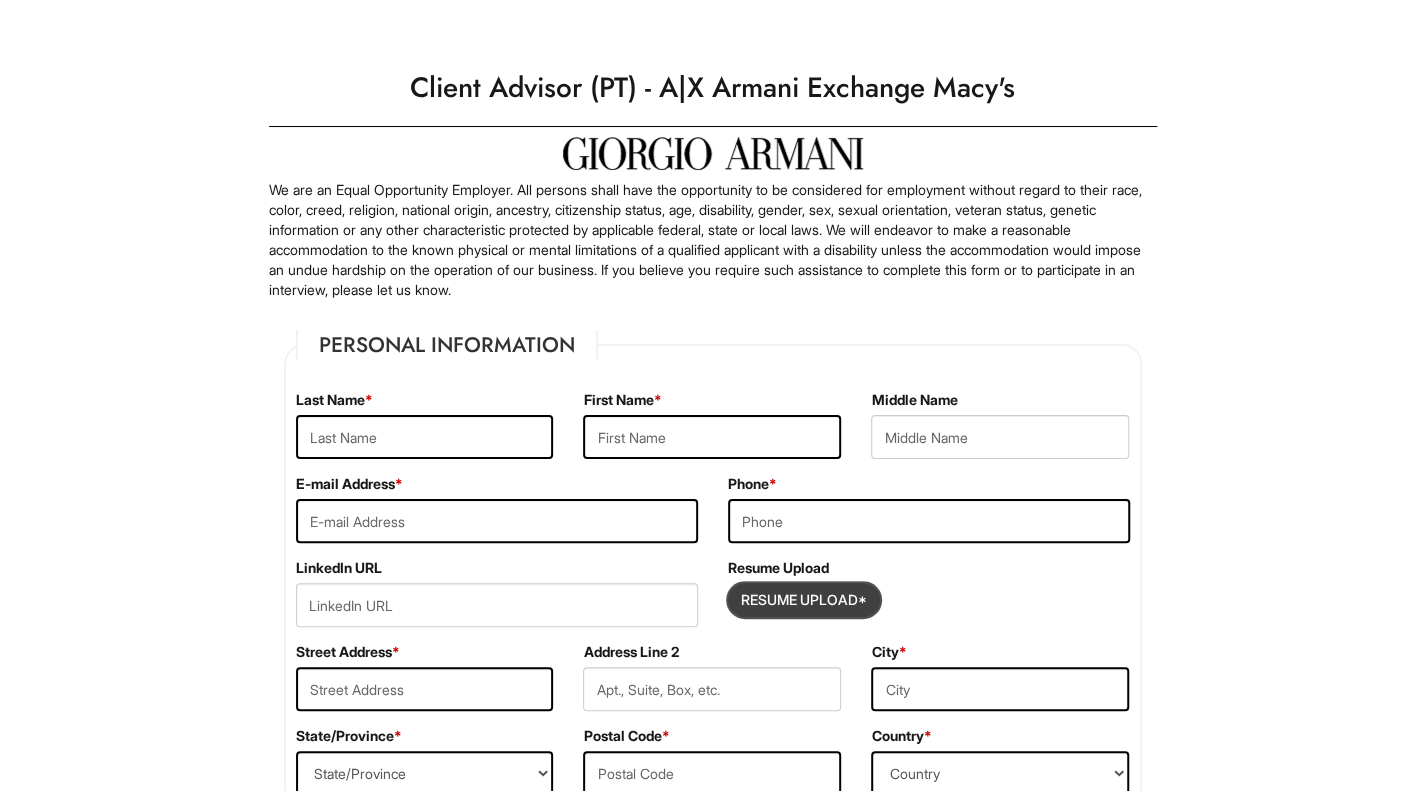 type on "C:\fakepath\Egle C D Bueno CV_25.docx" 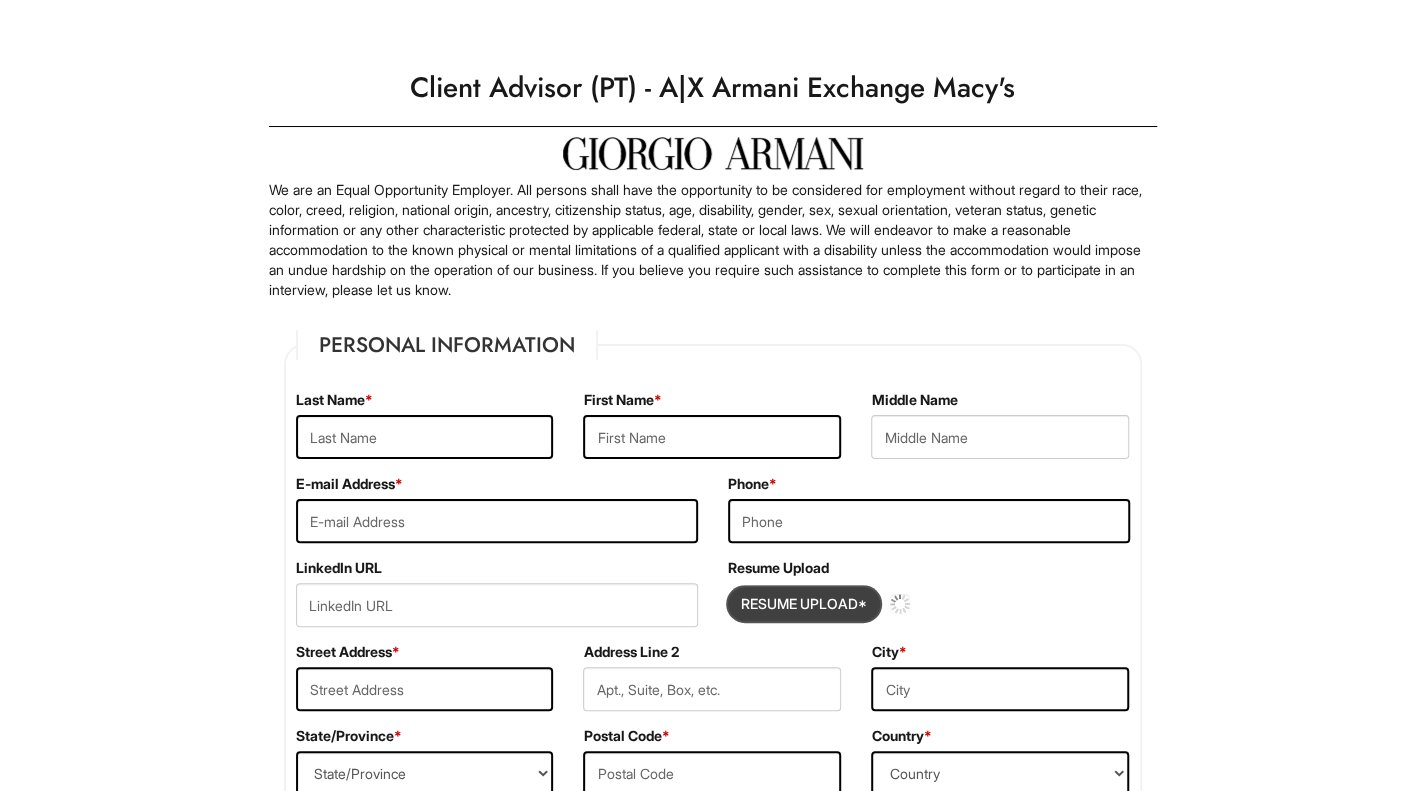 type 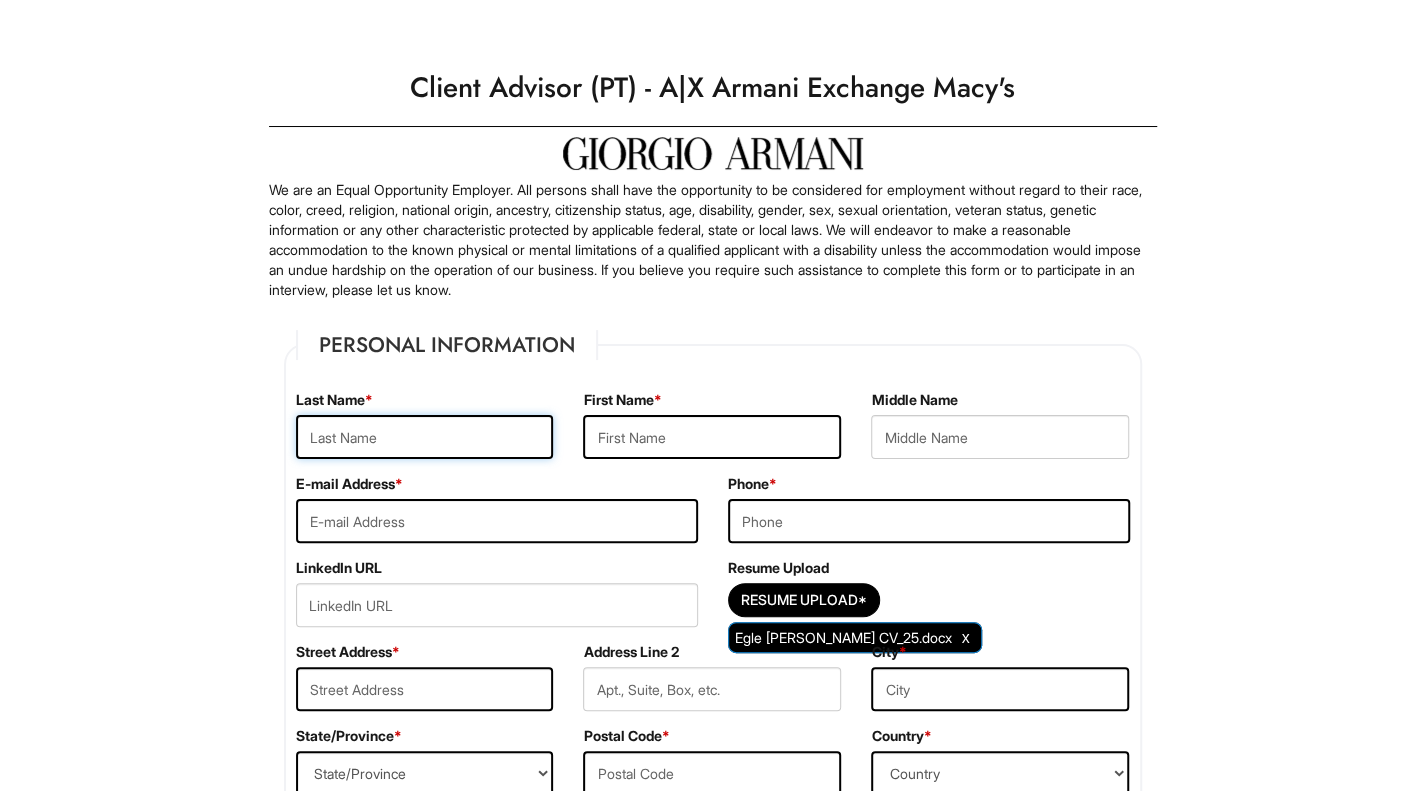 click at bounding box center (425, 437) 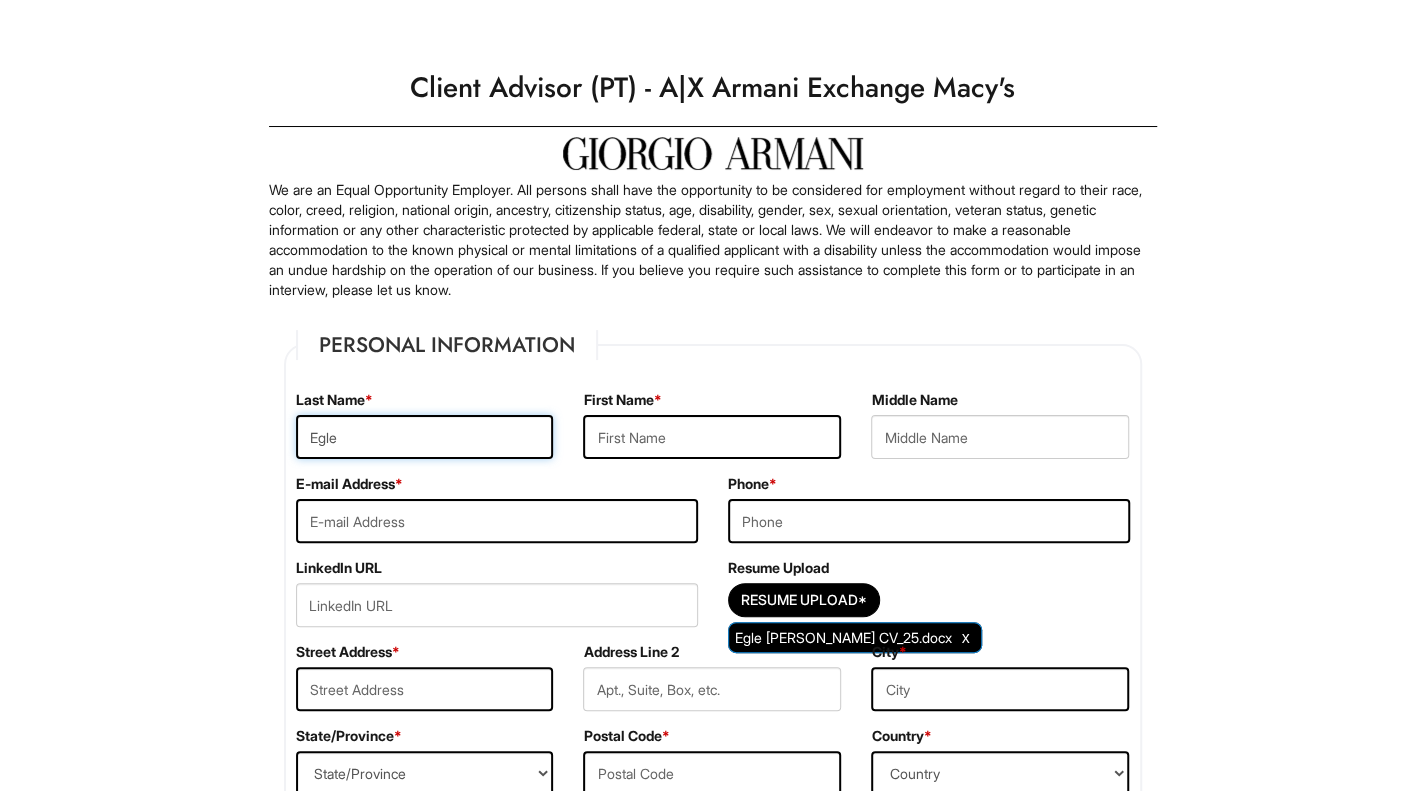 click on "Egle" at bounding box center [425, 437] 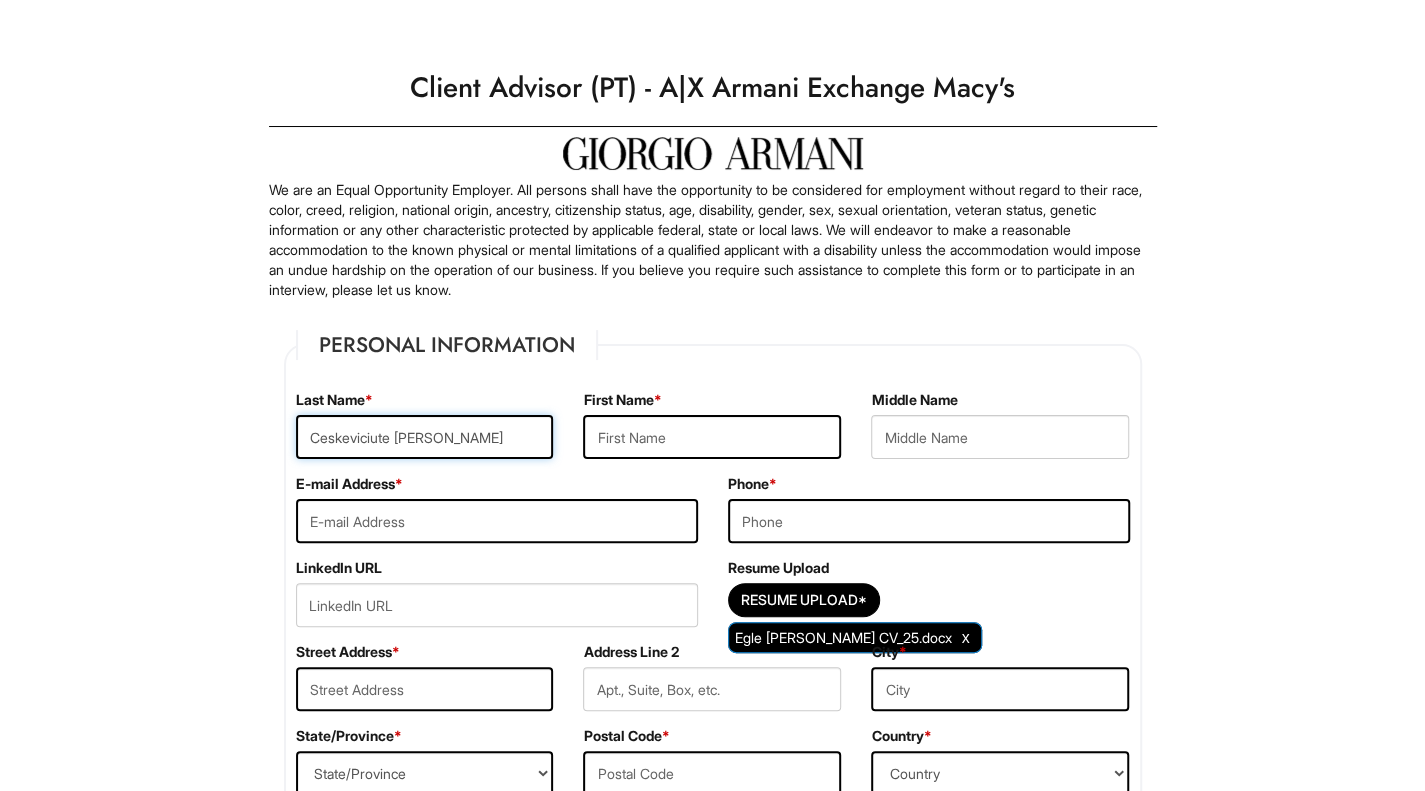 type on "Ceskeviciute Domingues Bueno" 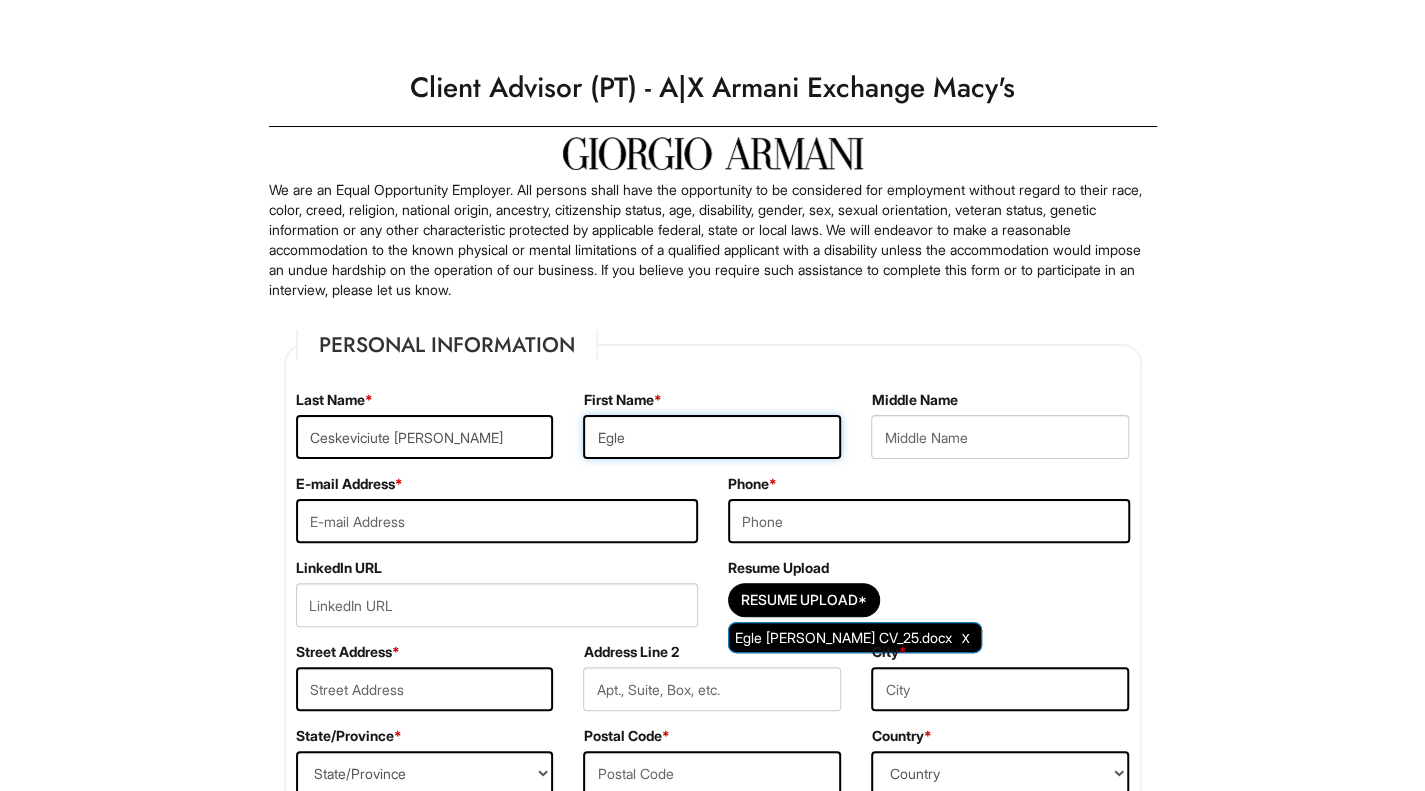 type on "Egle" 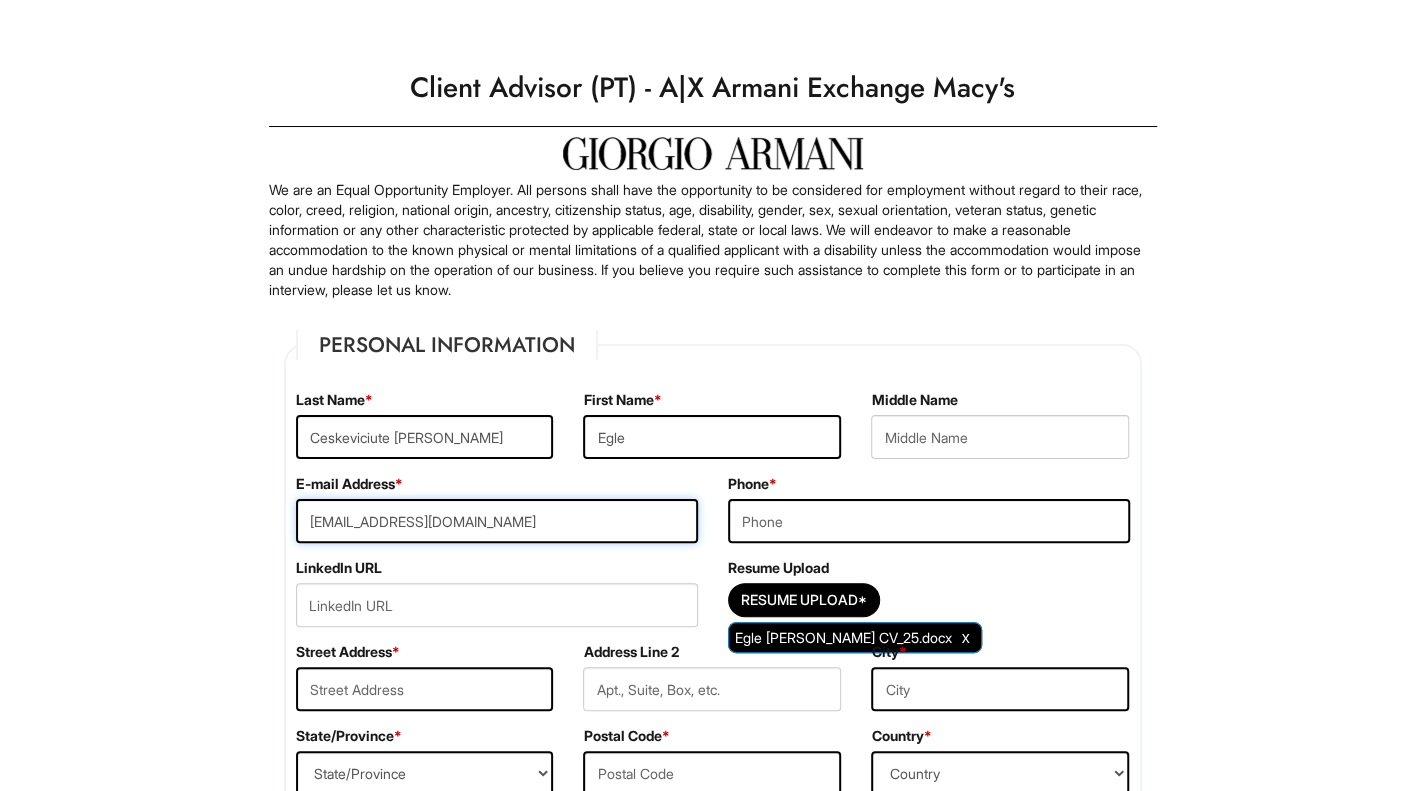 type on "ecd.bueno@gmail.com" 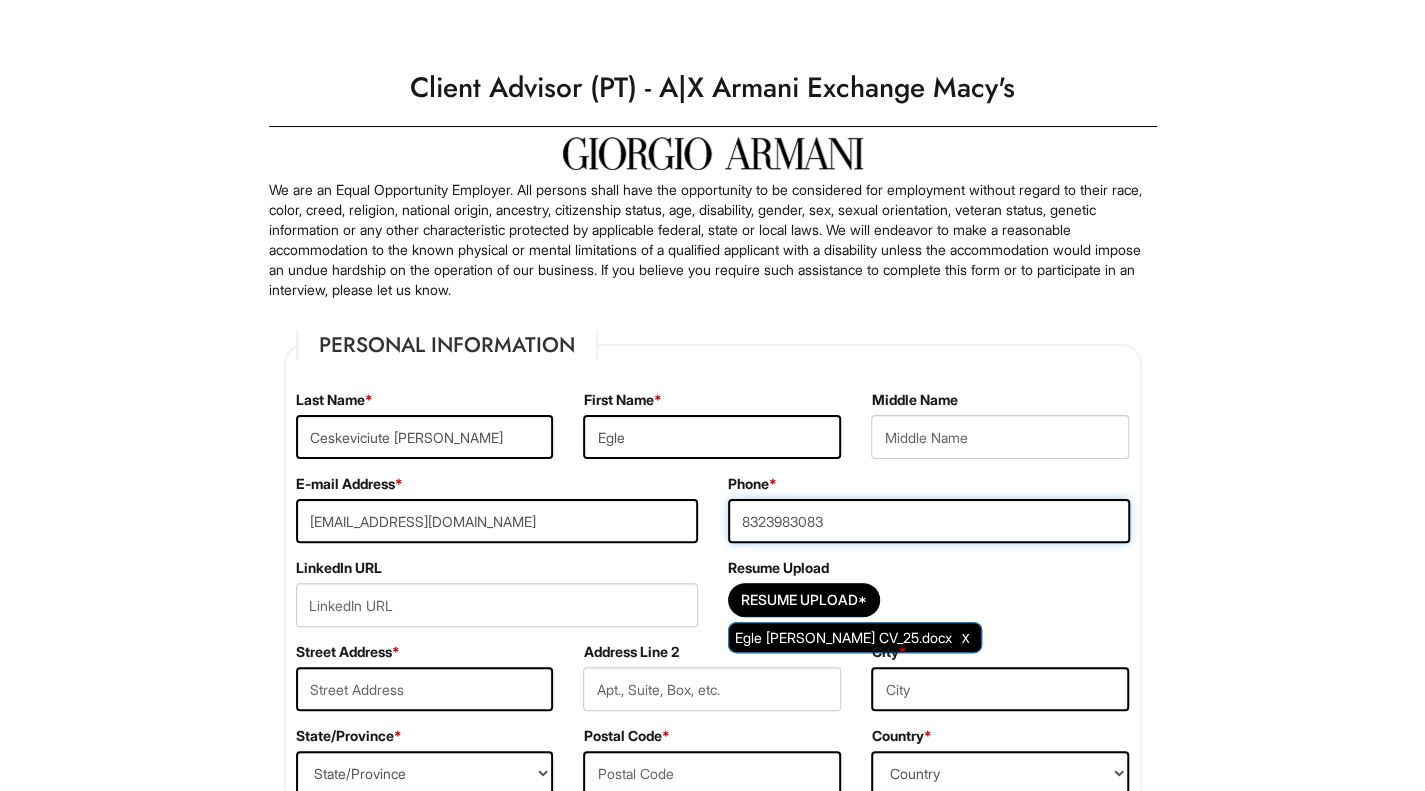 type on "8323983083" 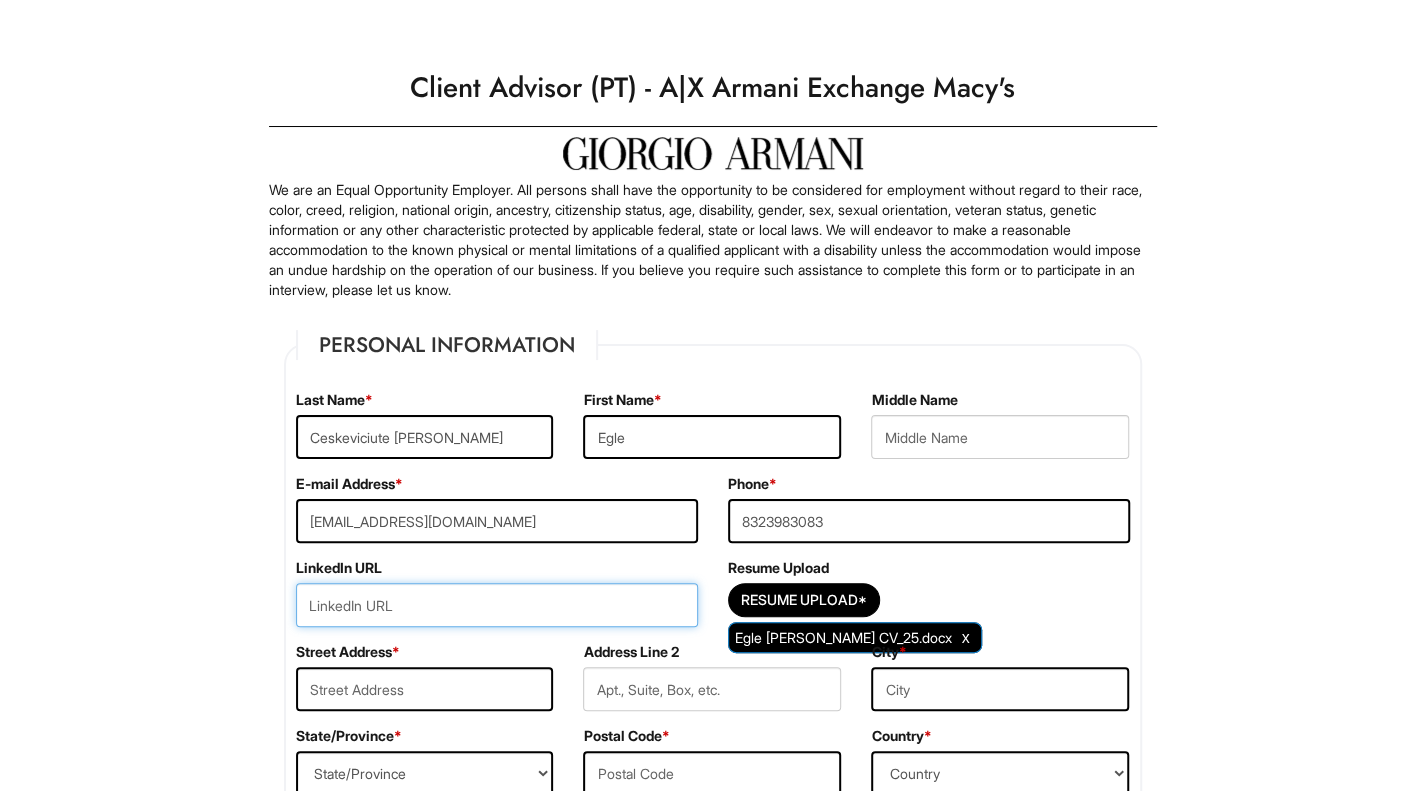 click at bounding box center [497, 605] 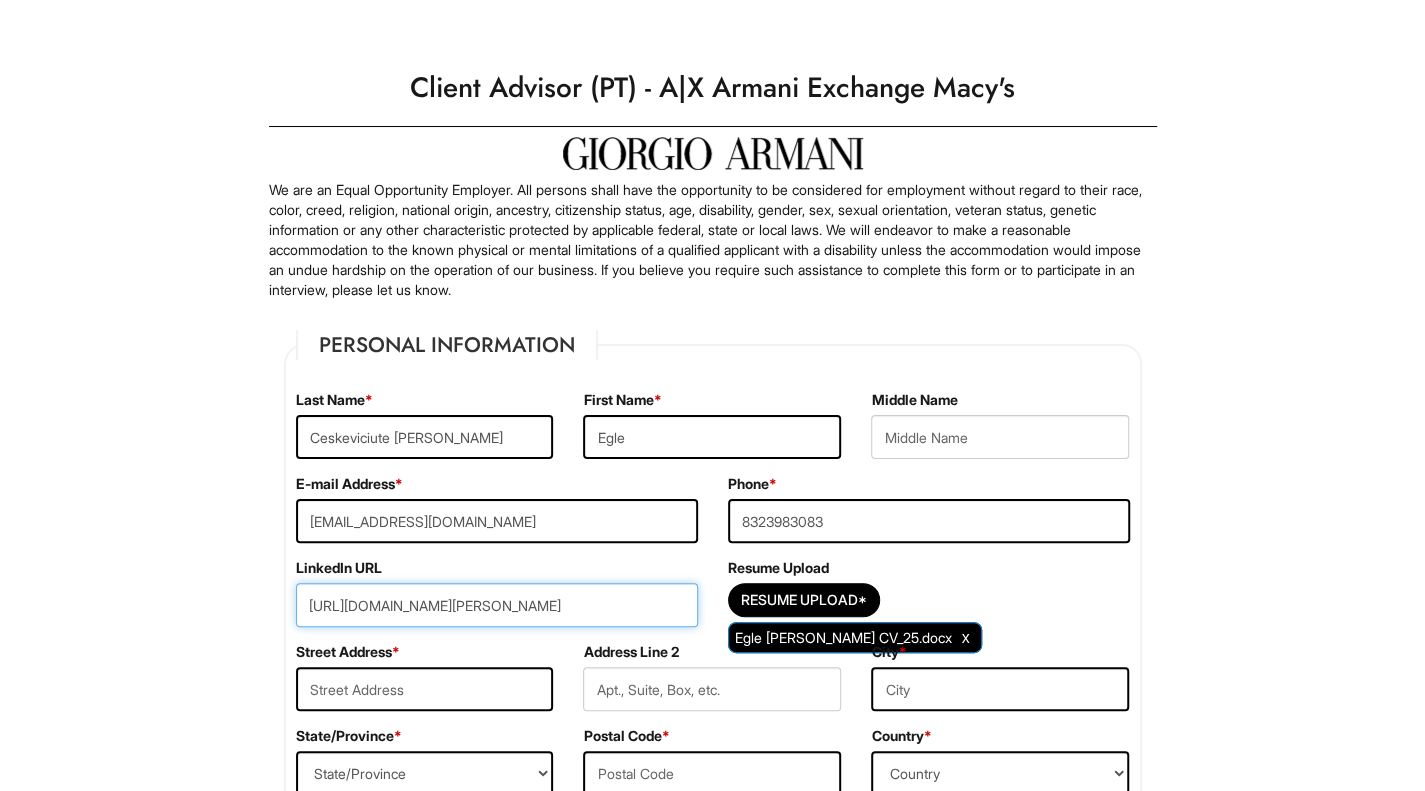 scroll, scrollTop: 0, scrollLeft: 466, axis: horizontal 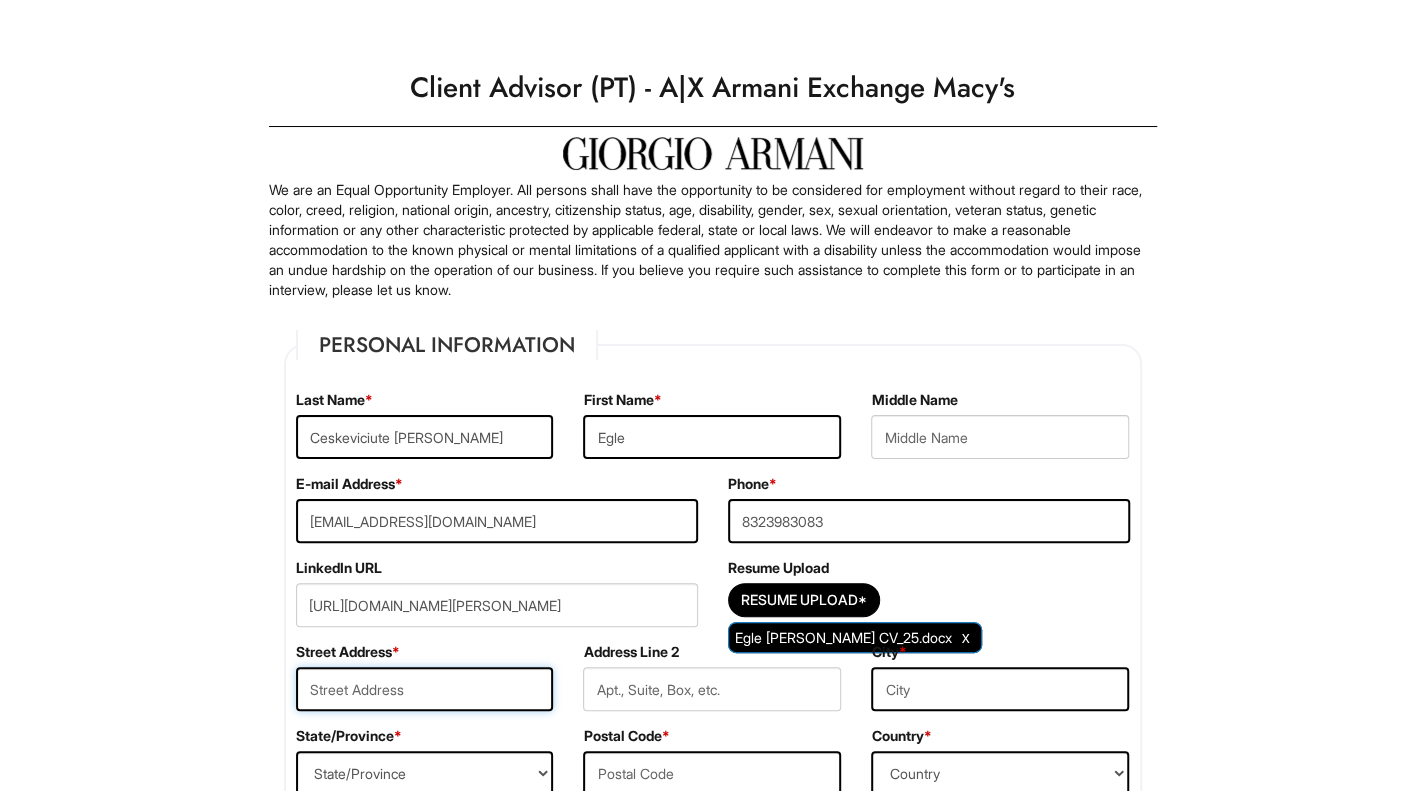 click at bounding box center [425, 689] 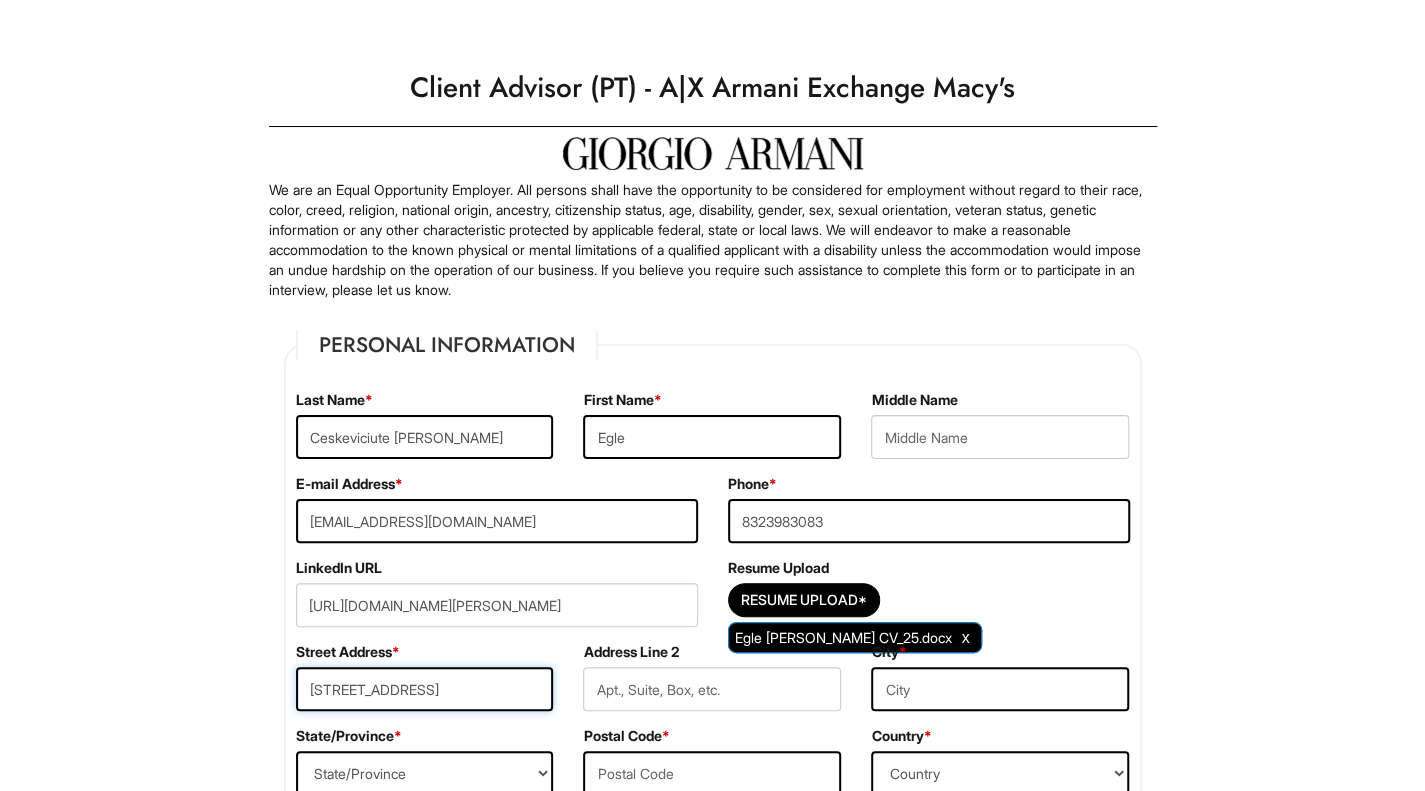 type on "1755 Wyndale st" 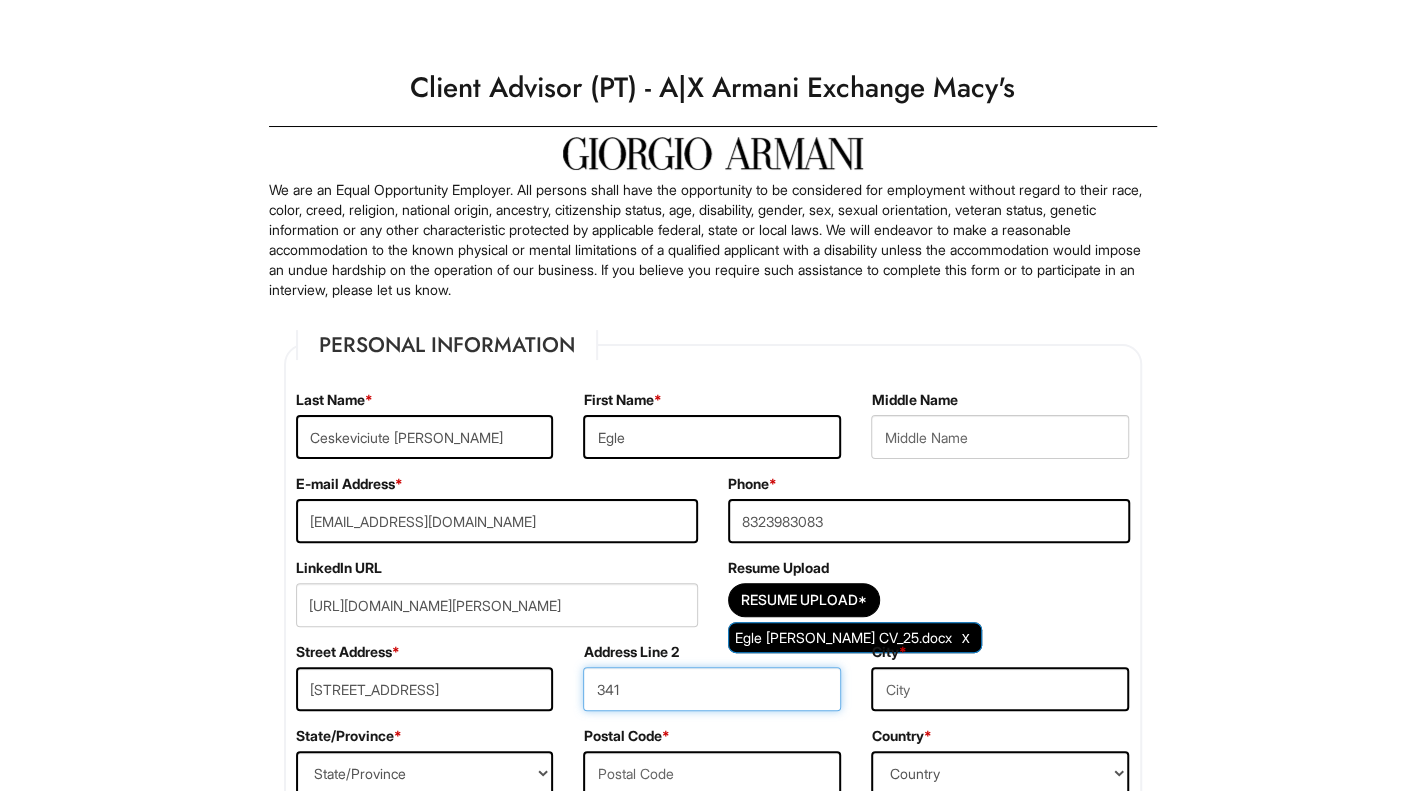 type on "341" 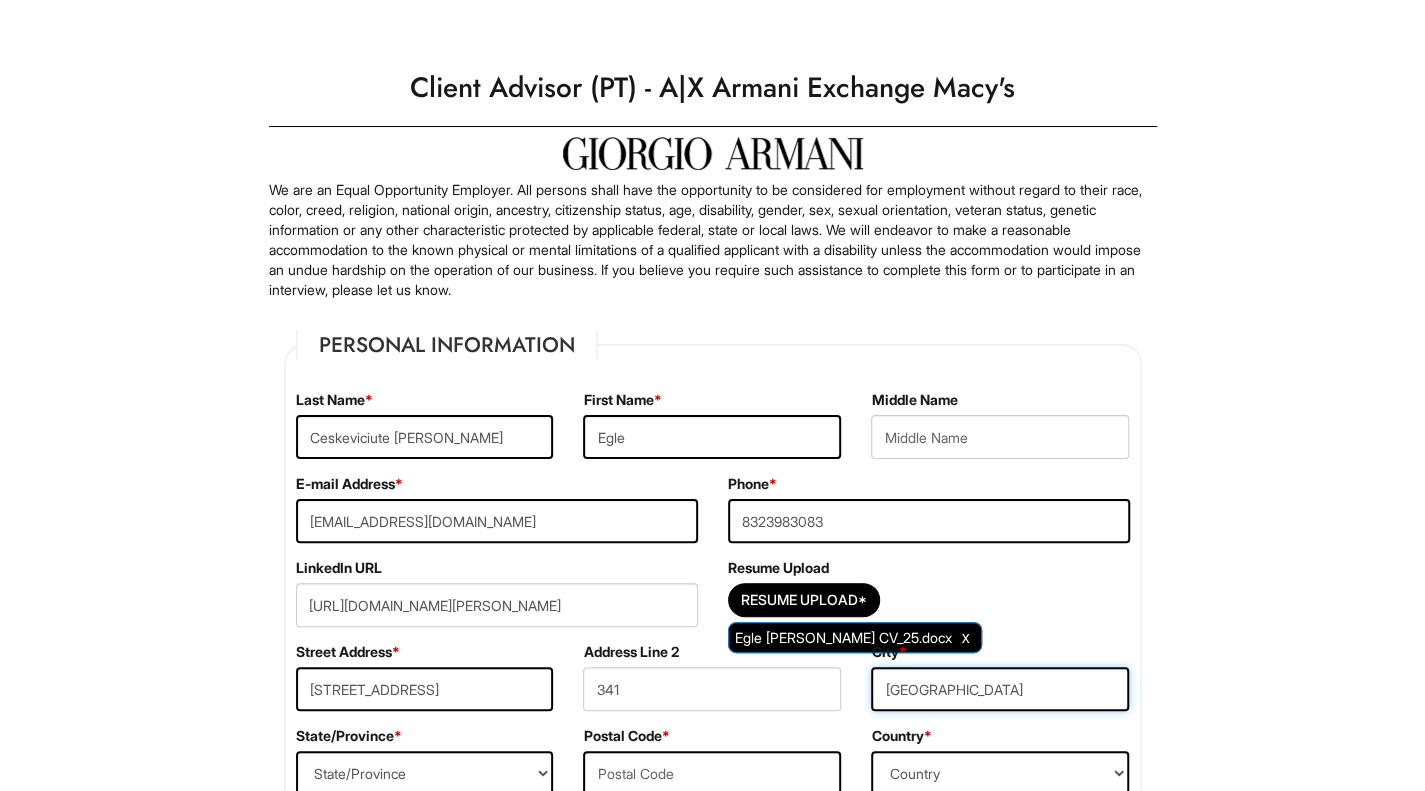 type on "Houston" 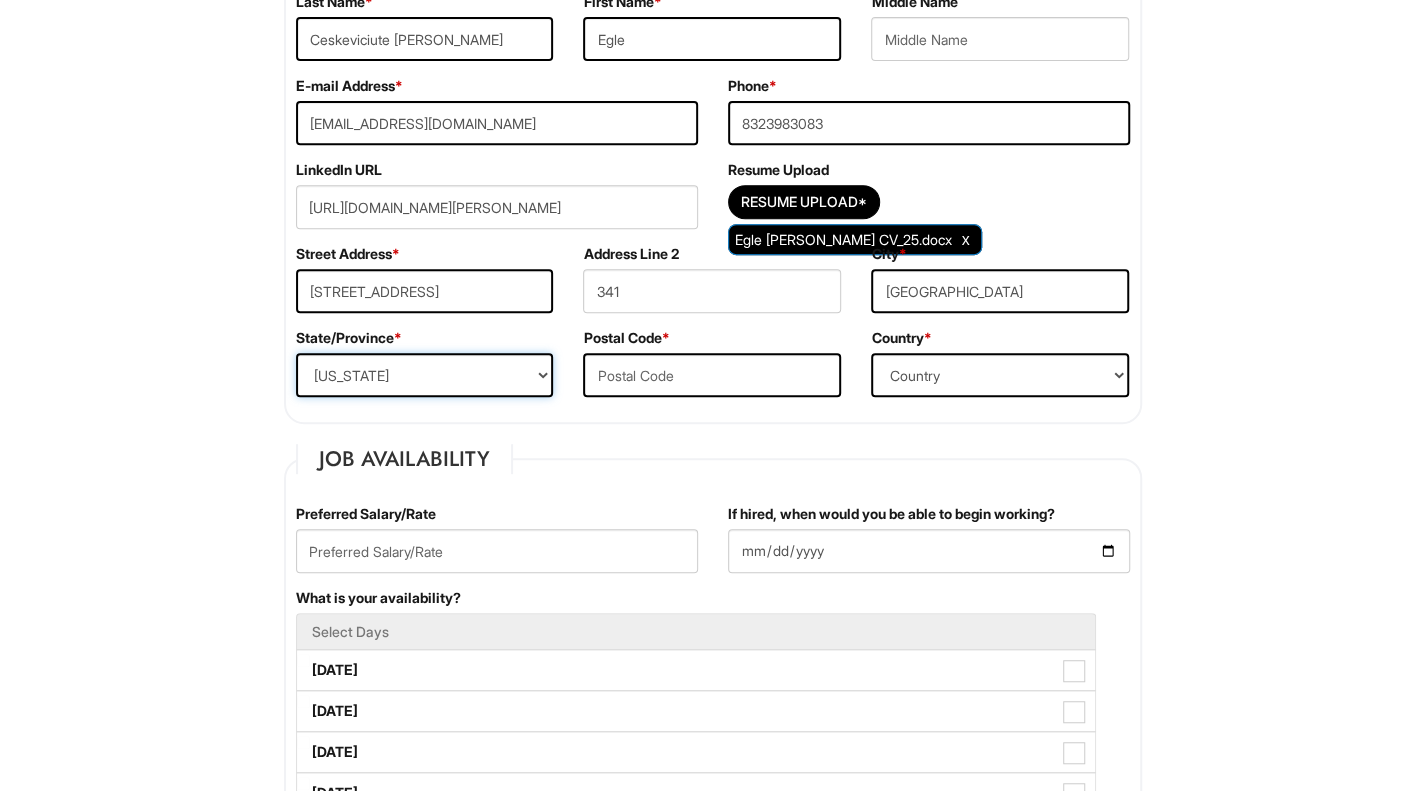 scroll, scrollTop: 401, scrollLeft: 0, axis: vertical 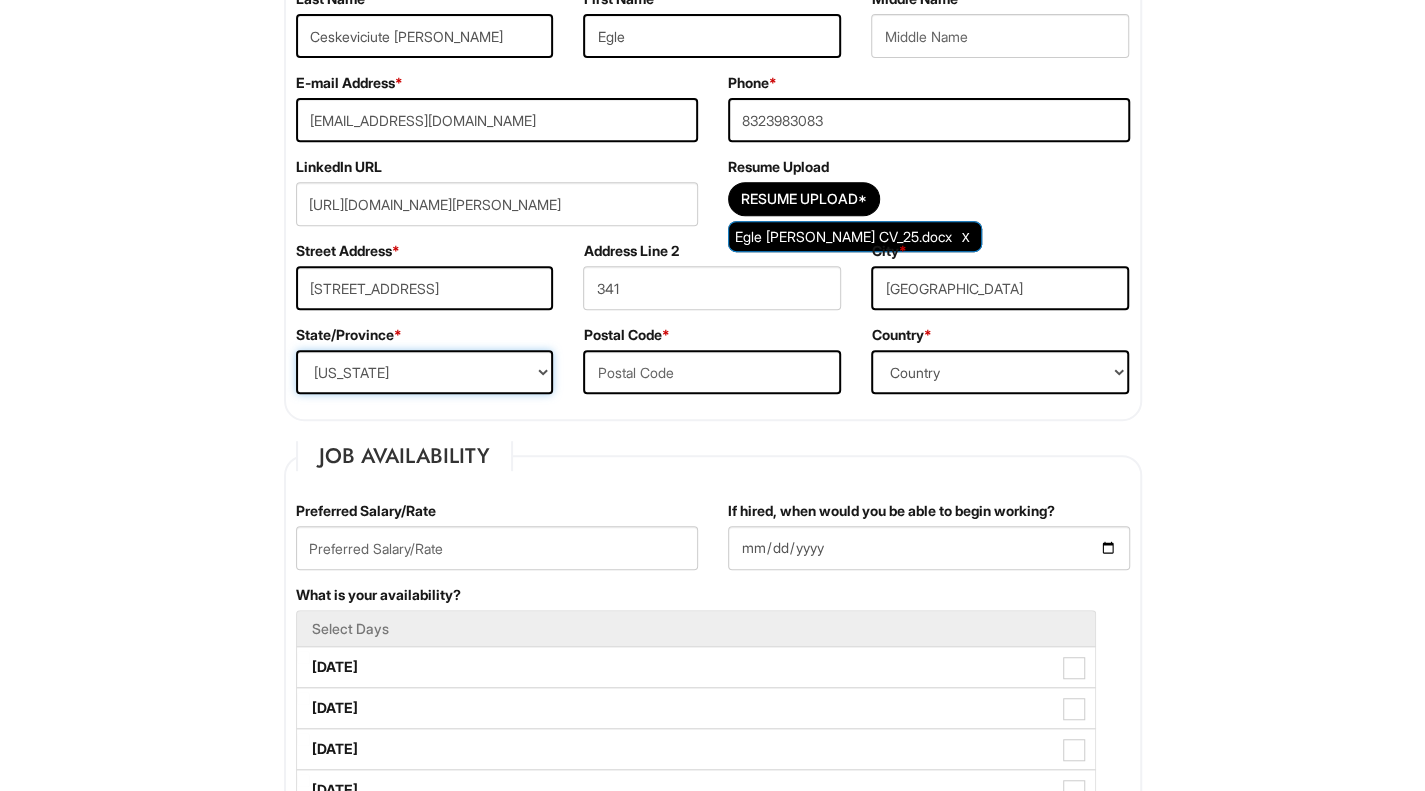 click on "State/Province ALABAMA ALASKA ARIZONA ARKANSAS CALIFORNIA COLORADO CONNECTICUT DELAWARE DISTRICT OF COLUMBIA FLORIDA GEORGIA HAWAII IDAHO ILLINOIS INDIANA IOWA KANSAS KENTUCKY LOUISIANA MAINE MARYLAND MASSACHUSETTS MICHIGAN MINNESOTA MISSISSIPPI MISSOURI MONTANA NEBRASKA NEVADA NEW HAMPSHIRE NEW JERSEY NEW MEXICO NEW YORK NORTH CAROLINA NORTH DAKOTA OHIO OKLAHOMA OREGON PENNSYLVANIA RHODE ISLAND SOUTH CAROLINA SOUTH DAKOTA TENNESSEE TEXAS UTAH VERMONT VIRGINIA WASHINGTON WEST VIRGINIA WISCONSIN WYOMING CA-ALBERTA CA-BRITISH COLUMBIA CA-MANITOBA CA-NEW BRUNSWICK CA-NEWFOUNDLAND CA-NOVA SCOTIA CA-NORTHWEST TERRITORIES CA-NUNAVUT CA-ONTARIO CA-PRINCE EDWARD ISLAND CA-QUEBEC CA-SASKATCHEWAN CA-YUKON TERRITORY US-AMERICAN SAMOA US-FEDERATED STATES OF MICRONESIA US-GUAM US-MARSHALL ISLANDS US-NORTHERN MARIANA ISLANDS US-PALAU US-PUERTO RICO" at bounding box center (425, 372) 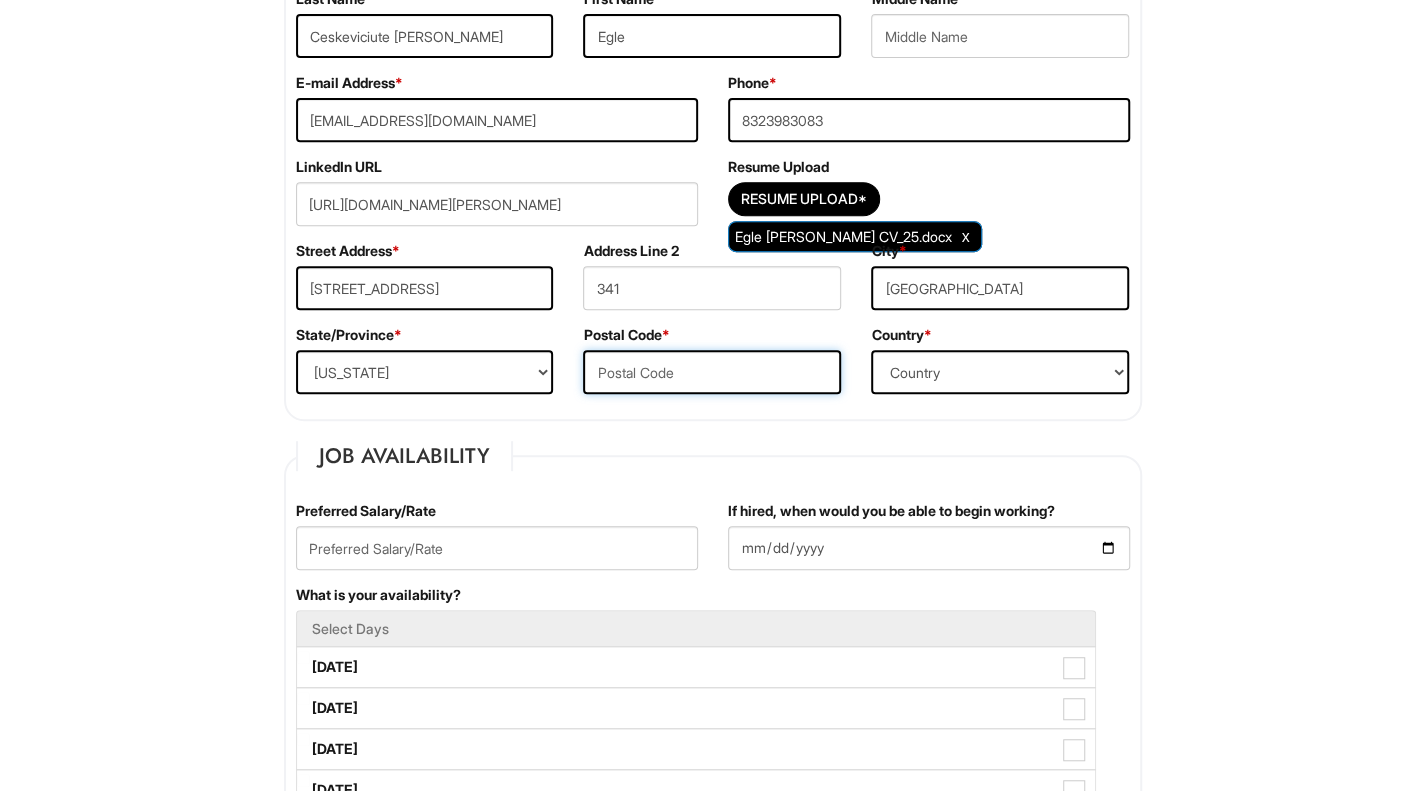 click at bounding box center (712, 372) 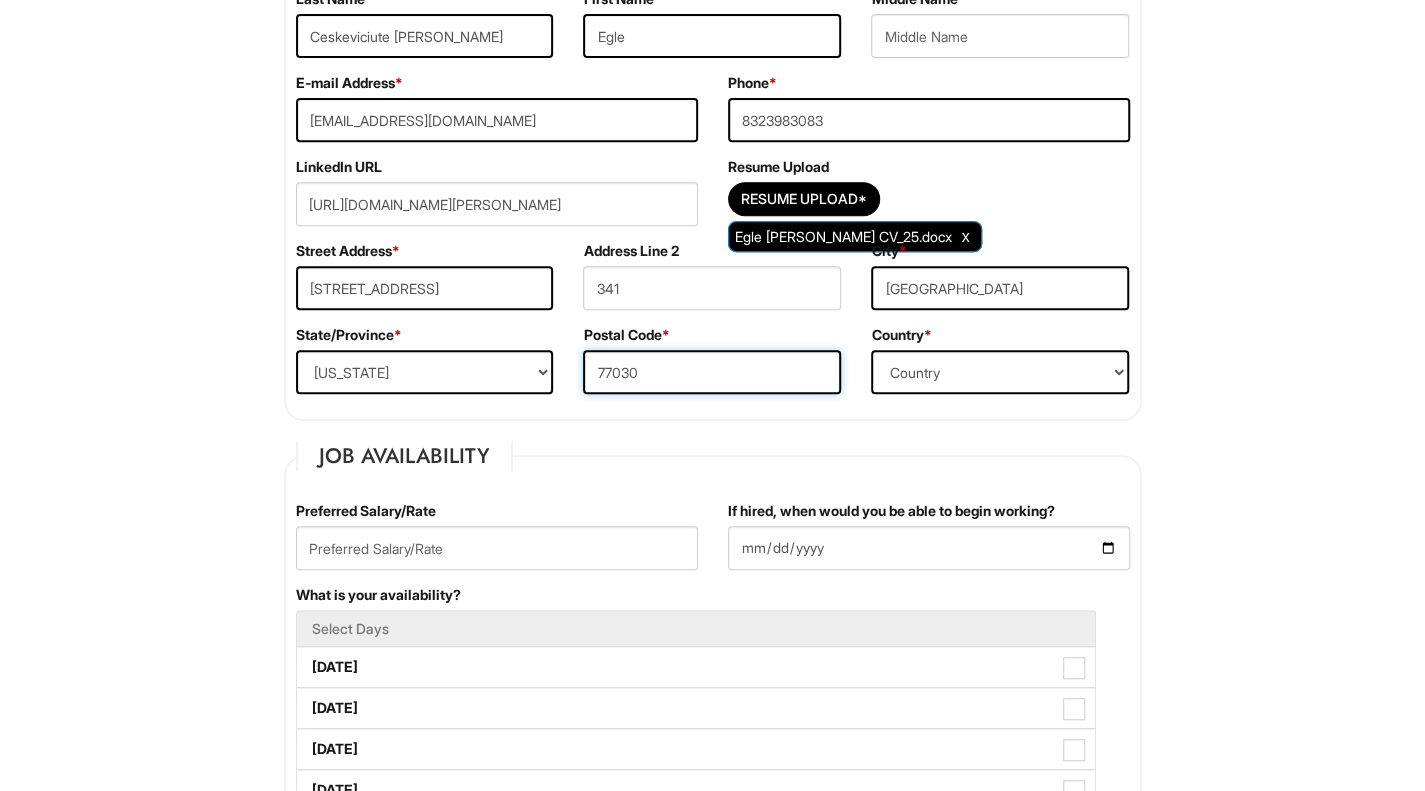 type on "77030" 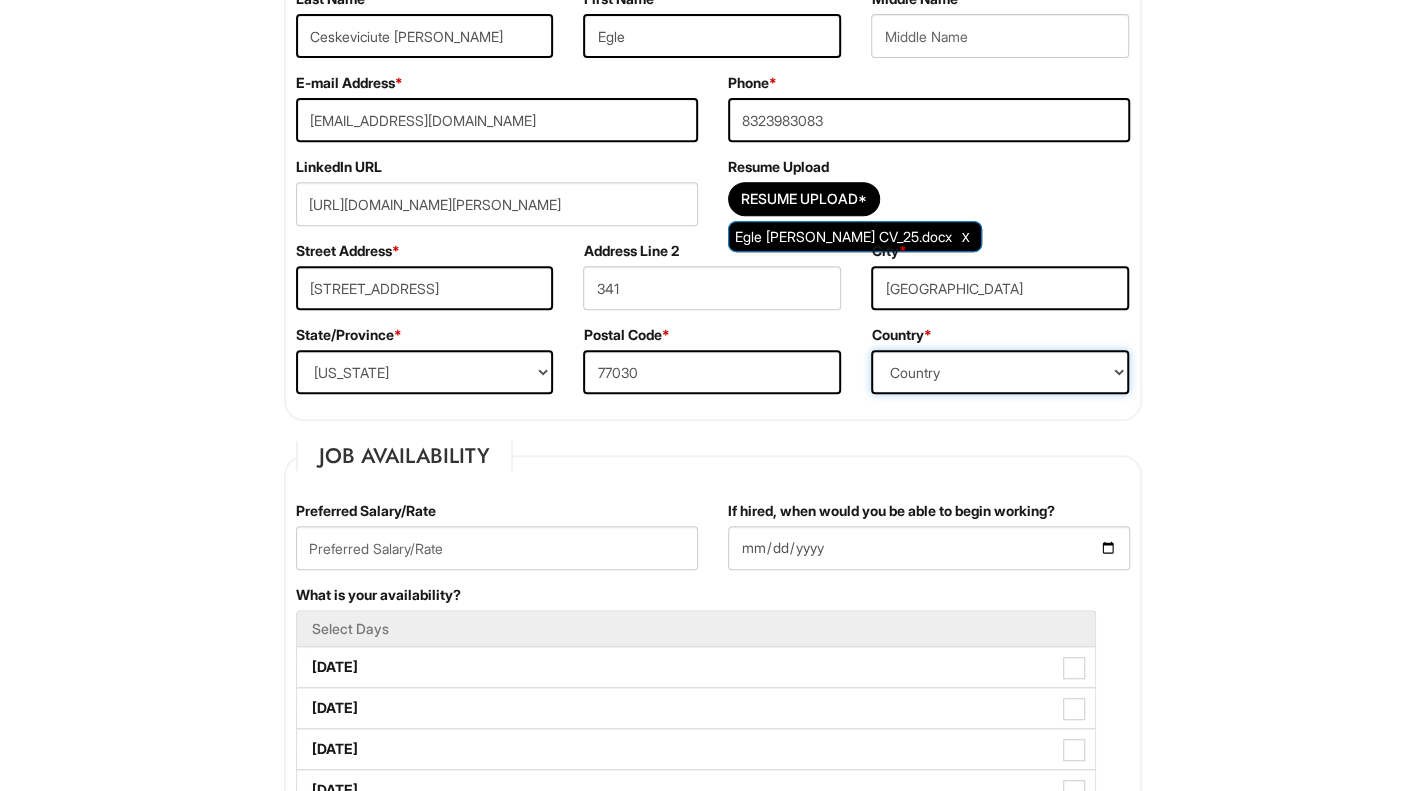 click on "Country Afghanistan Albania Algeria American Samoa Andorra Angola Anguilla Antarctica Antigua Argentina Armenia Aruba Ascension Australia Austria Azerbaijan Bahamas Bahrain Bangladesh Barbados Barbuda Belarus Belgium Belize Benin Bermuda Bhutan Bolivia Bosnia & Herzegovina Botswana Brazil British Virgin Islands Brunei Darussalam Bulgaria Burkina Faso Burundi Cambodia Cameroon Canada Cape Verde Islands Cayman Islands Central African Republic Chad Chatham Island Chile China Christmas Island Cocos-Keeling Islands Colombia Comoros Congo Cook Islands Costa Rica Croatia Cuba Curaçao Cyprus Czech Republic Democratic Republic of the Congo Denmark Diego Garcia Djibouti Dominica Dominican Republic East Timor Easter Island Ecuador Egypt El Salvador Ellipso (Mobile Satellite service) EMSAT (Mobile Satellite service) Equatorial Guinea Eritrea Estonia Ethiopia European Union Falkland Islands (Malvinas) Faroe Islands Fiji Islands Finland France French Antilles French Guiana French Polynesia Gabonese Republic Gambia Georgia" at bounding box center (1000, 372) 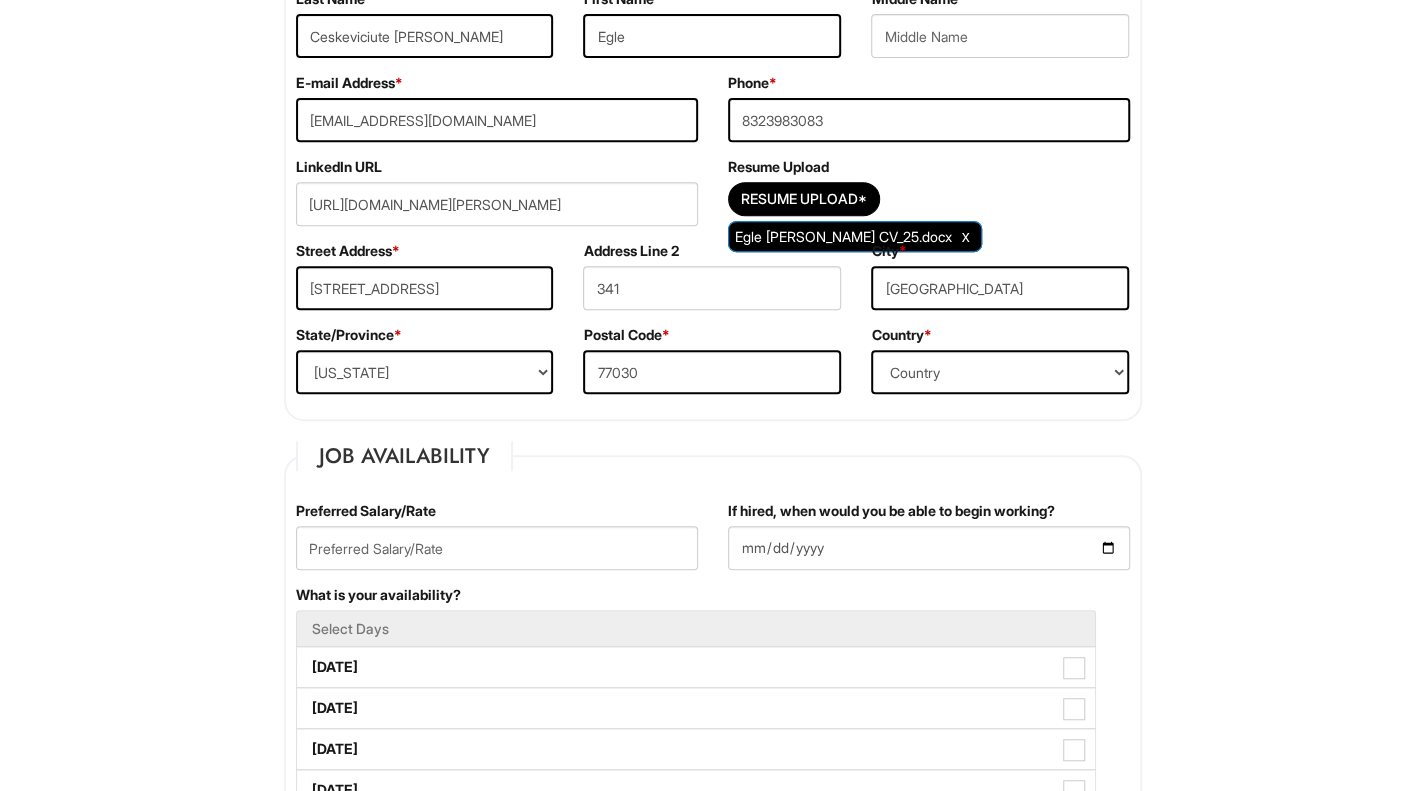 click on "Please Complete This Form 1 2 3 Client Advisor (PT) - A|X Armani Exchange Macy's PLEASE COMPLETE ALL REQUIRED FIELDS
We are an Equal Opportunity Employer. All persons shall have the opportunity to be considered for employment without regard to their race, color, creed, religion, national origin, ancestry, citizenship status, age, disability, gender, sex, sexual orientation, veteran status, genetic information or any other characteristic protected by applicable federal, state or local laws. We will endeavor to make a reasonable accommodation to the known physical or mental limitations of a qualified applicant with a disability unless the accommodation would impose an undue hardship on the operation of our business. If you believe you require such assistance to complete this form or to participate in an interview, please let us know.
Personal Information
Last Name  *   Ceskeviciute Domingues Bueno
First Name  *   Egle
Middle Name
E-mail Address  *   ecd.bueno@gmail.com
Phone  *" at bounding box center [712, 1552] 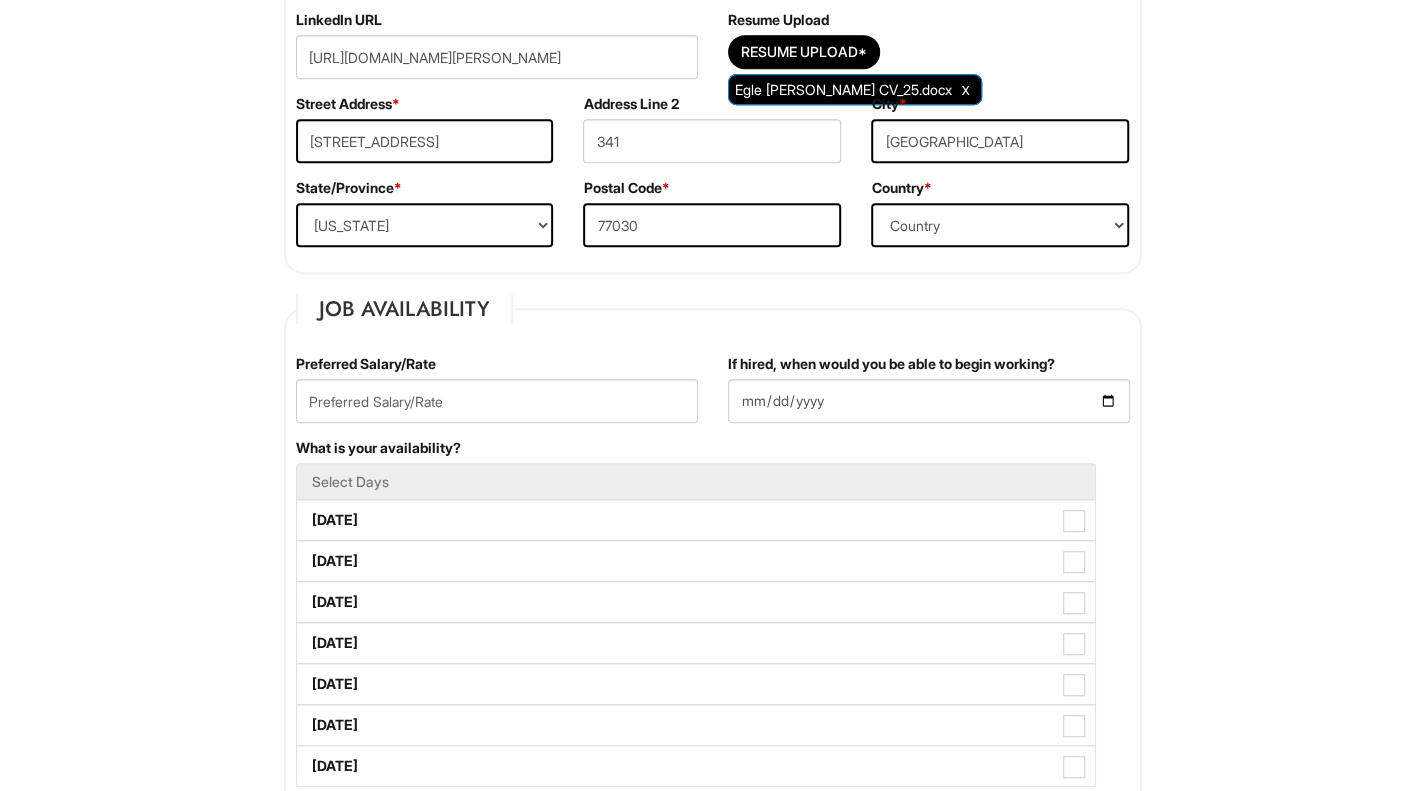 scroll, scrollTop: 557, scrollLeft: 0, axis: vertical 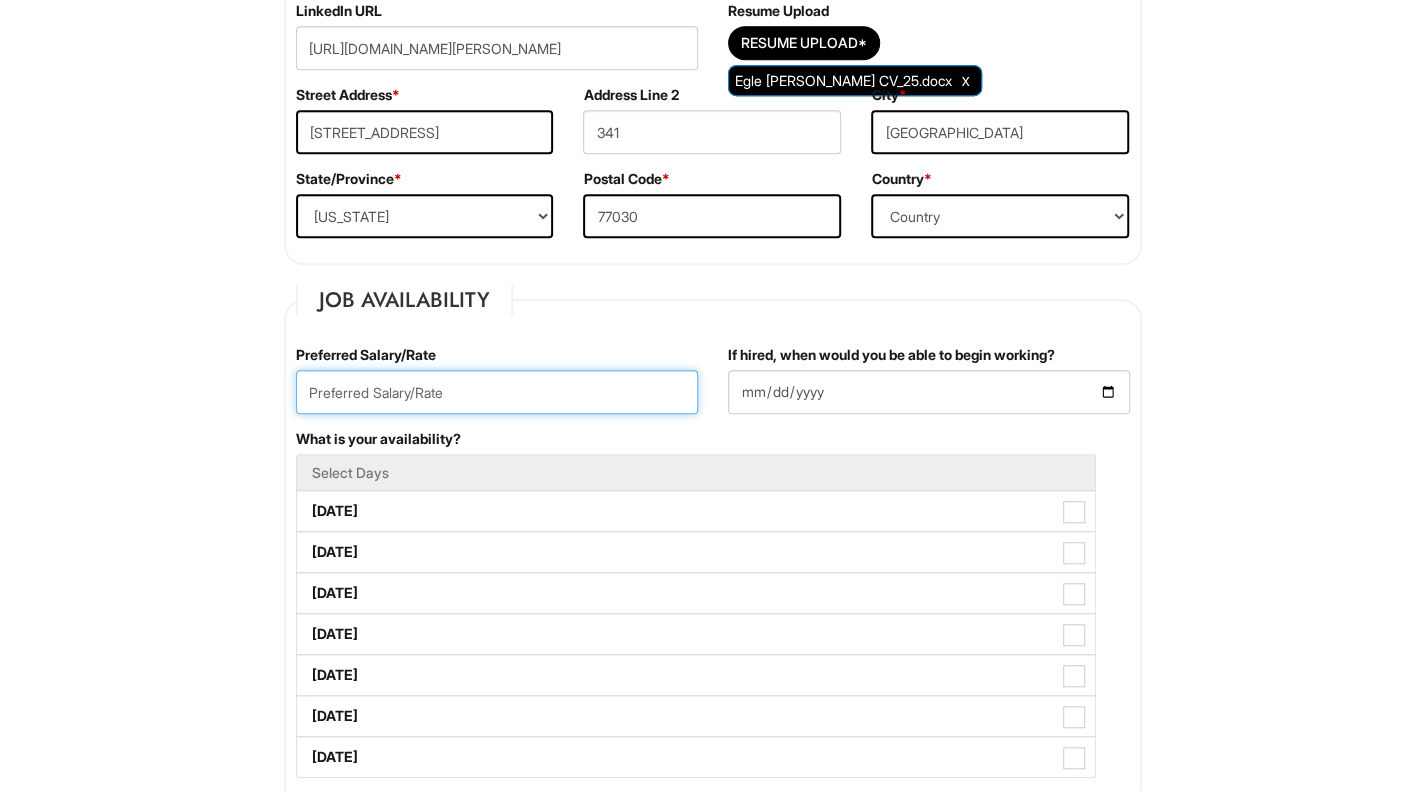 click at bounding box center [497, 392] 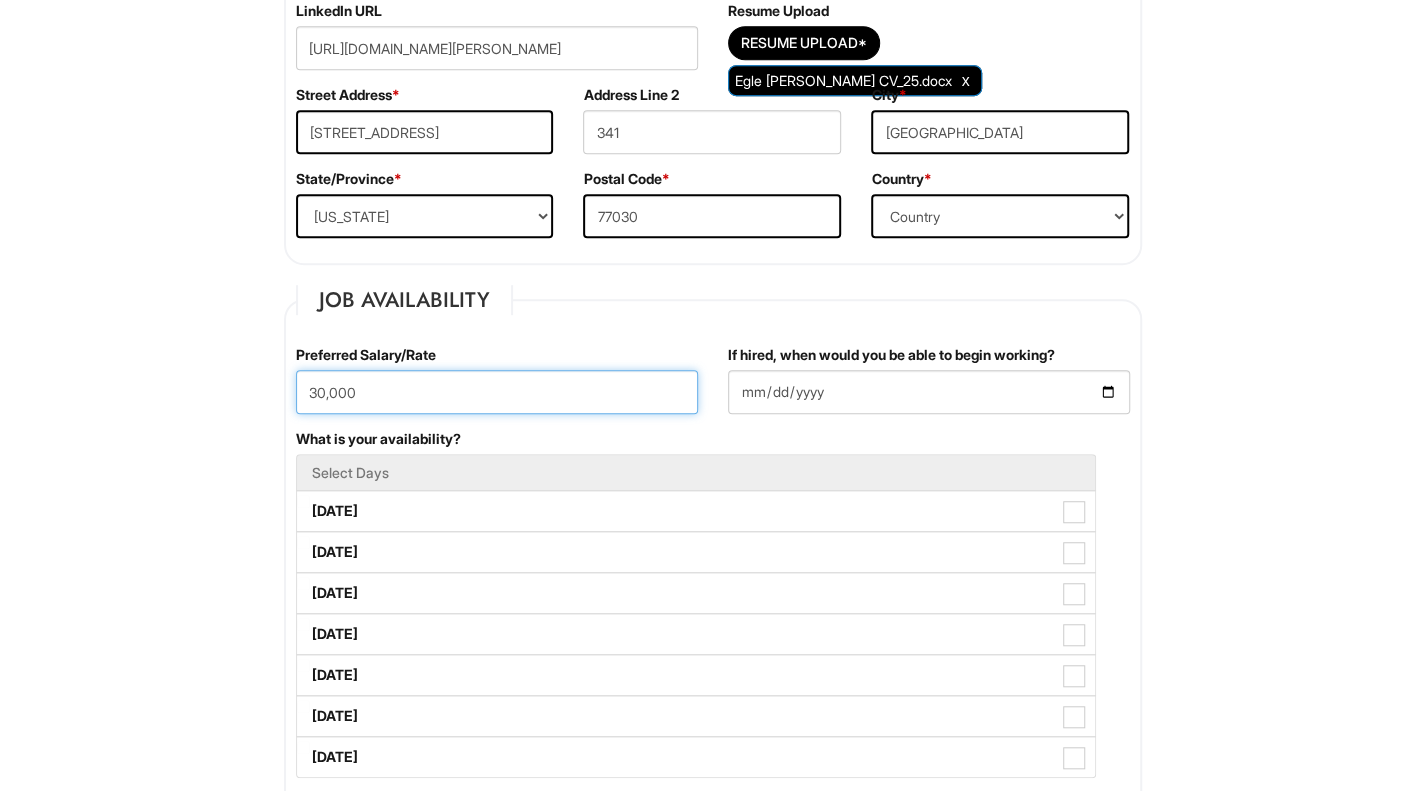 type on "30,000" 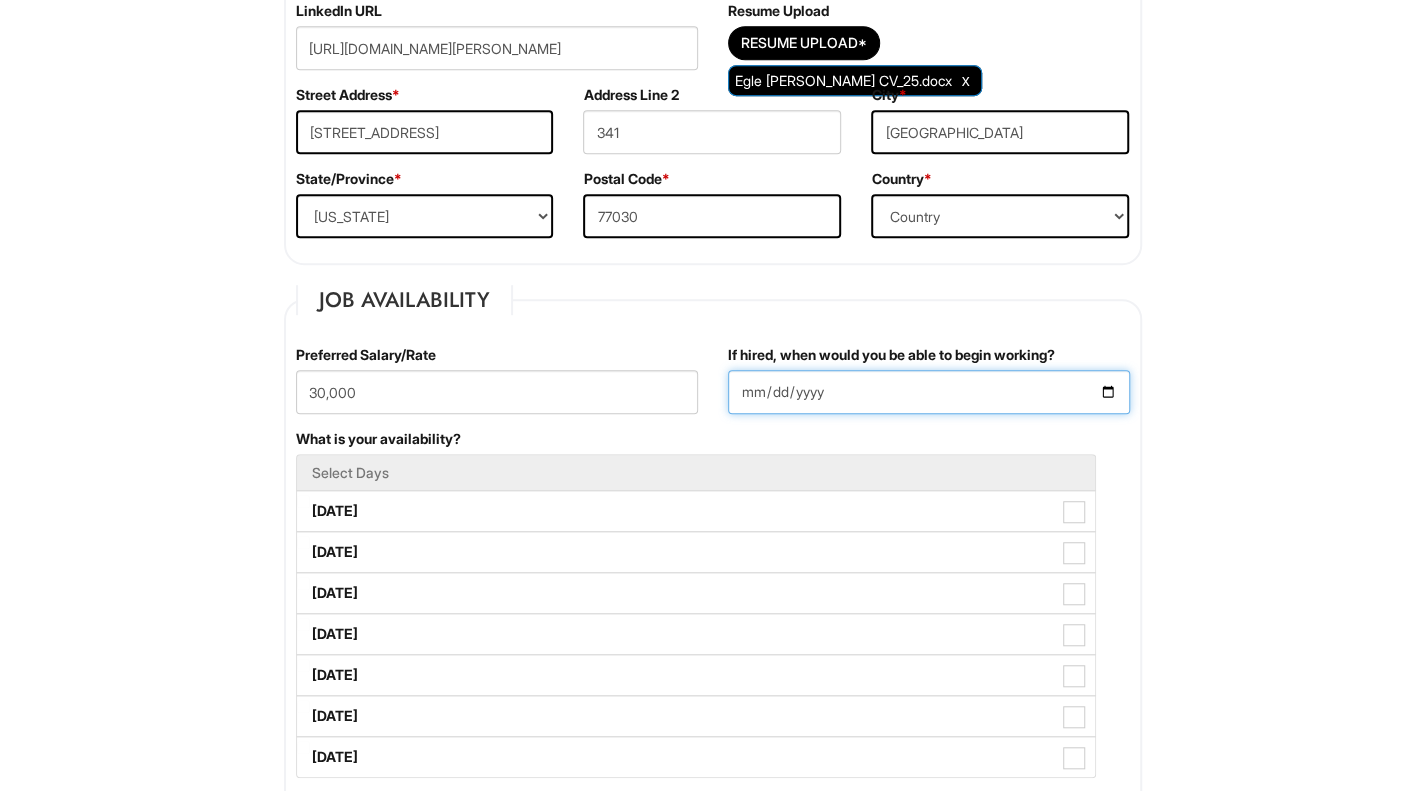 click on "If hired, when would you be able to begin working?" at bounding box center (929, 392) 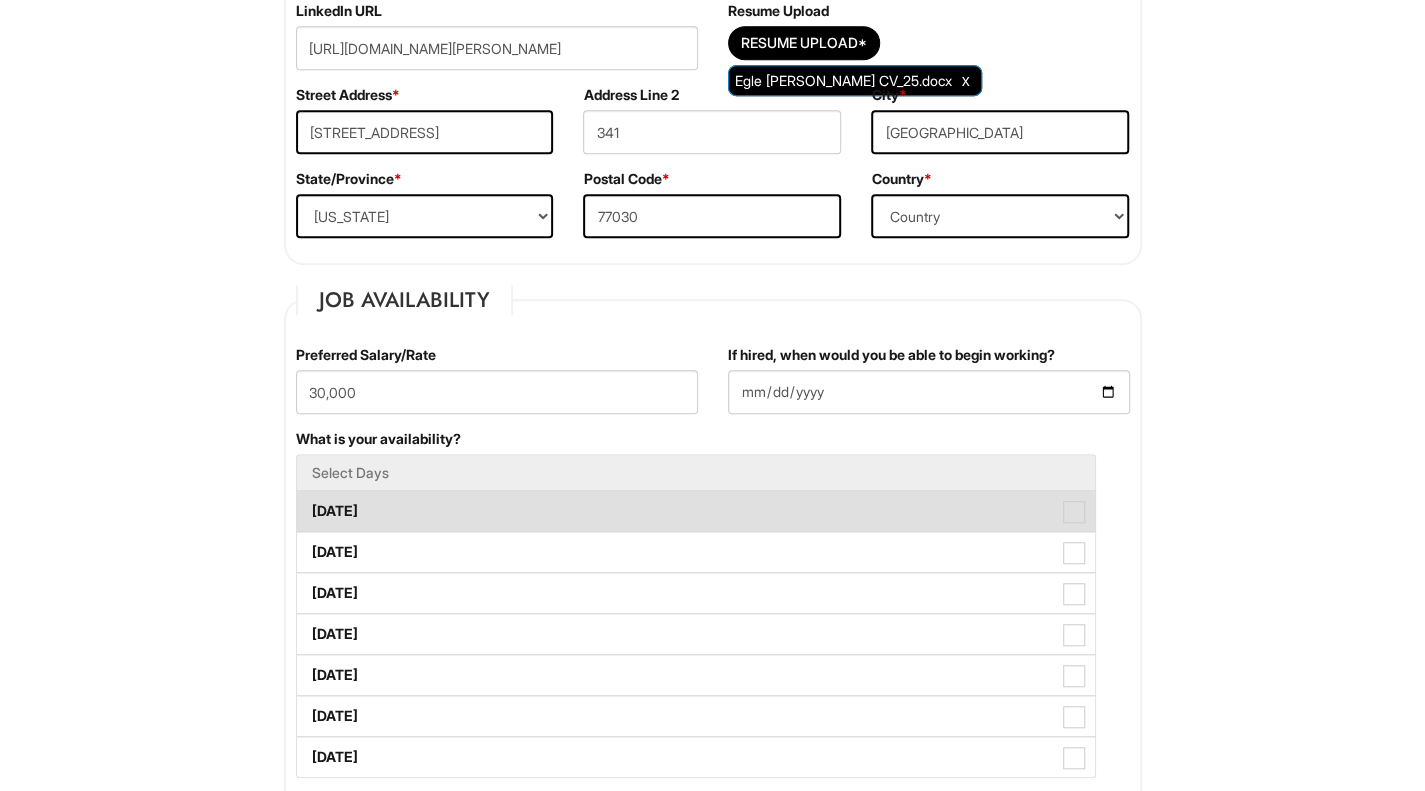 click on "Monday" at bounding box center (696, 511) 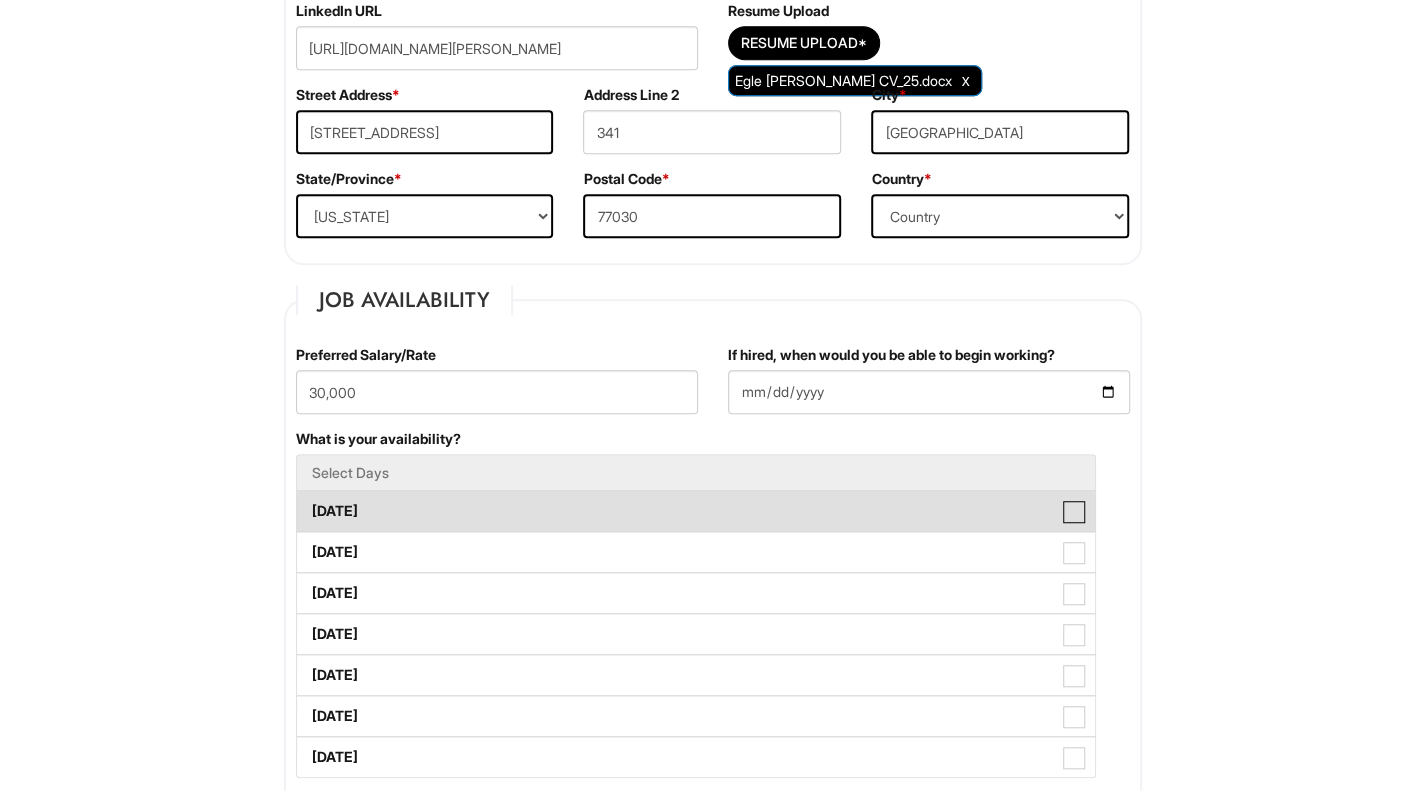 click on "Monday" at bounding box center [303, 501] 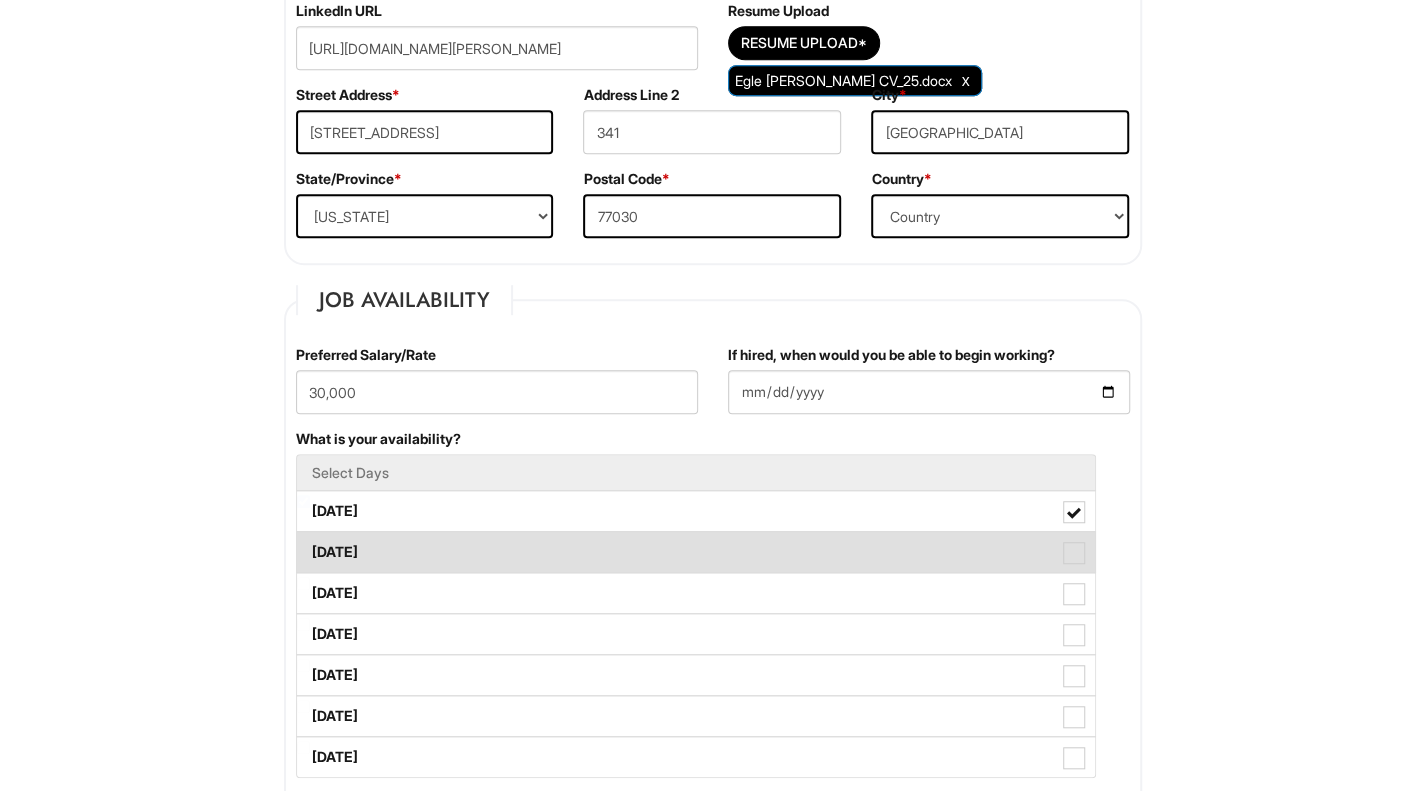 click on "Tuesday" at bounding box center [696, 552] 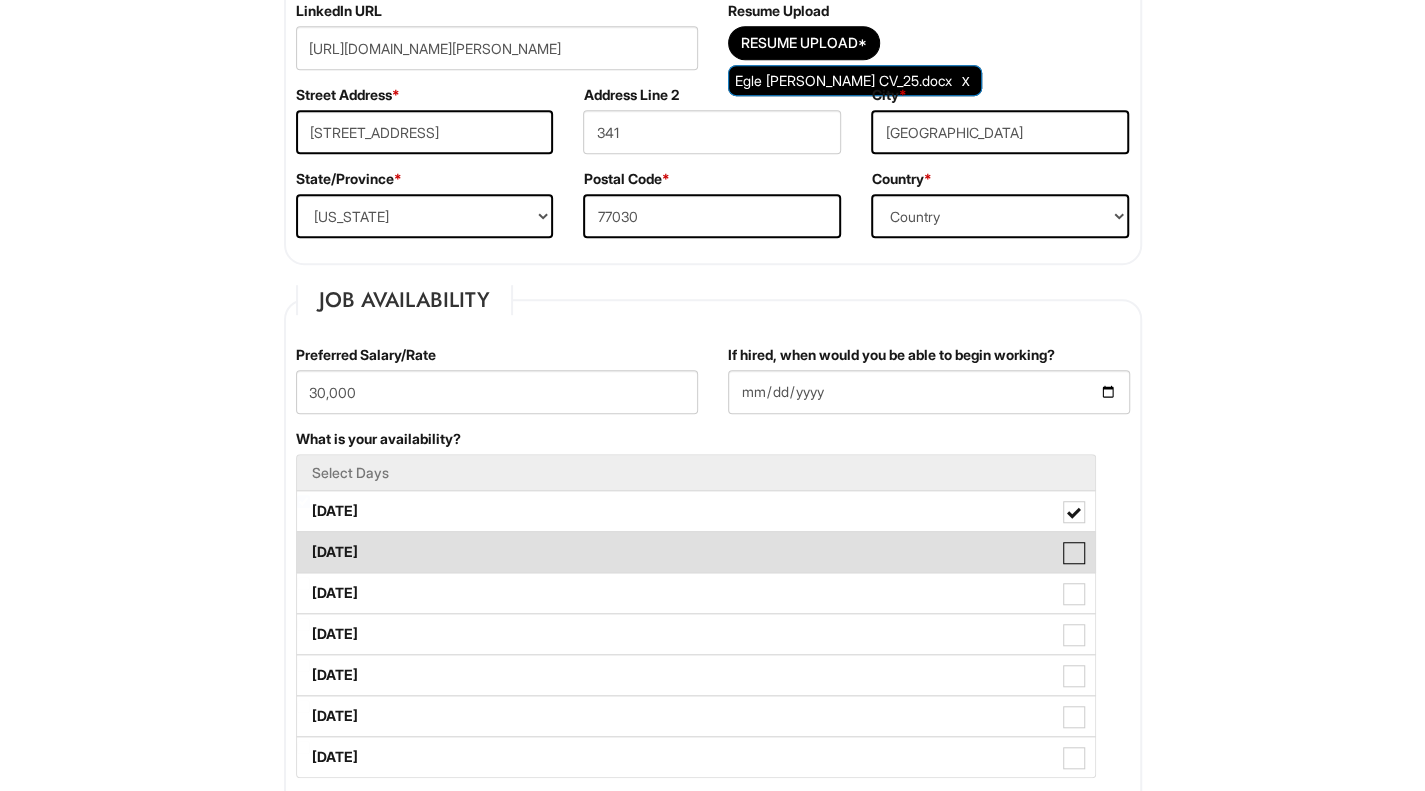 click on "Tuesday" at bounding box center [303, 542] 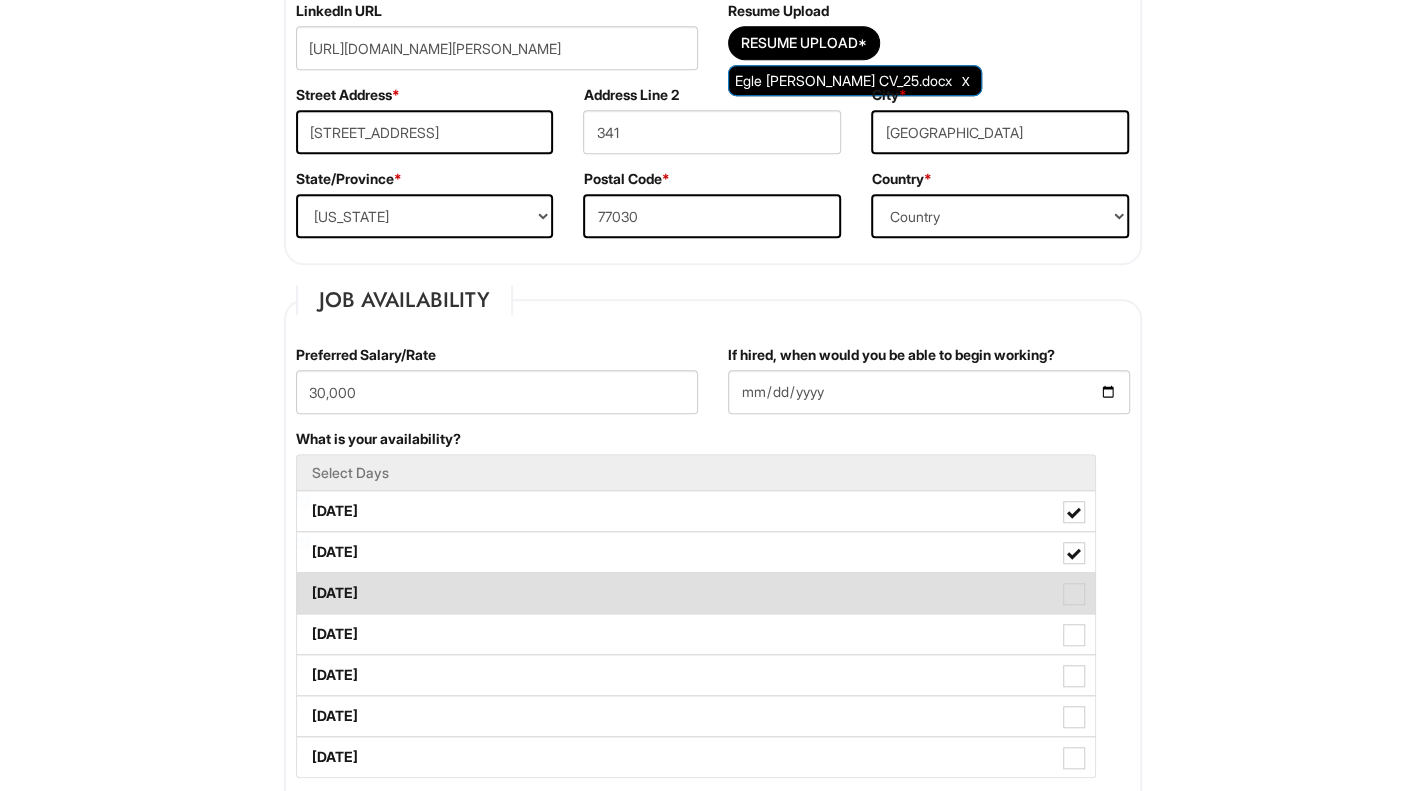 click on "Wednesday" at bounding box center (696, 593) 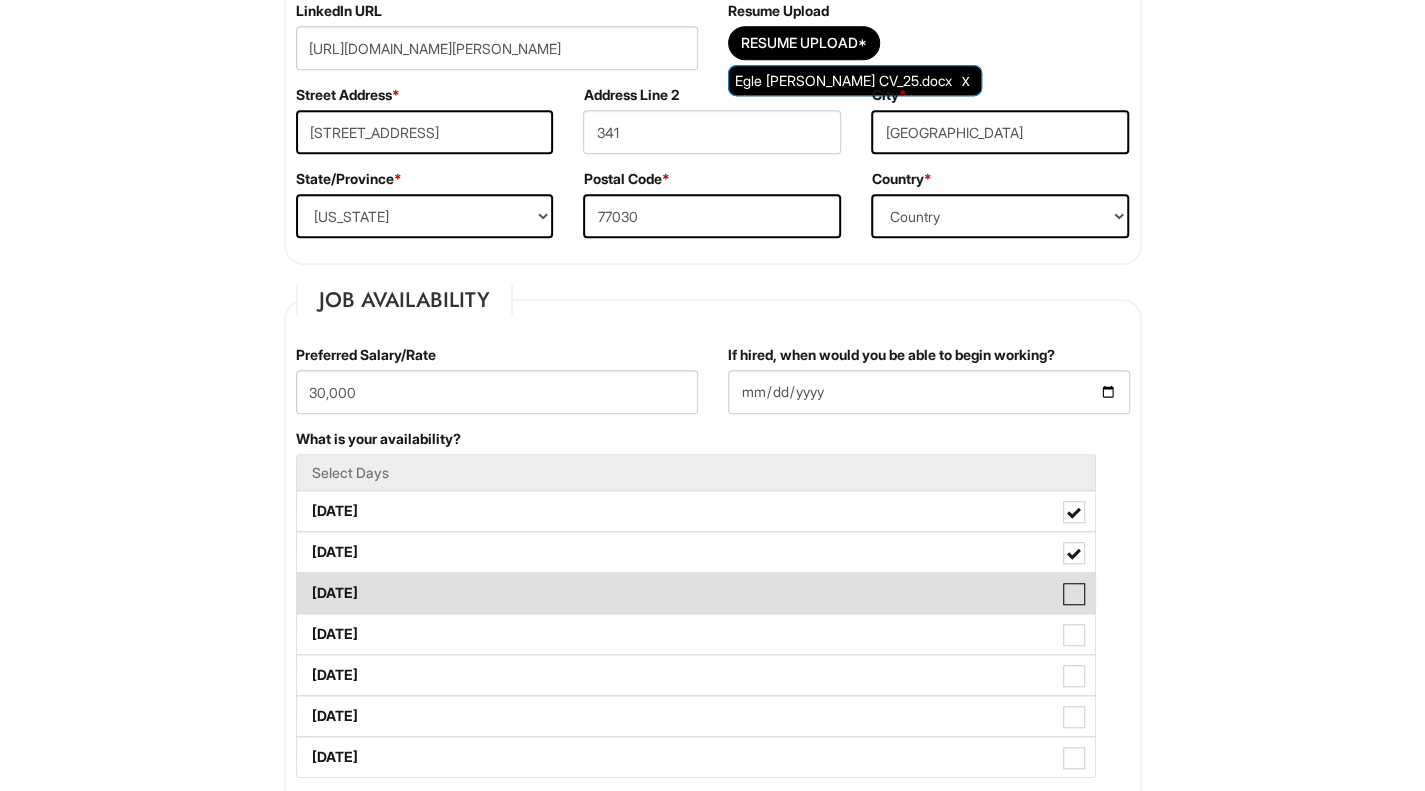 click on "Wednesday" at bounding box center (303, 583) 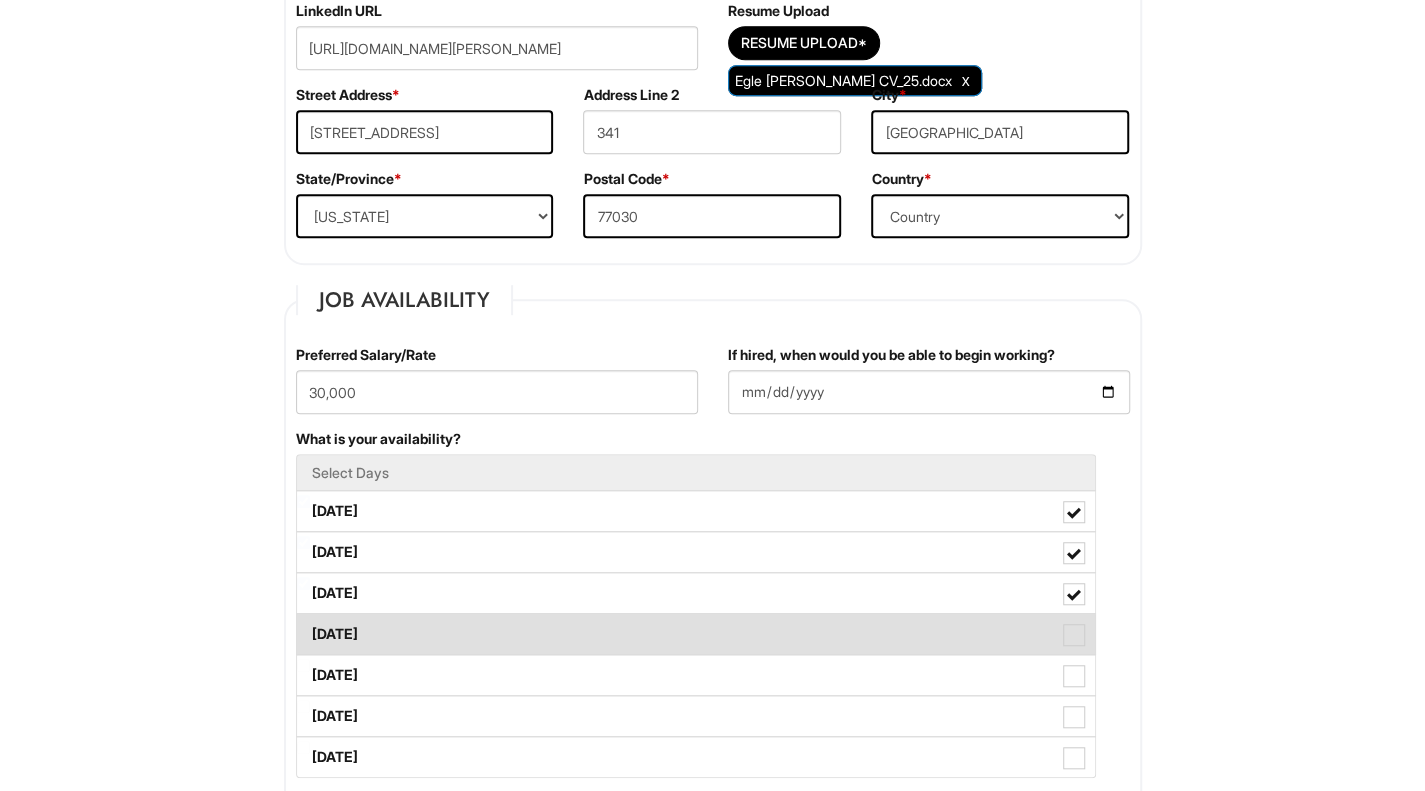 click on "Thursday" at bounding box center (696, 634) 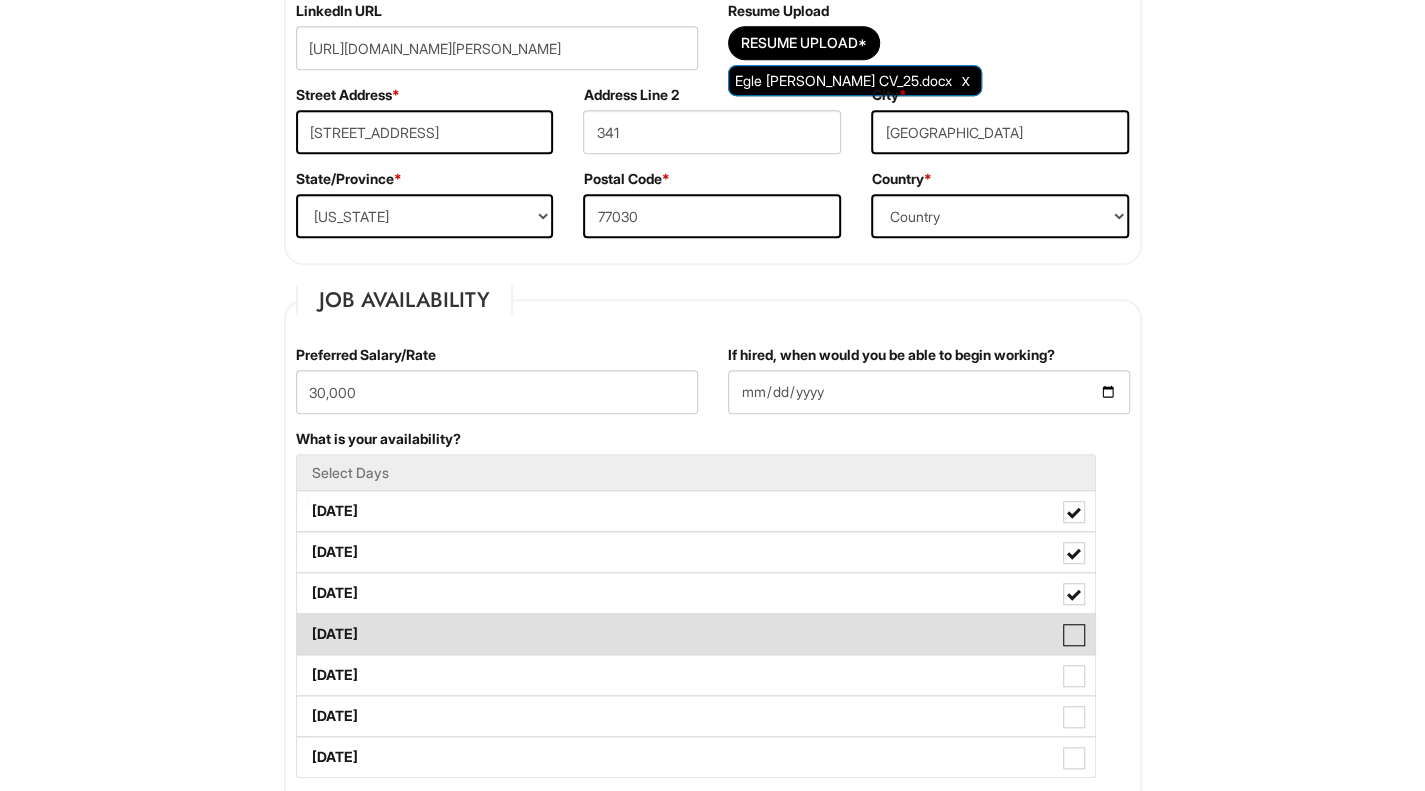 click on "Thursday" at bounding box center (303, 624) 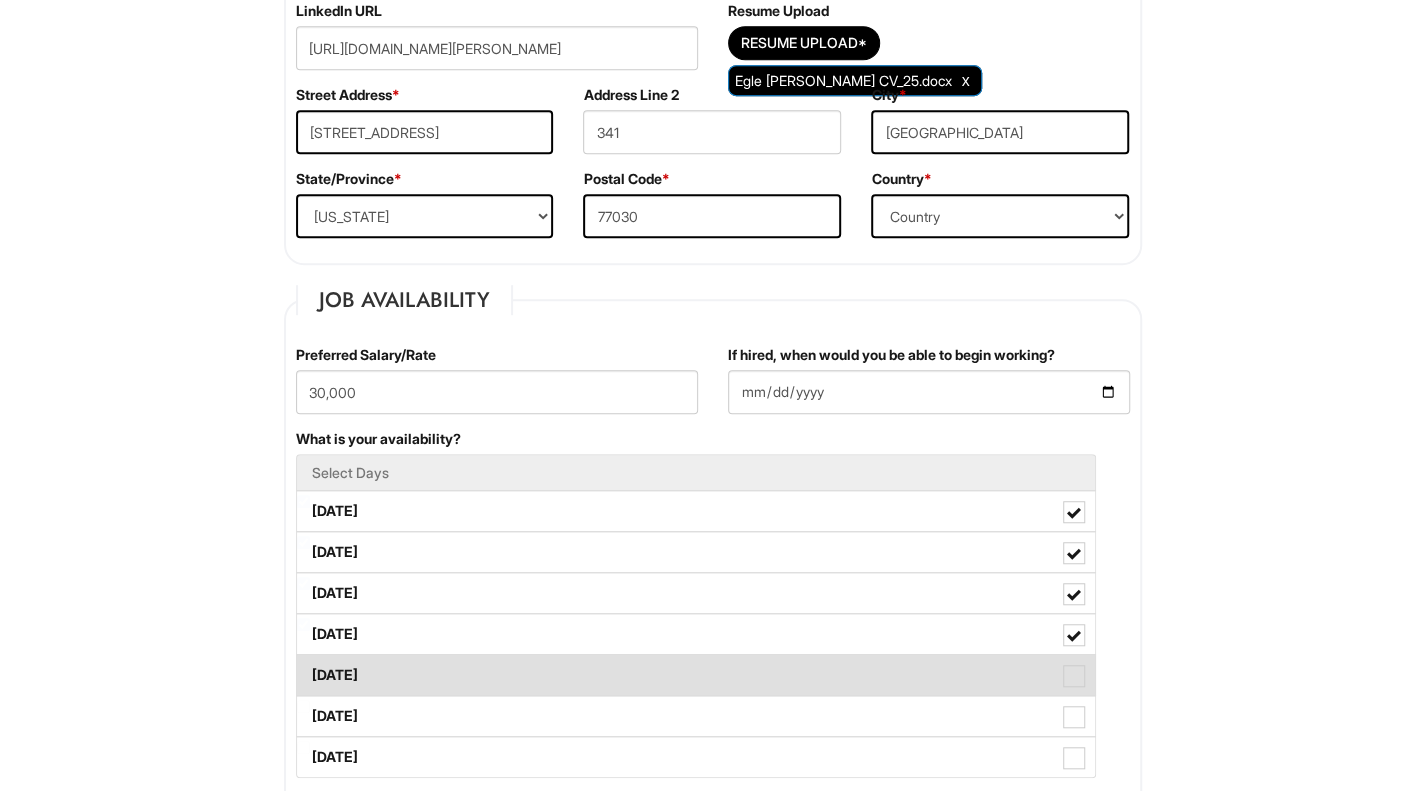 click on "Friday" at bounding box center [696, 675] 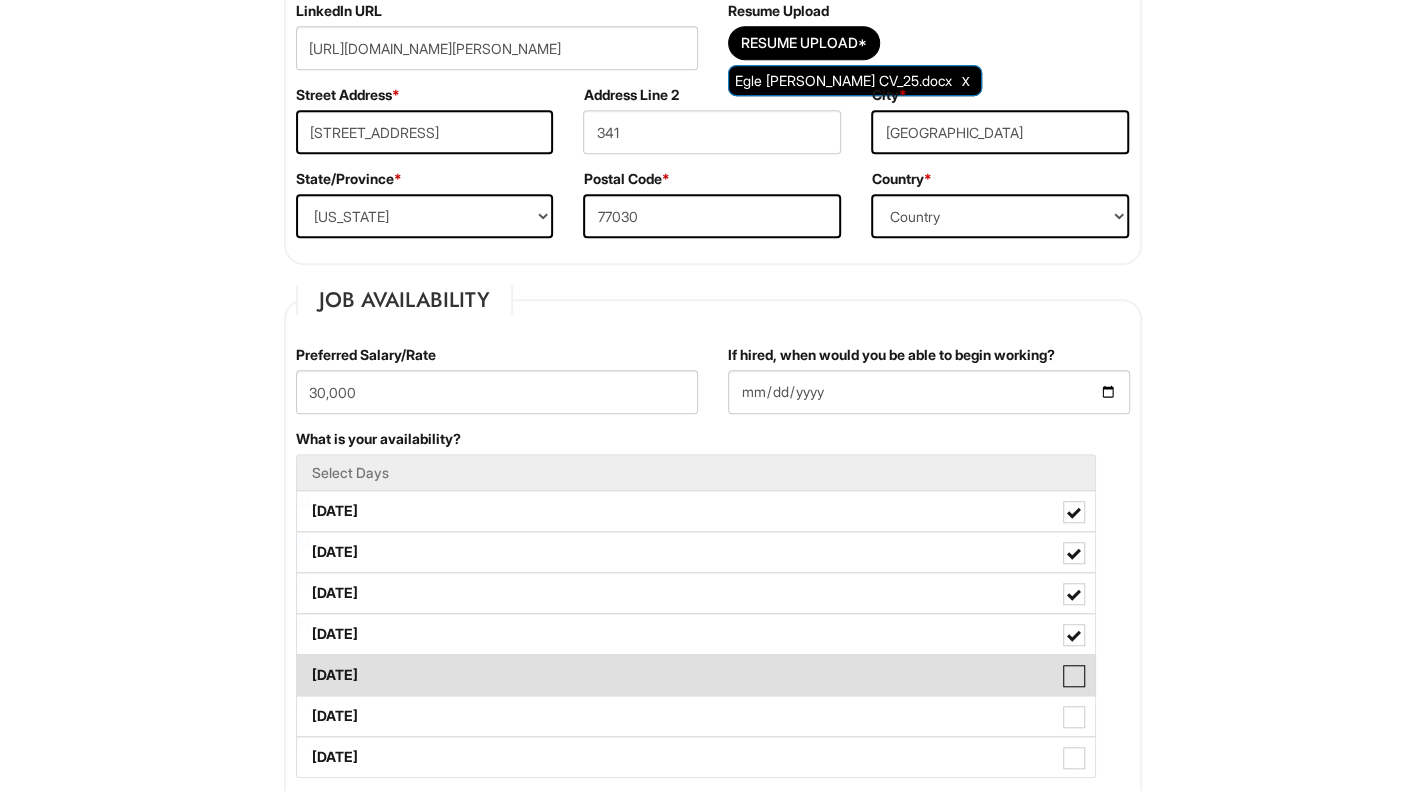 click on "Friday" at bounding box center (303, 665) 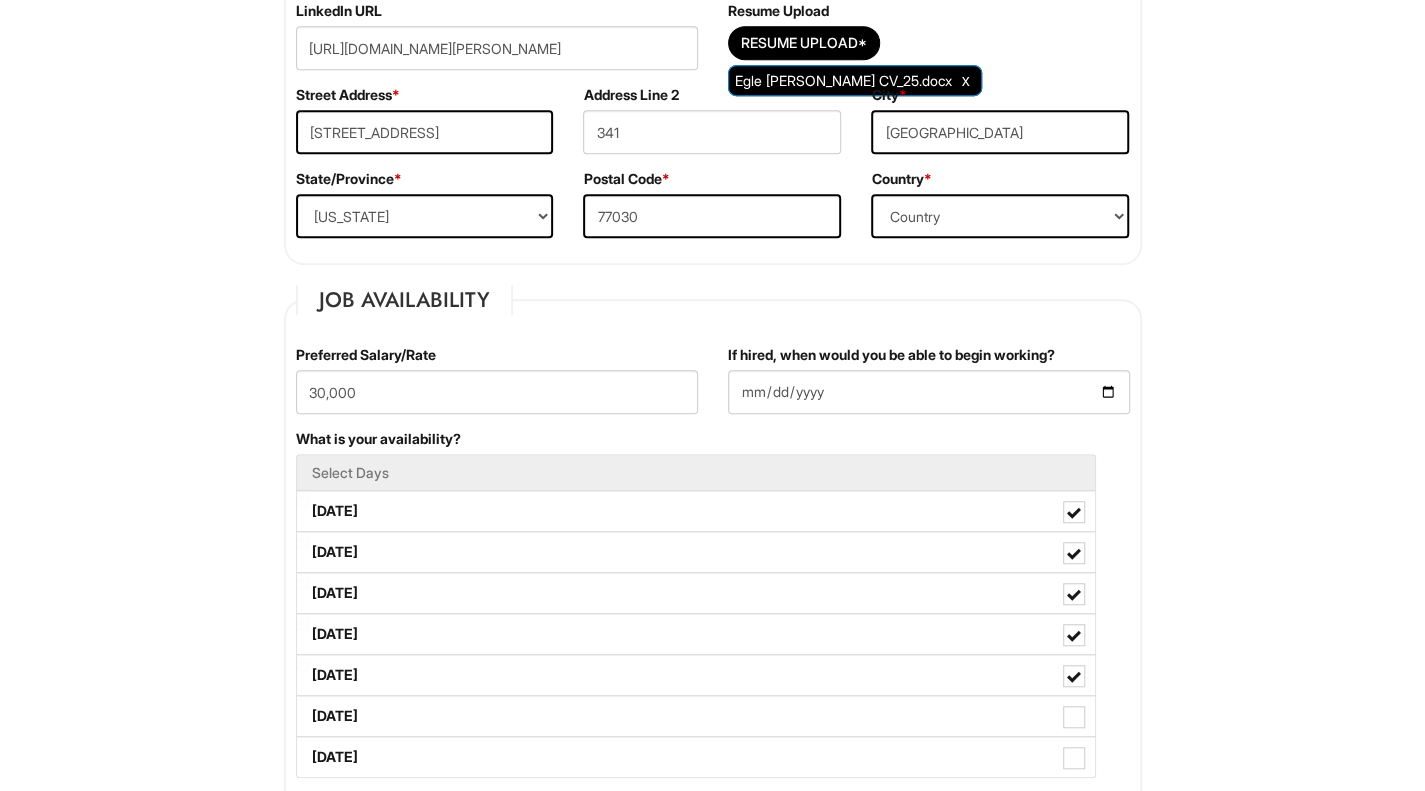 click on "Please Complete This Form 1 2 3 Client Advisor (PT) - A|X Armani Exchange Macy's PLEASE COMPLETE ALL REQUIRED FIELDS
We are an Equal Opportunity Employer. All persons shall have the opportunity to be considered for employment without regard to their race, color, creed, religion, national origin, ancestry, citizenship status, age, disability, gender, sex, sexual orientation, veteran status, genetic information or any other characteristic protected by applicable federal, state or local laws. We will endeavor to make a reasonable accommodation to the known physical or mental limitations of a qualified applicant with a disability unless the accommodation would impose an undue hardship on the operation of our business. If you believe you require such assistance to complete this form or to participate in an interview, please let us know.
Personal Information
Last Name  *   Ceskeviciute Domingues Bueno
First Name  *   Egle
Middle Name
E-mail Address  *   ecd.bueno@gmail.com
Phone  *" at bounding box center (712, 1396) 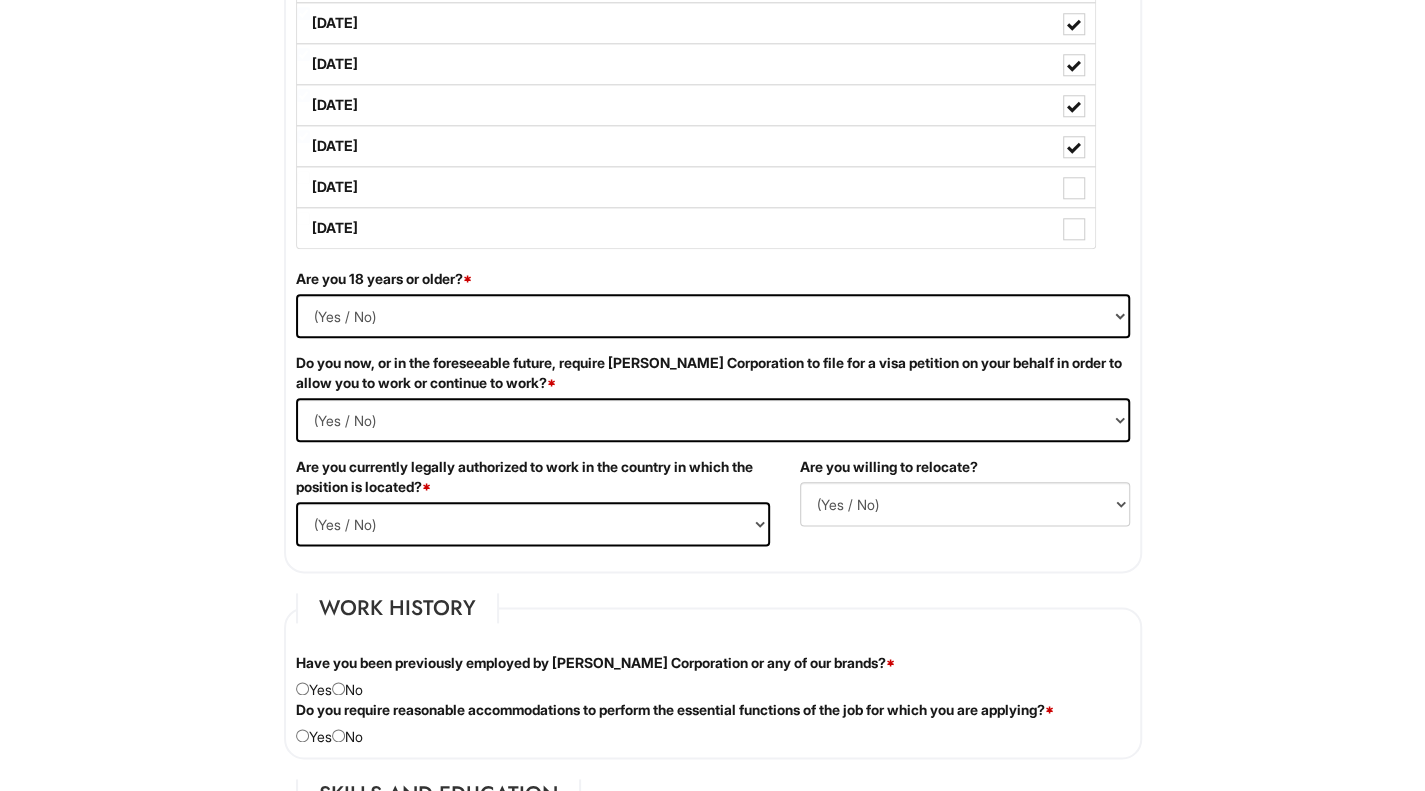 scroll, scrollTop: 1087, scrollLeft: 0, axis: vertical 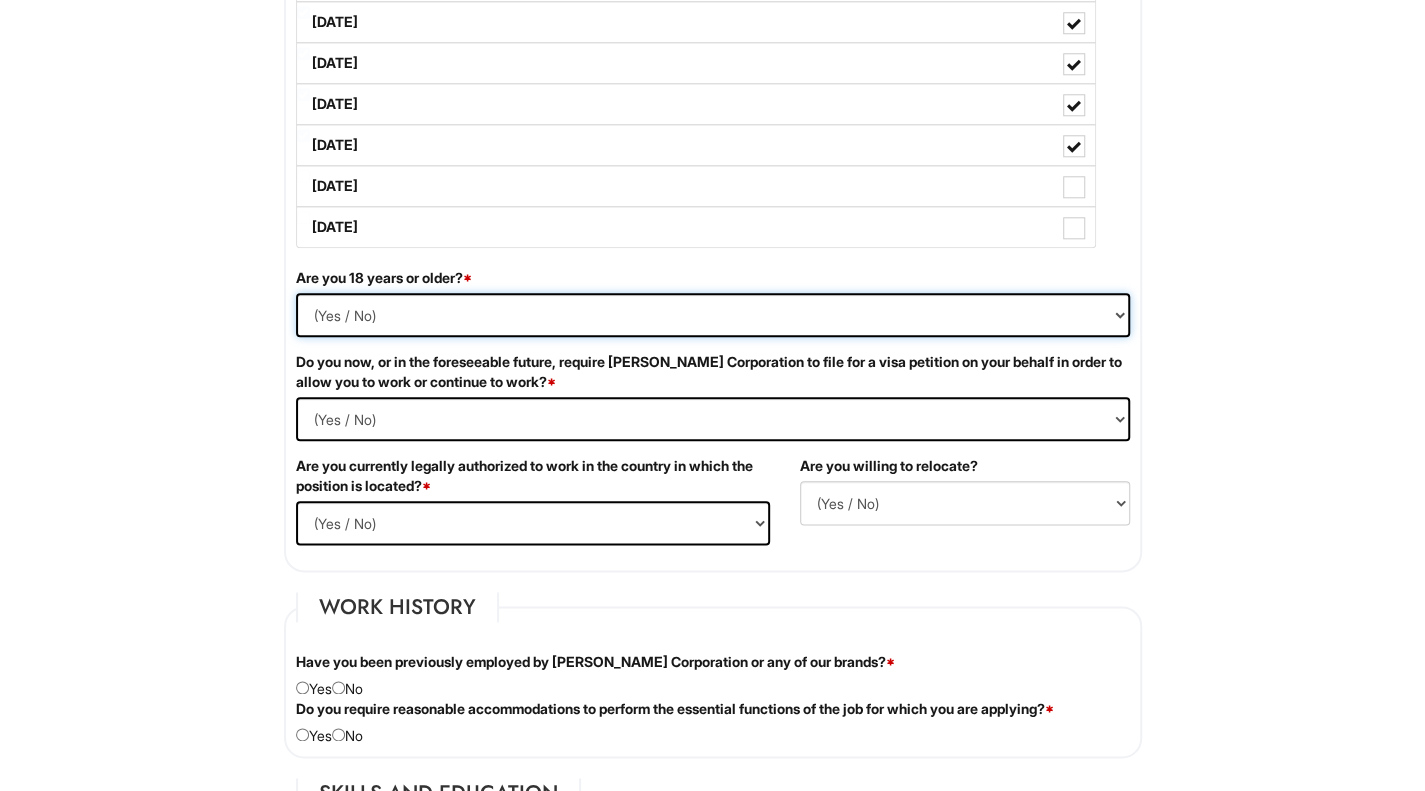 click on "(Yes / No) Yes No" at bounding box center [713, 315] 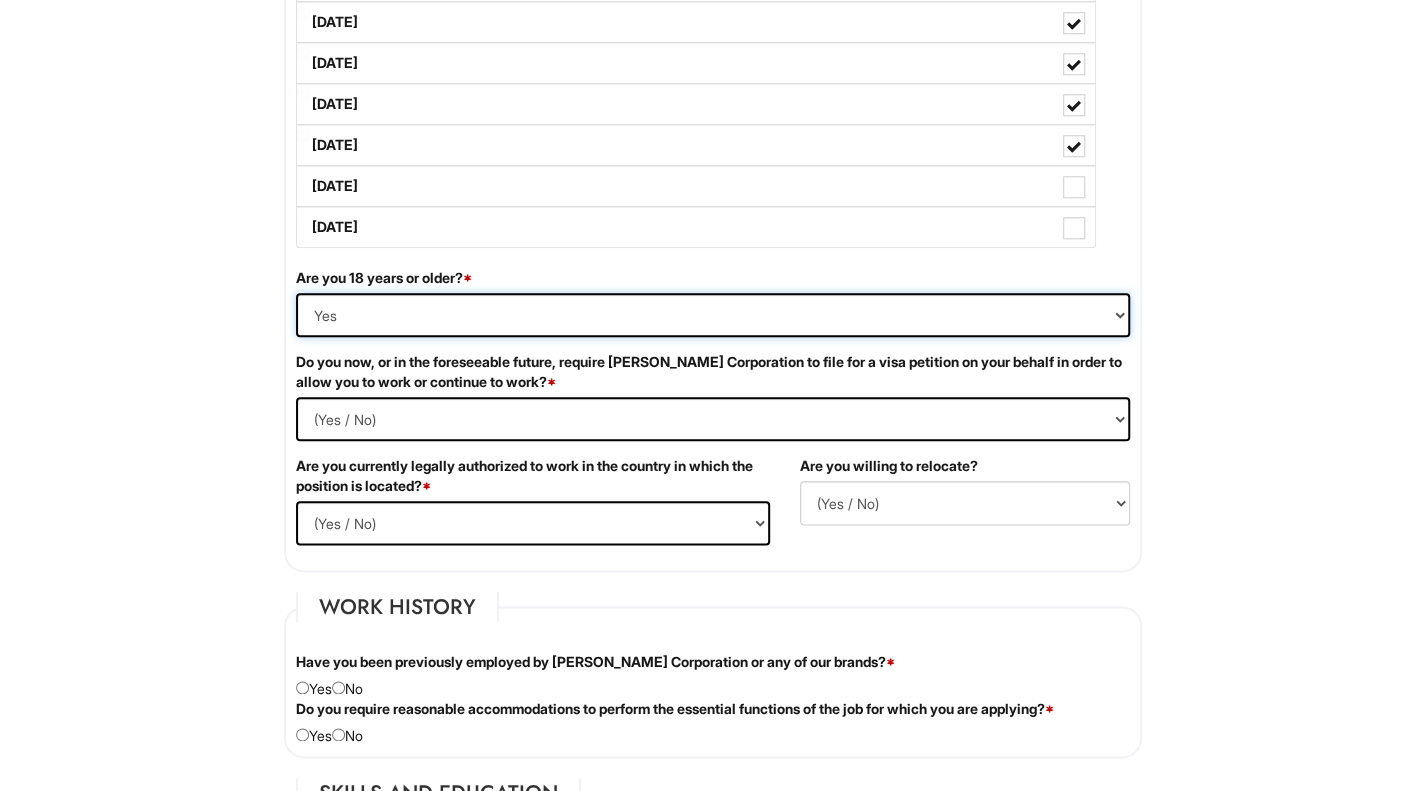 click on "(Yes / No) Yes No" at bounding box center [713, 315] 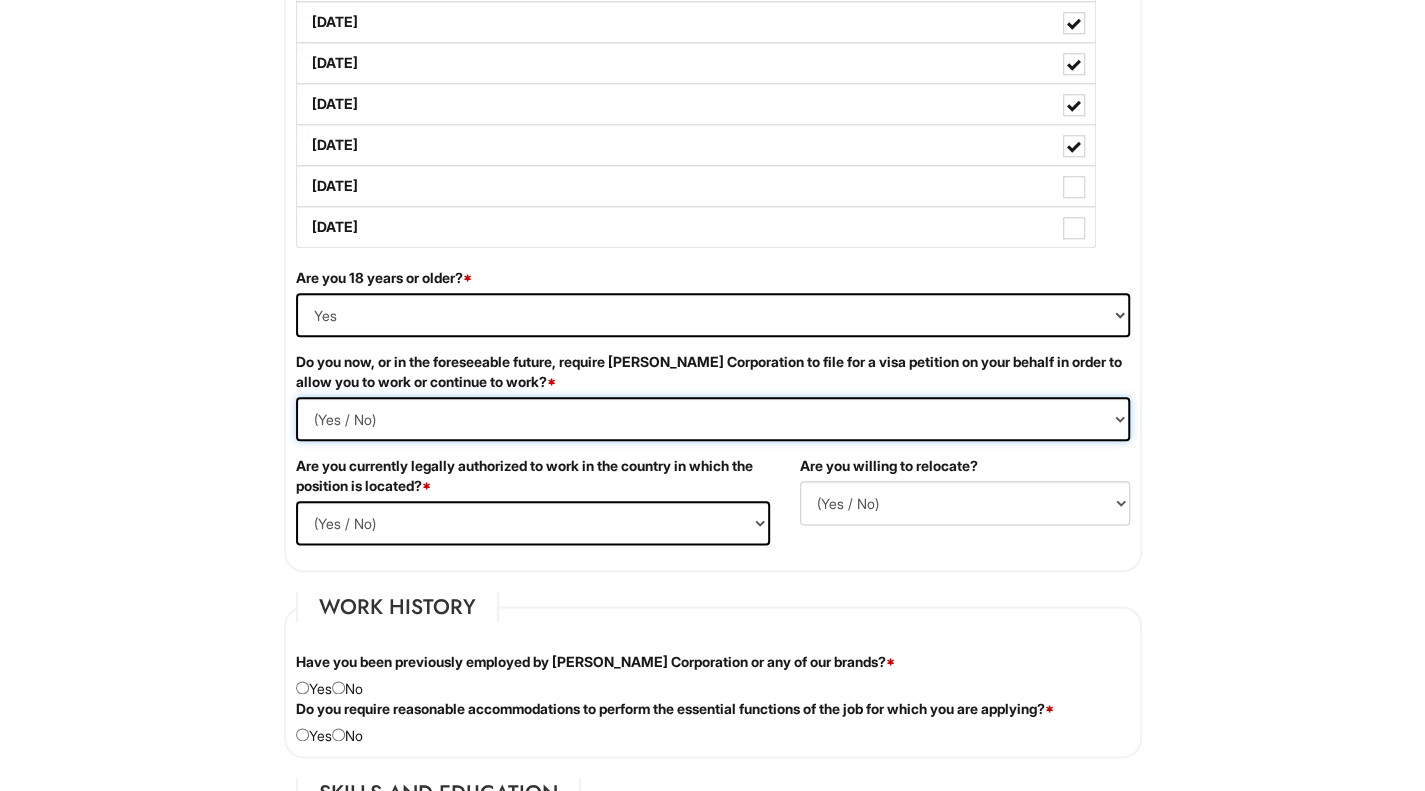 click on "(Yes / No) Yes No" at bounding box center [713, 419] 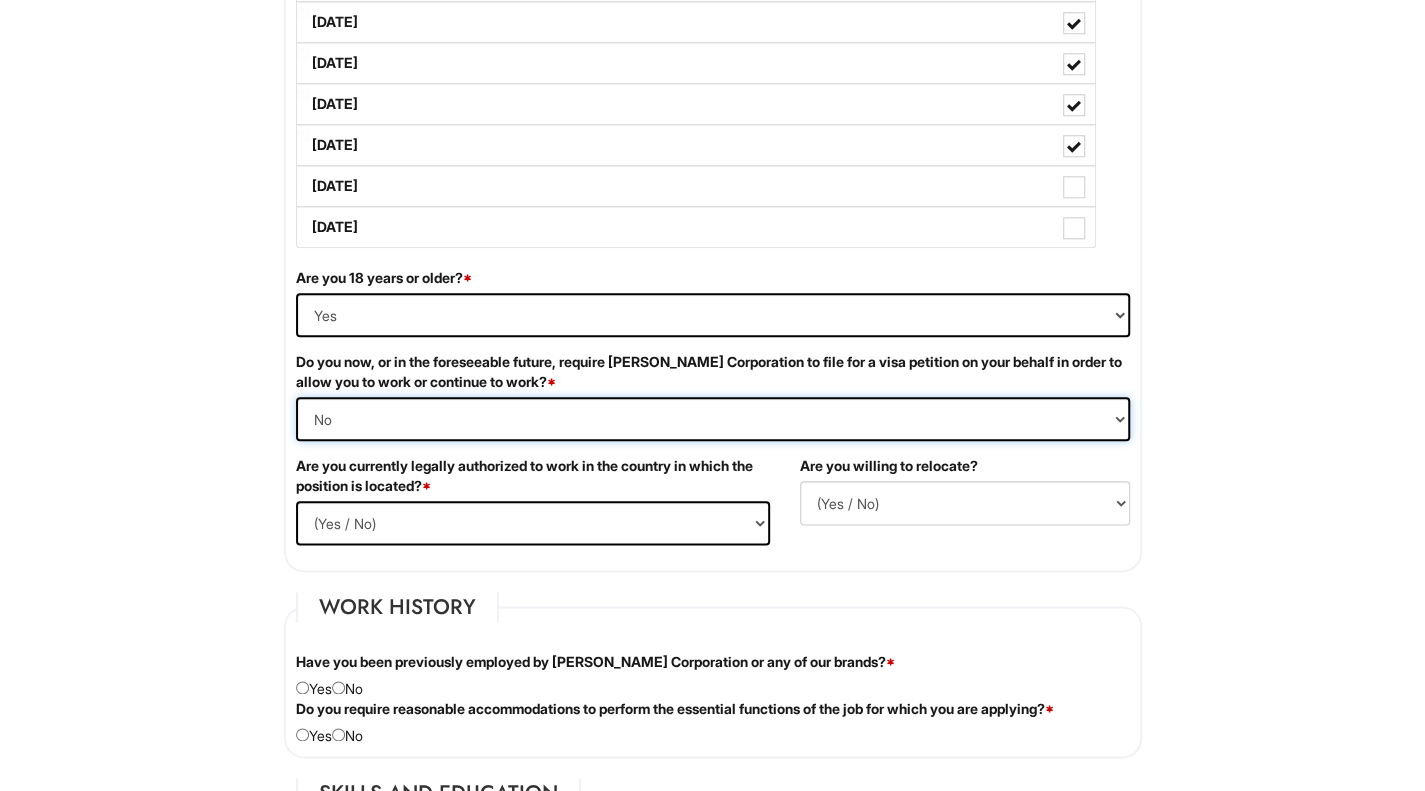 click on "(Yes / No) Yes No" at bounding box center (713, 419) 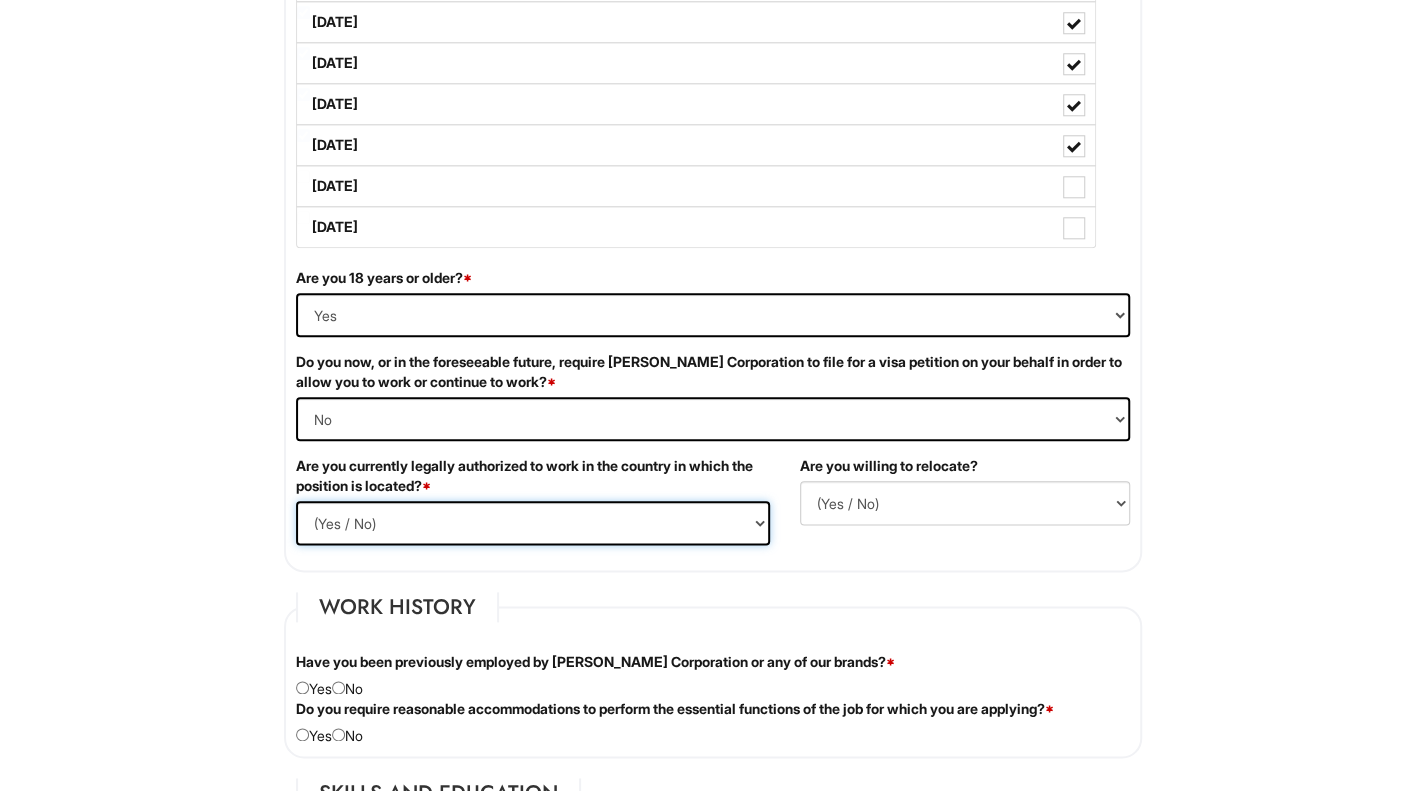click on "(Yes / No) Yes No" at bounding box center (533, 523) 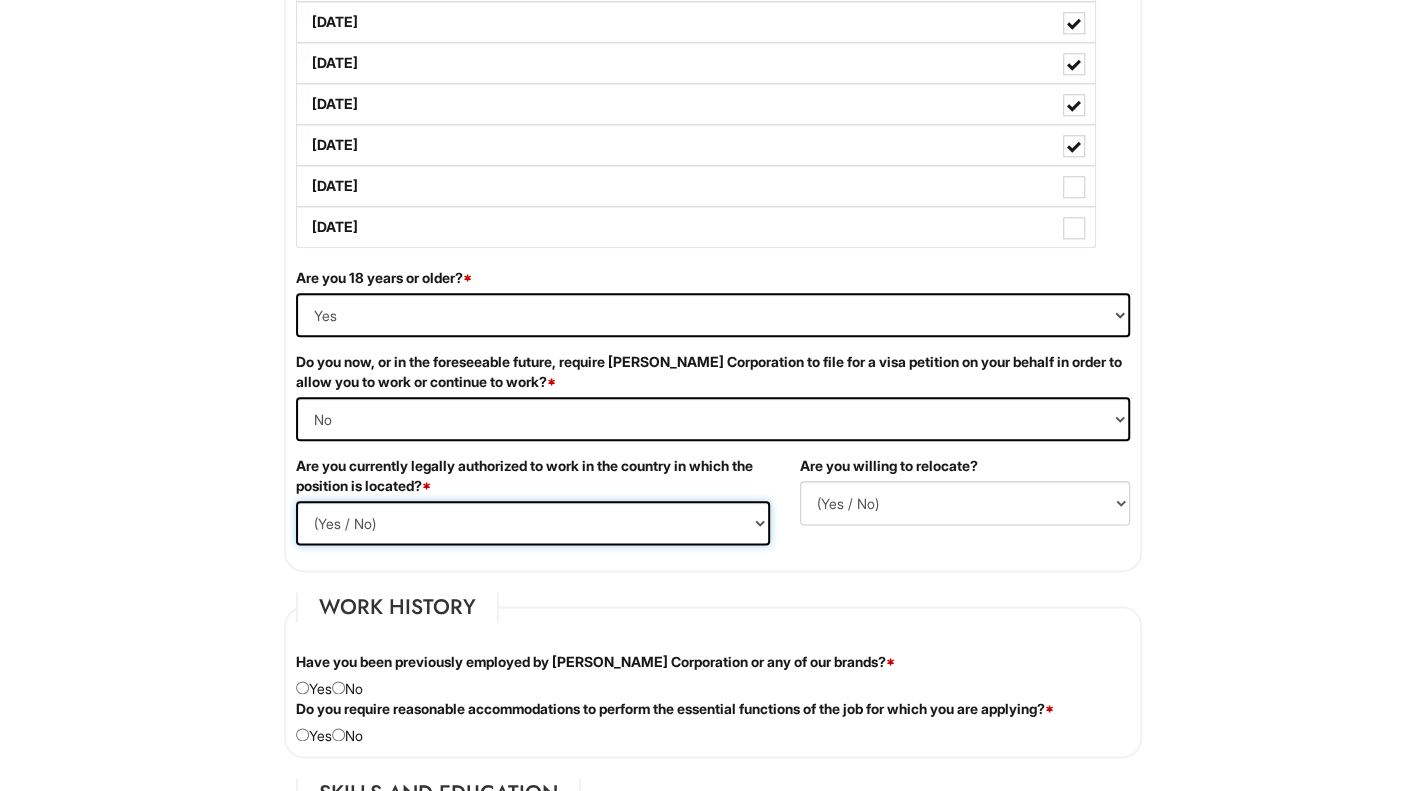 select on "Yes" 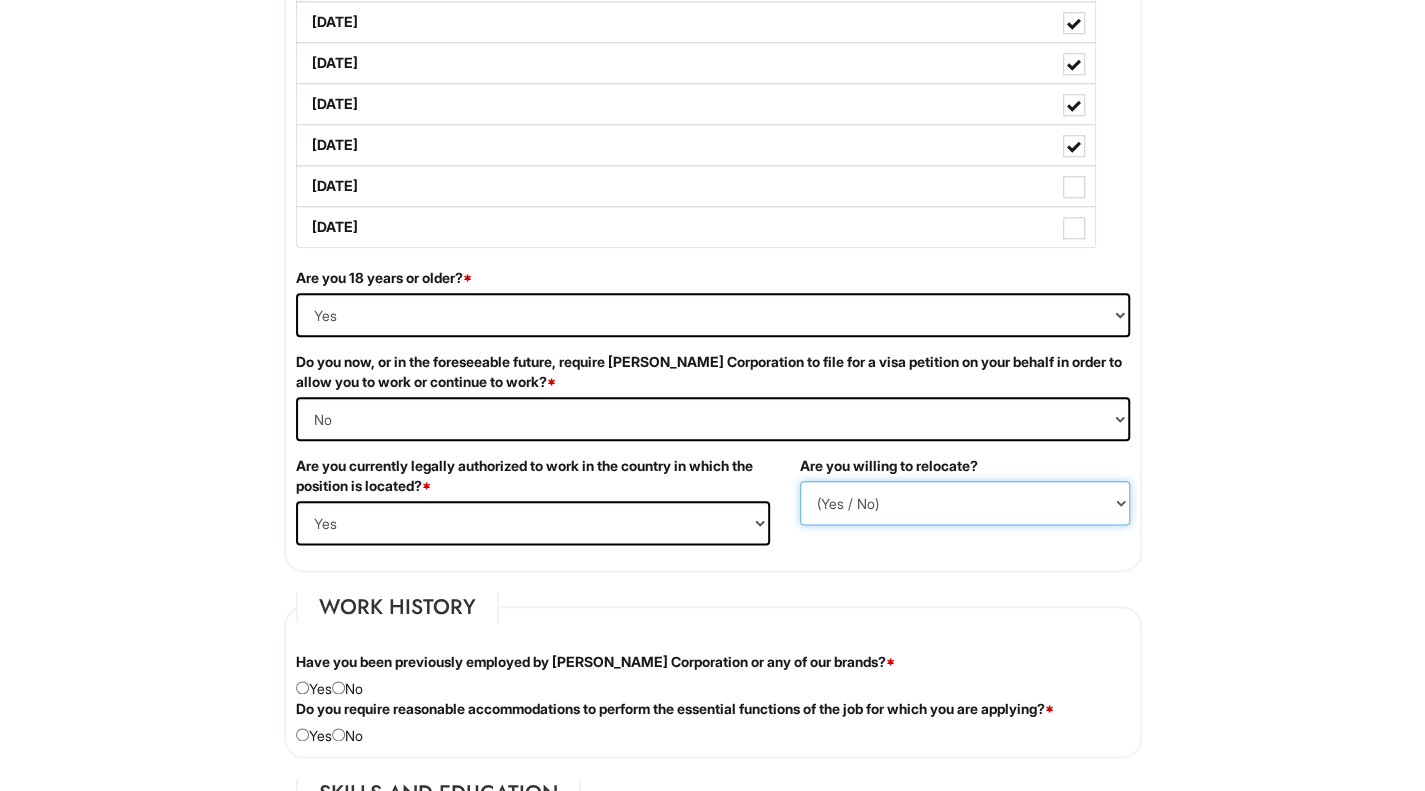 click on "(Yes / No) No Yes" at bounding box center (965, 503) 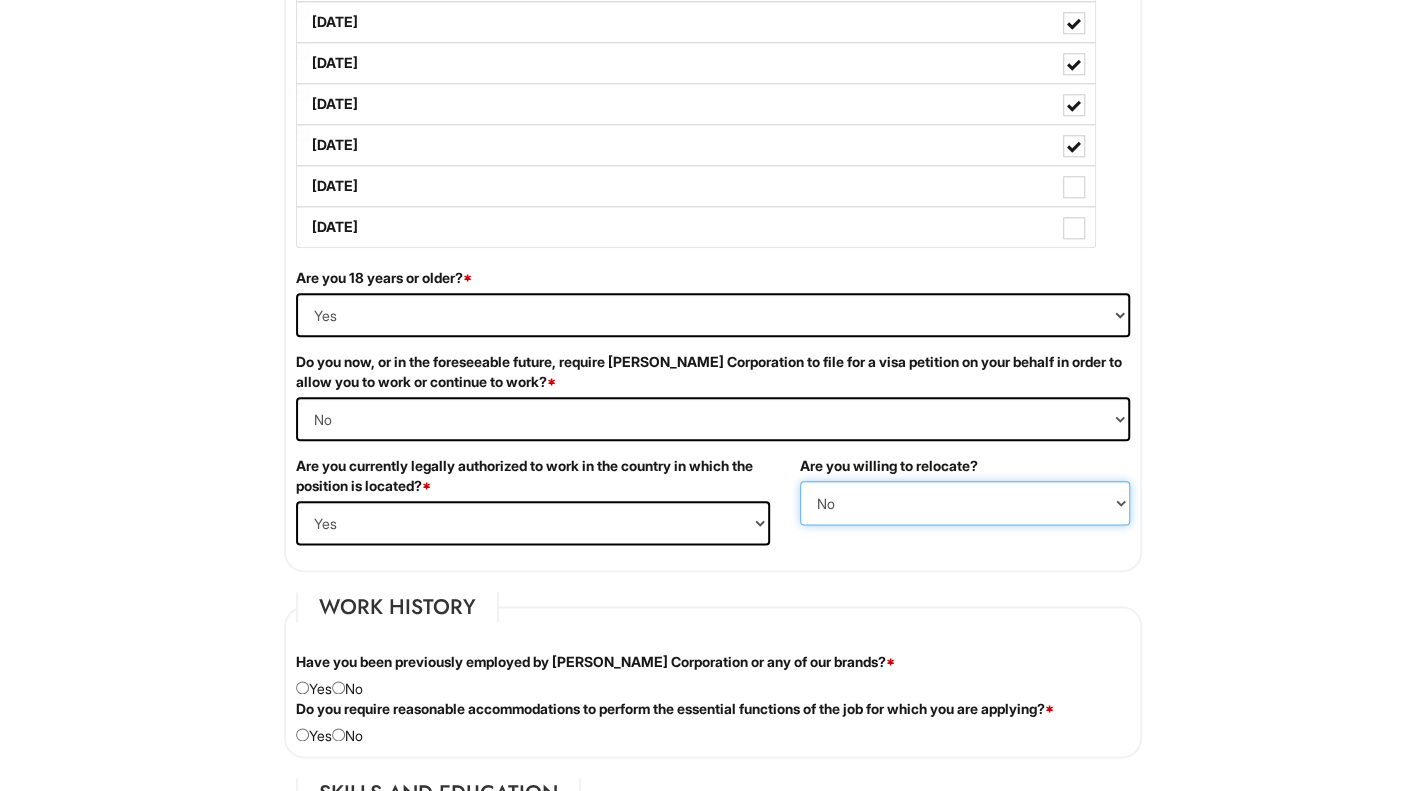 click on "(Yes / No) No Yes" at bounding box center [965, 503] 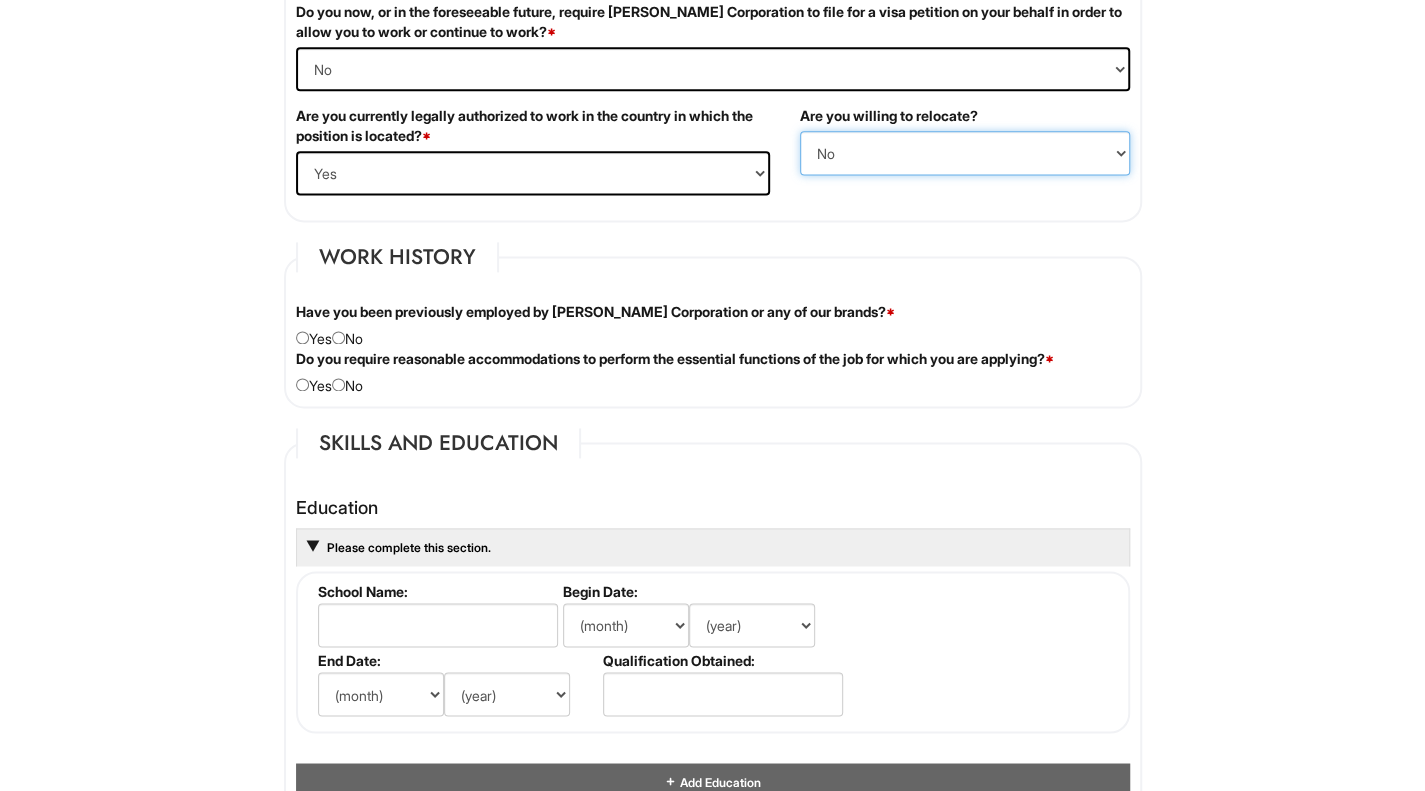 scroll, scrollTop: 1438, scrollLeft: 0, axis: vertical 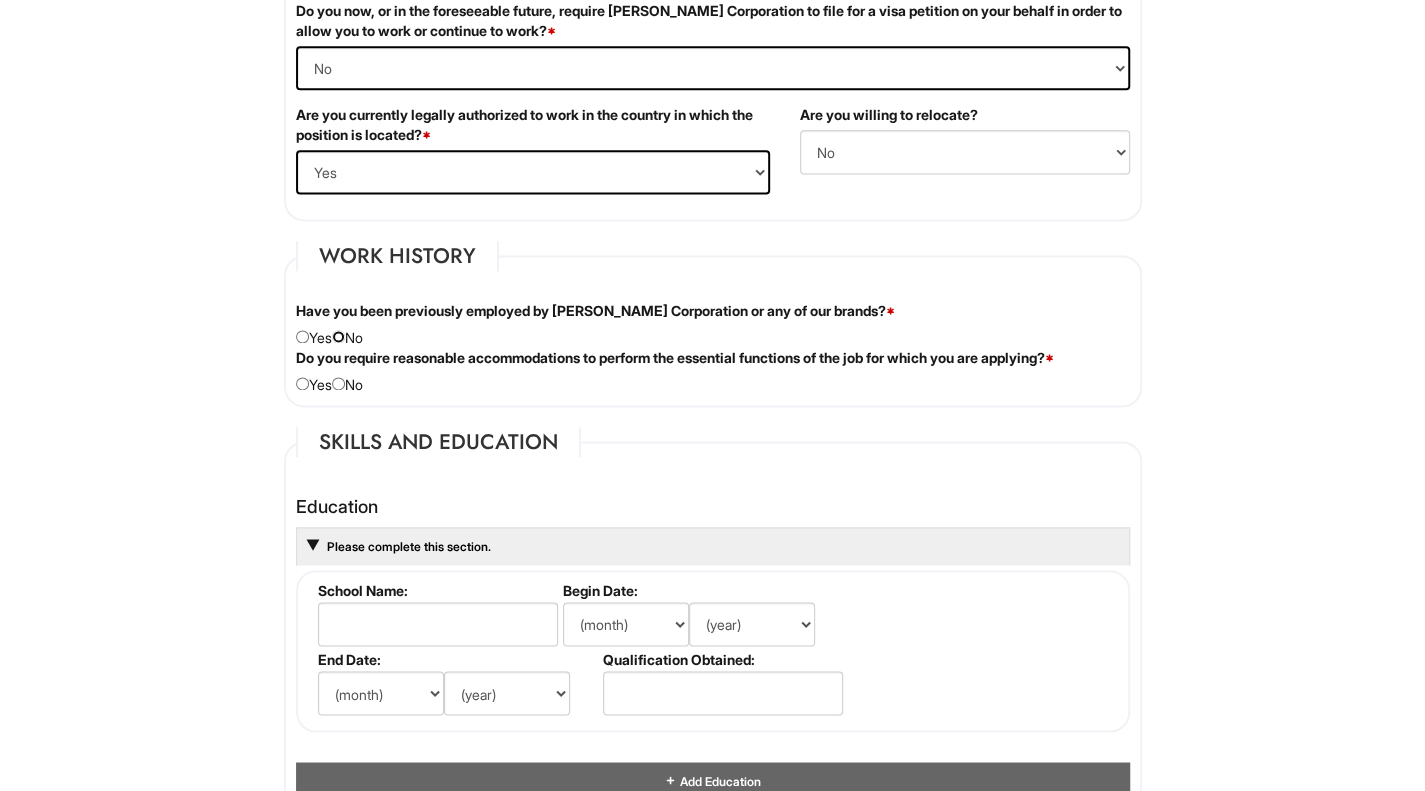 click at bounding box center [338, 336] 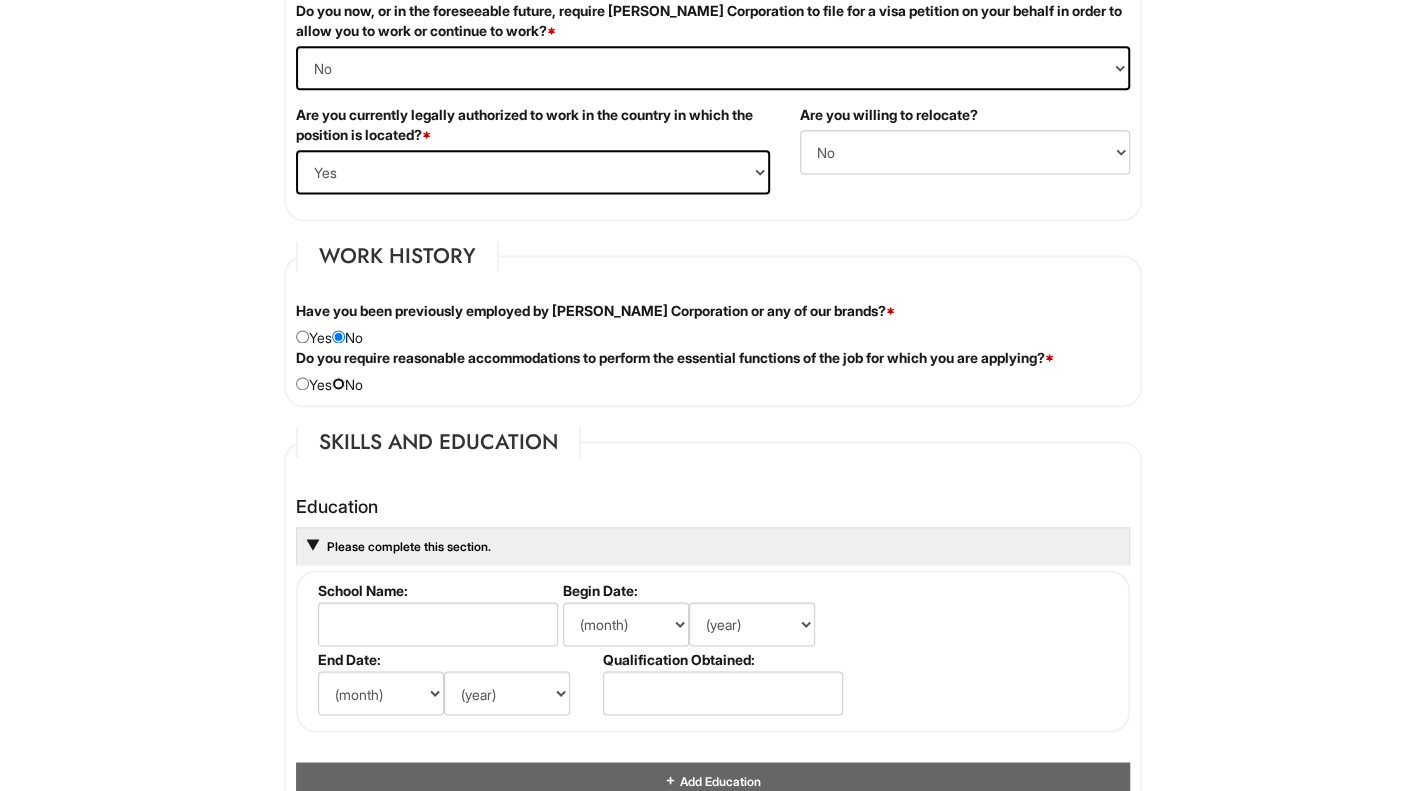 click at bounding box center (338, 383) 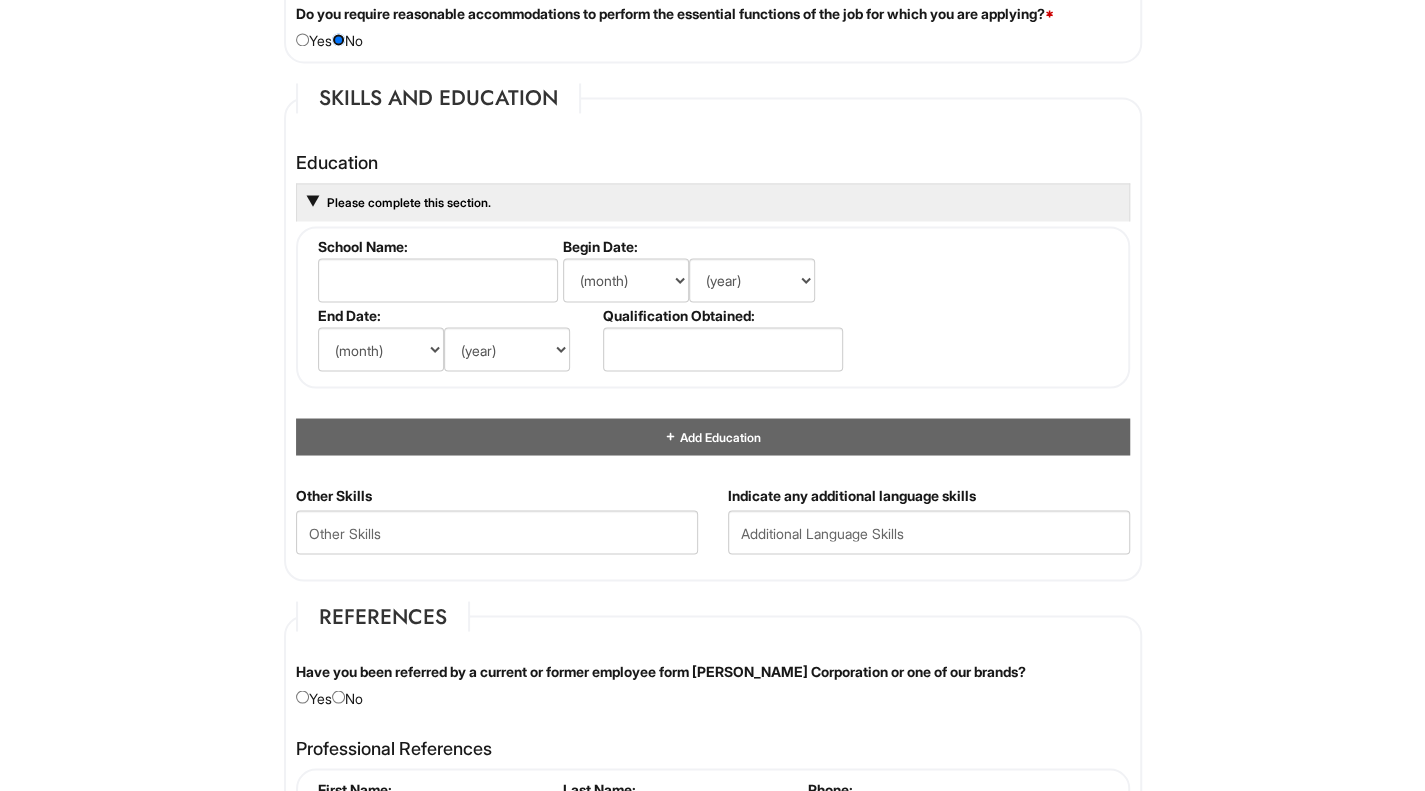 scroll, scrollTop: 1783, scrollLeft: 0, axis: vertical 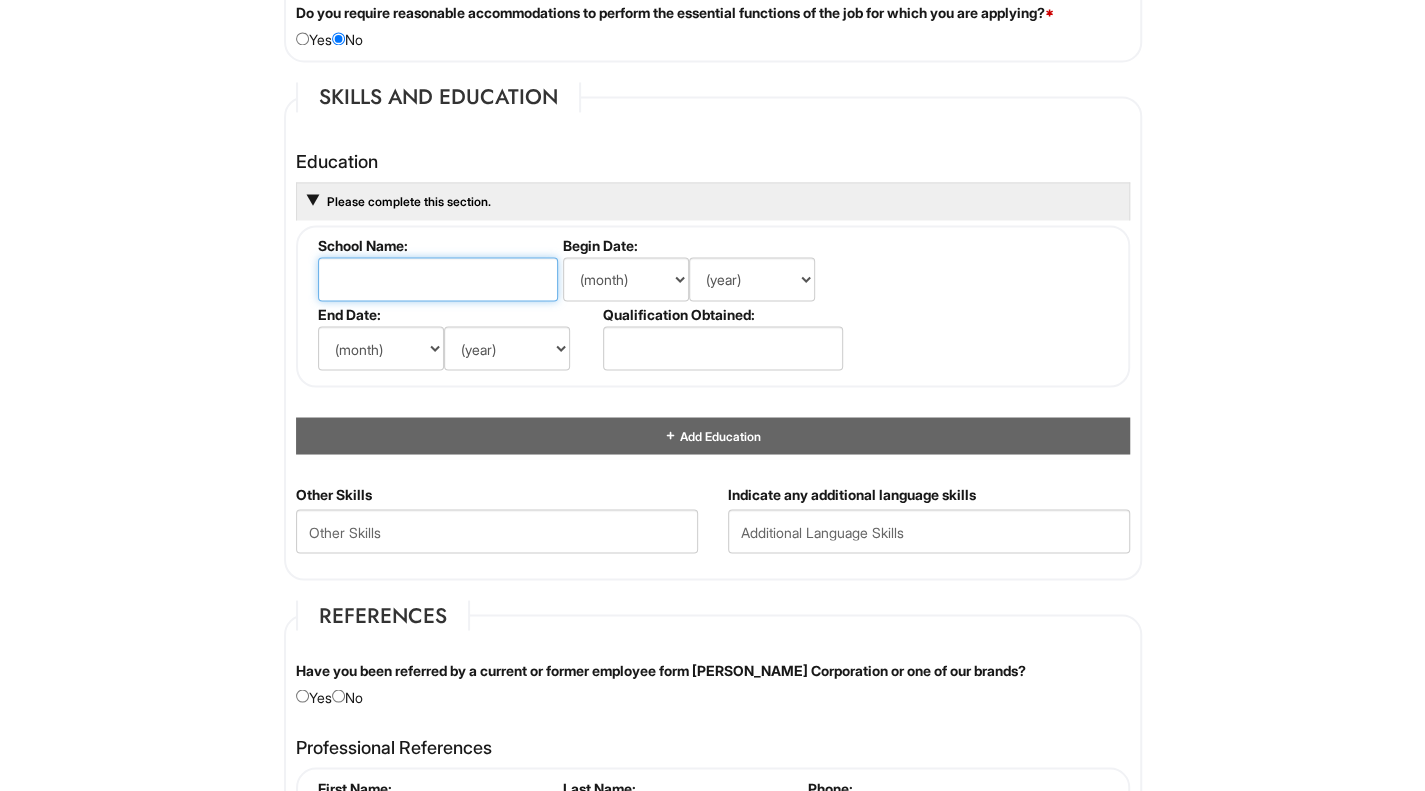 click at bounding box center (438, 279) 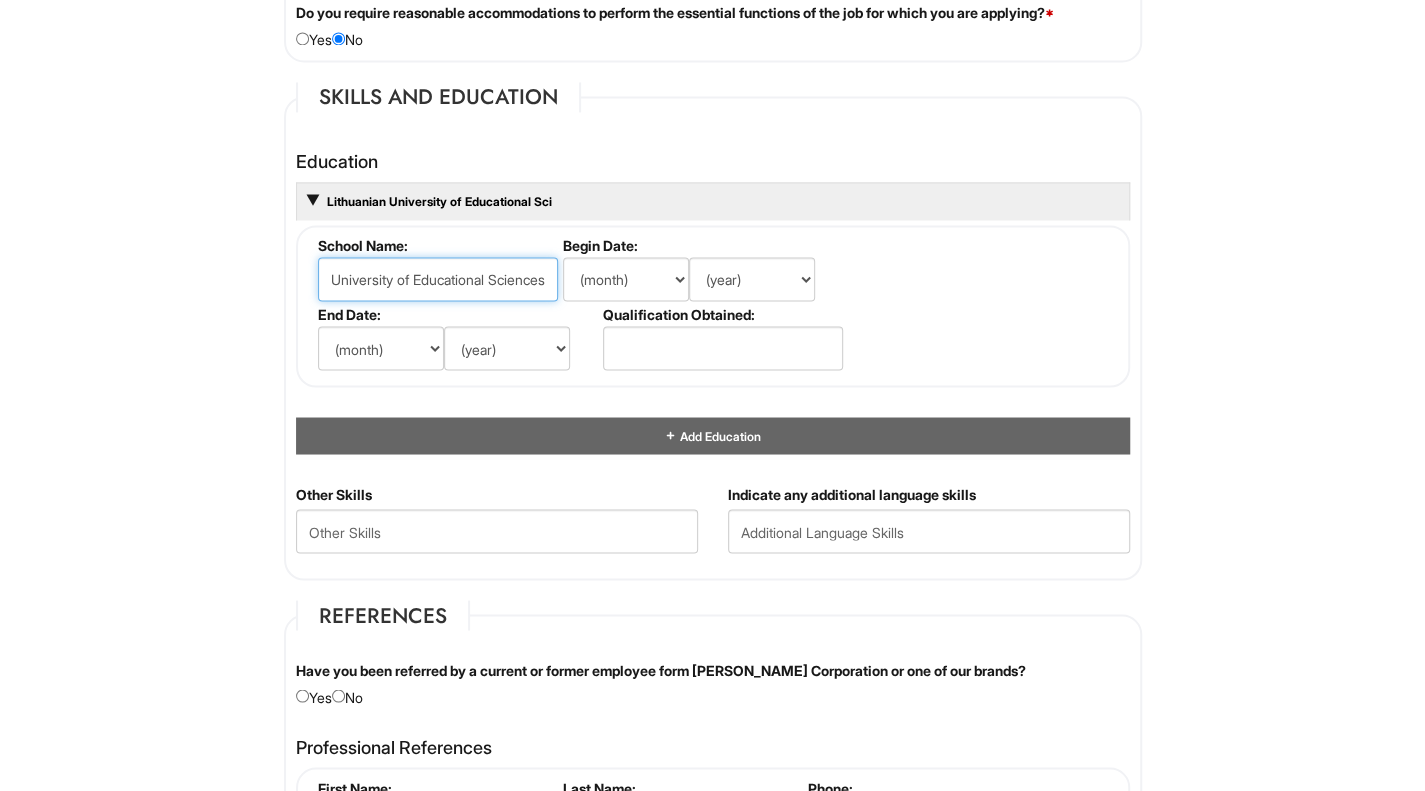 scroll, scrollTop: 0, scrollLeft: 86, axis: horizontal 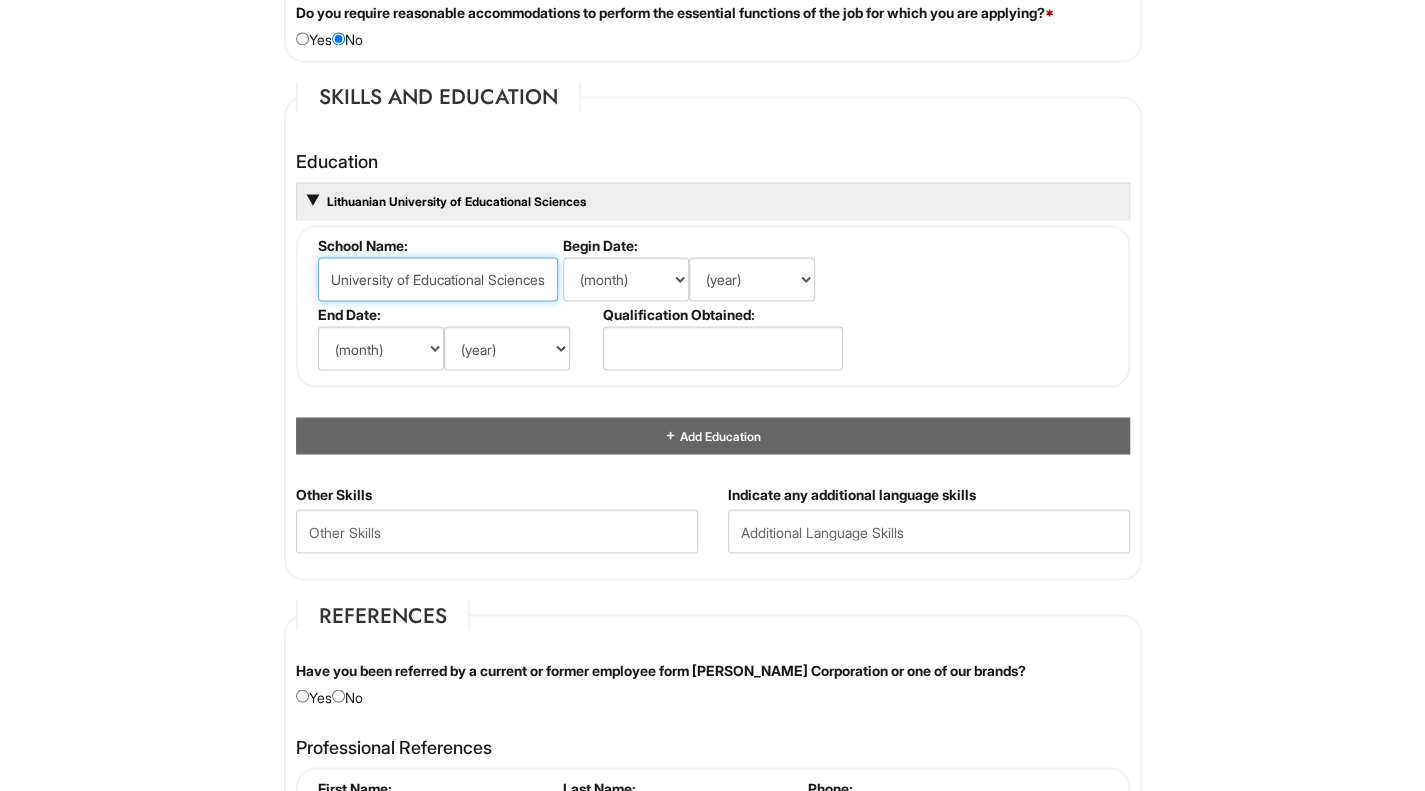 type on "Lithuanian University of Educational Sciences" 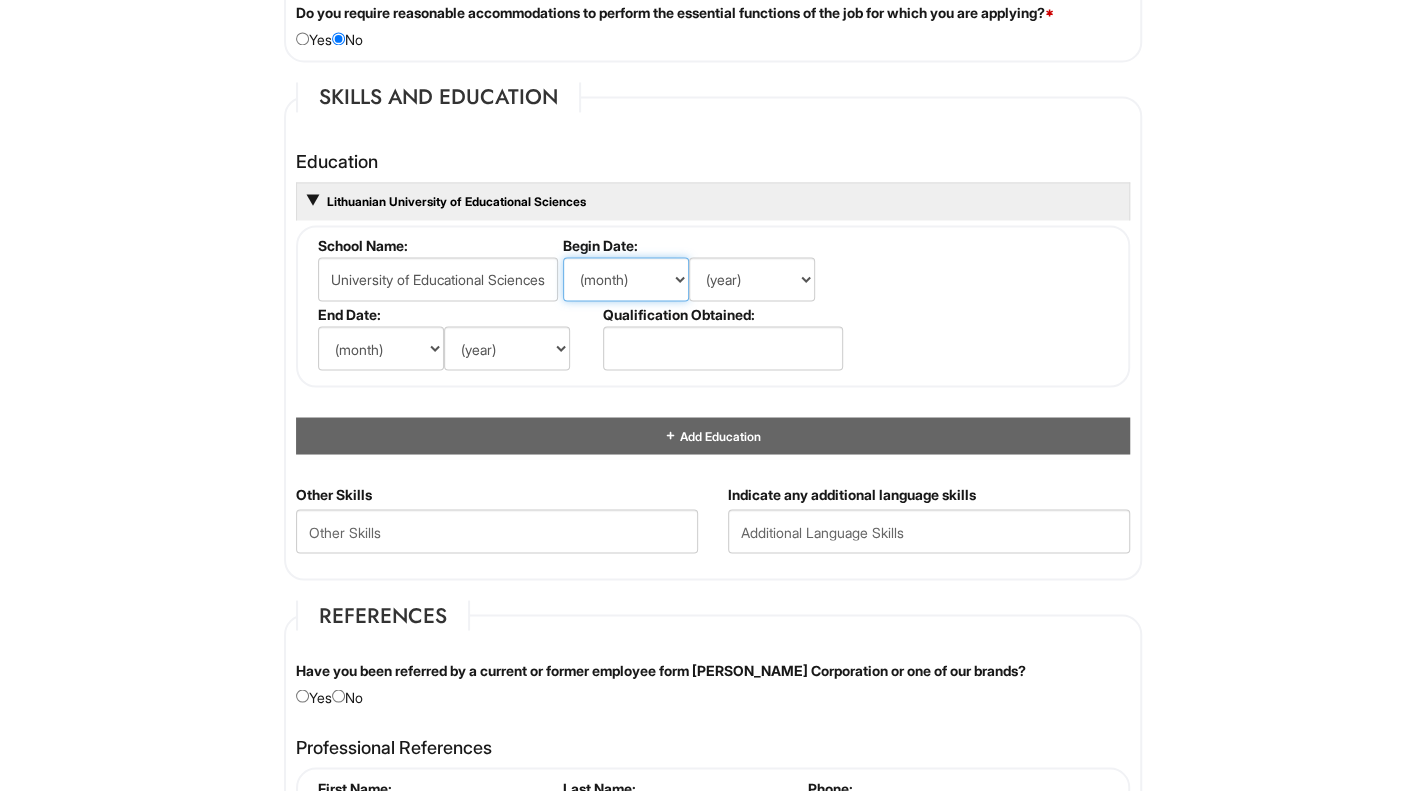 scroll, scrollTop: 0, scrollLeft: 0, axis: both 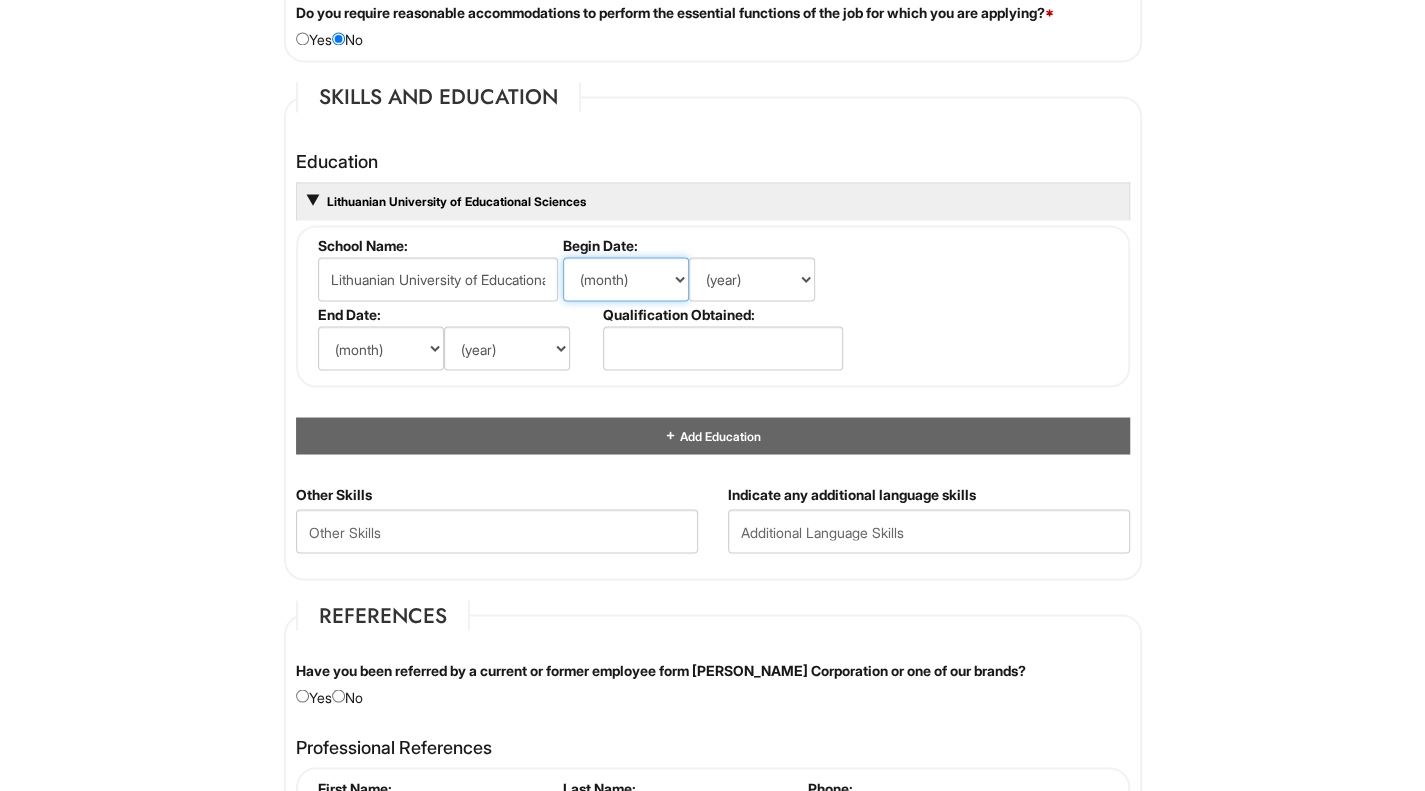 click on "(month) Jan Feb Mar Apr May Jun Jul Aug Sep Oct Nov Dec" at bounding box center (626, 279) 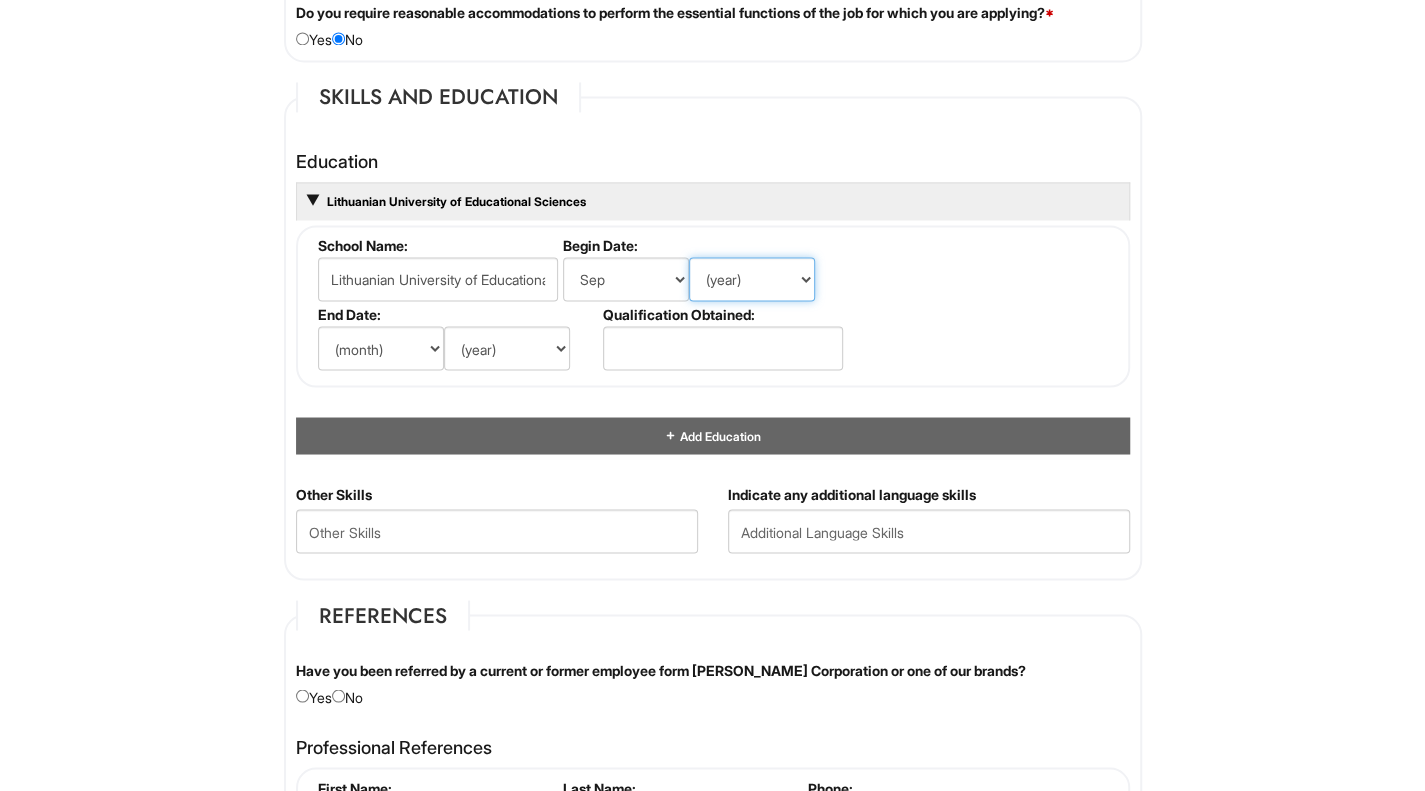 click on "(year) 2029 2028 2027 2026 2025 2024 2023 2022 2021 2020 2019 2018 2017 2016 2015 2014 2013 2012 2011 2010 2009 2008 2007 2006 2005 2004 2003 2002 2001 2000 1999 1998 1997 1996 1995 1994 1993 1992 1991 1990 1989 1988 1987 1986 1985 1984 1983 1982 1981 1980 1979 1978 1977 1976 1975 1974 1973 1972 1971 1970 1969 1968 1967 1966 1965 1964 1963 1962 1961 1960 1959 1958 1957 1956 1955 1954 1953 1952 1951 1950 1949 1948 1947 1946  --  2030 2031 2032 2033 2034 2035 2036 2037 2038 2039 2040 2041 2042 2043 2044 2045 2046 2047 2048 2049 2050 2051 2052 2053 2054 2055 2056 2057 2058 2059 2060 2061 2062 2063 2064" at bounding box center [752, 279] 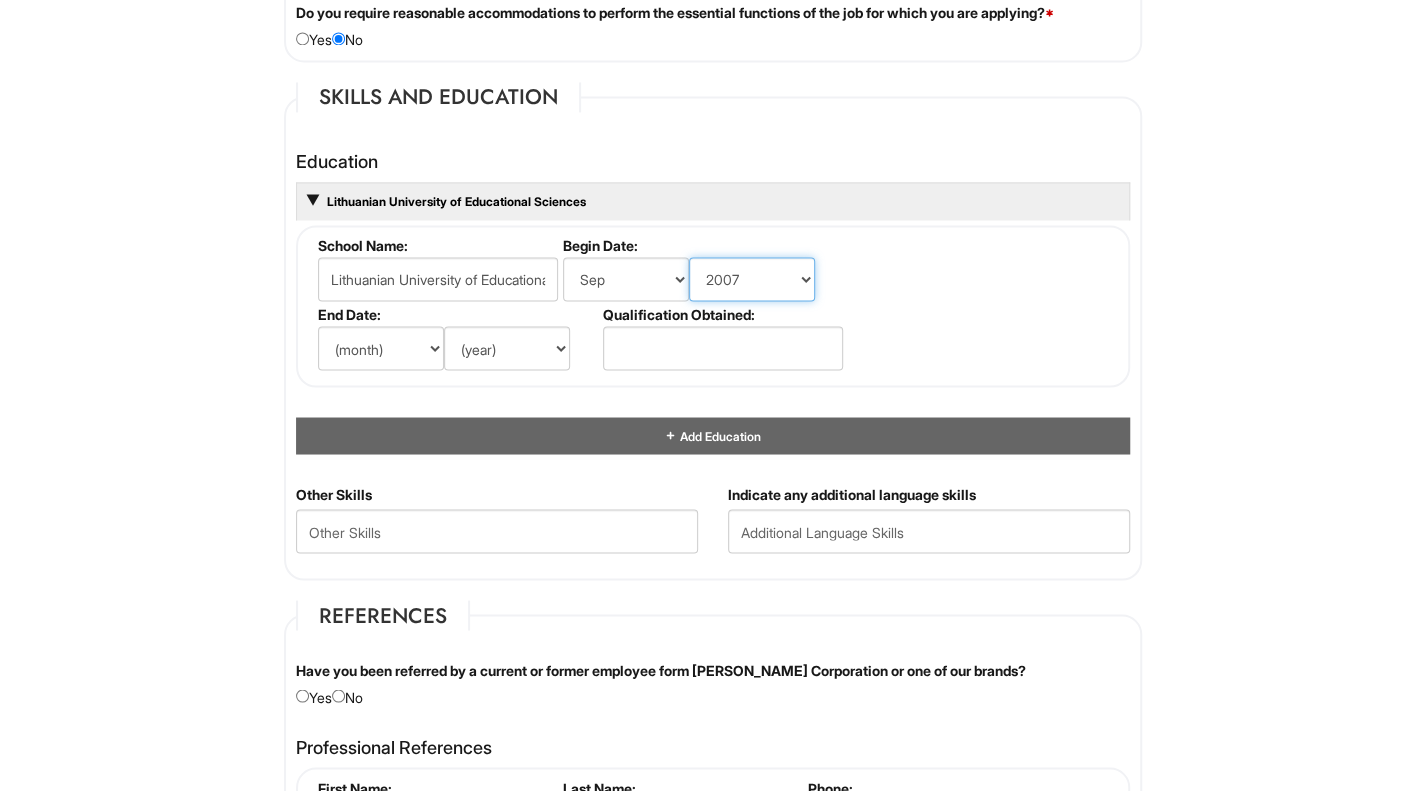 click on "(year) 2029 2028 2027 2026 2025 2024 2023 2022 2021 2020 2019 2018 2017 2016 2015 2014 2013 2012 2011 2010 2009 2008 2007 2006 2005 2004 2003 2002 2001 2000 1999 1998 1997 1996 1995 1994 1993 1992 1991 1990 1989 1988 1987 1986 1985 1984 1983 1982 1981 1980 1979 1978 1977 1976 1975 1974 1973 1972 1971 1970 1969 1968 1967 1966 1965 1964 1963 1962 1961 1960 1959 1958 1957 1956 1955 1954 1953 1952 1951 1950 1949 1948 1947 1946  --  2030 2031 2032 2033 2034 2035 2036 2037 2038 2039 2040 2041 2042 2043 2044 2045 2046 2047 2048 2049 2050 2051 2052 2053 2054 2055 2056 2057 2058 2059 2060 2061 2062 2063 2064" at bounding box center [752, 279] 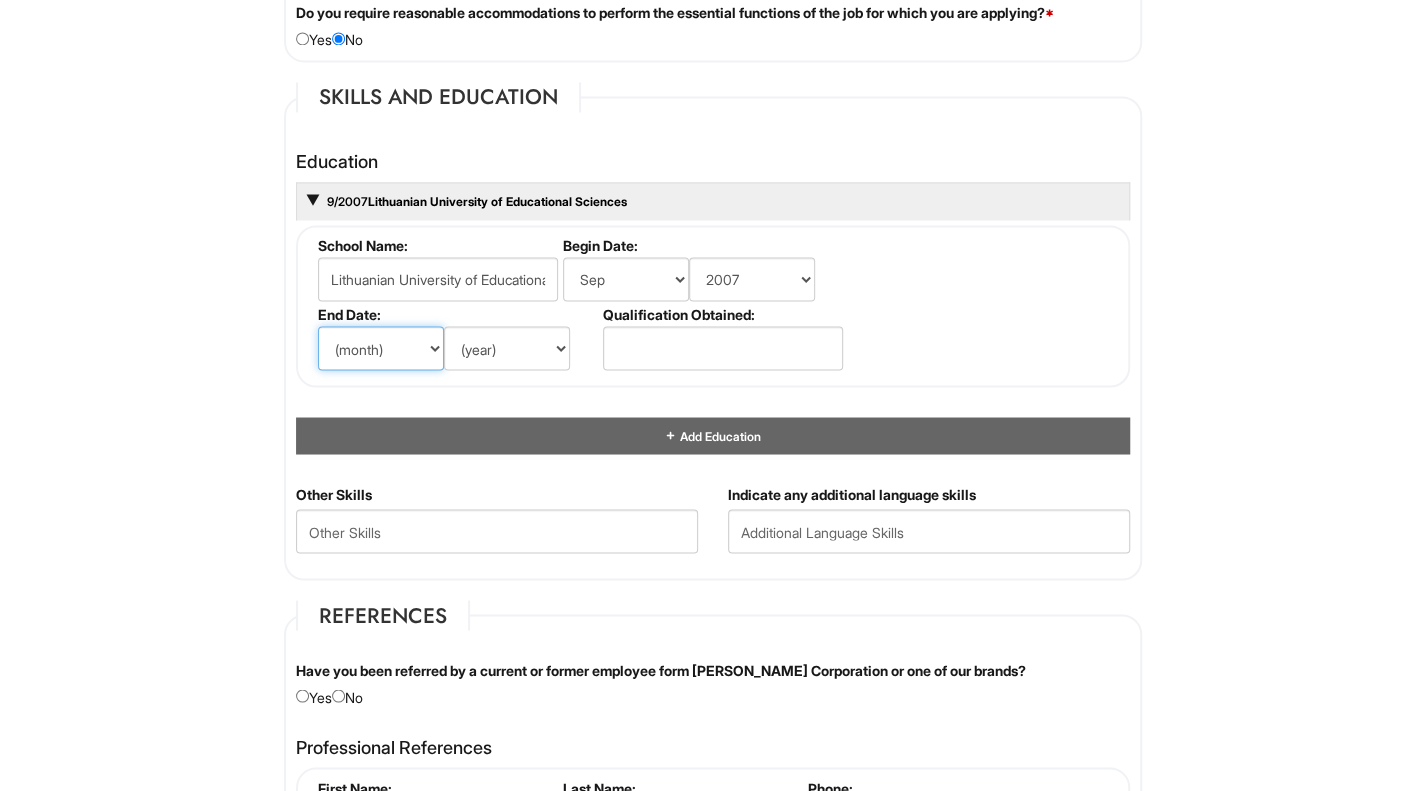 click on "(month) Jan Feb Mar Apr May Jun Jul Aug Sep Oct Nov Dec" at bounding box center (381, 348) 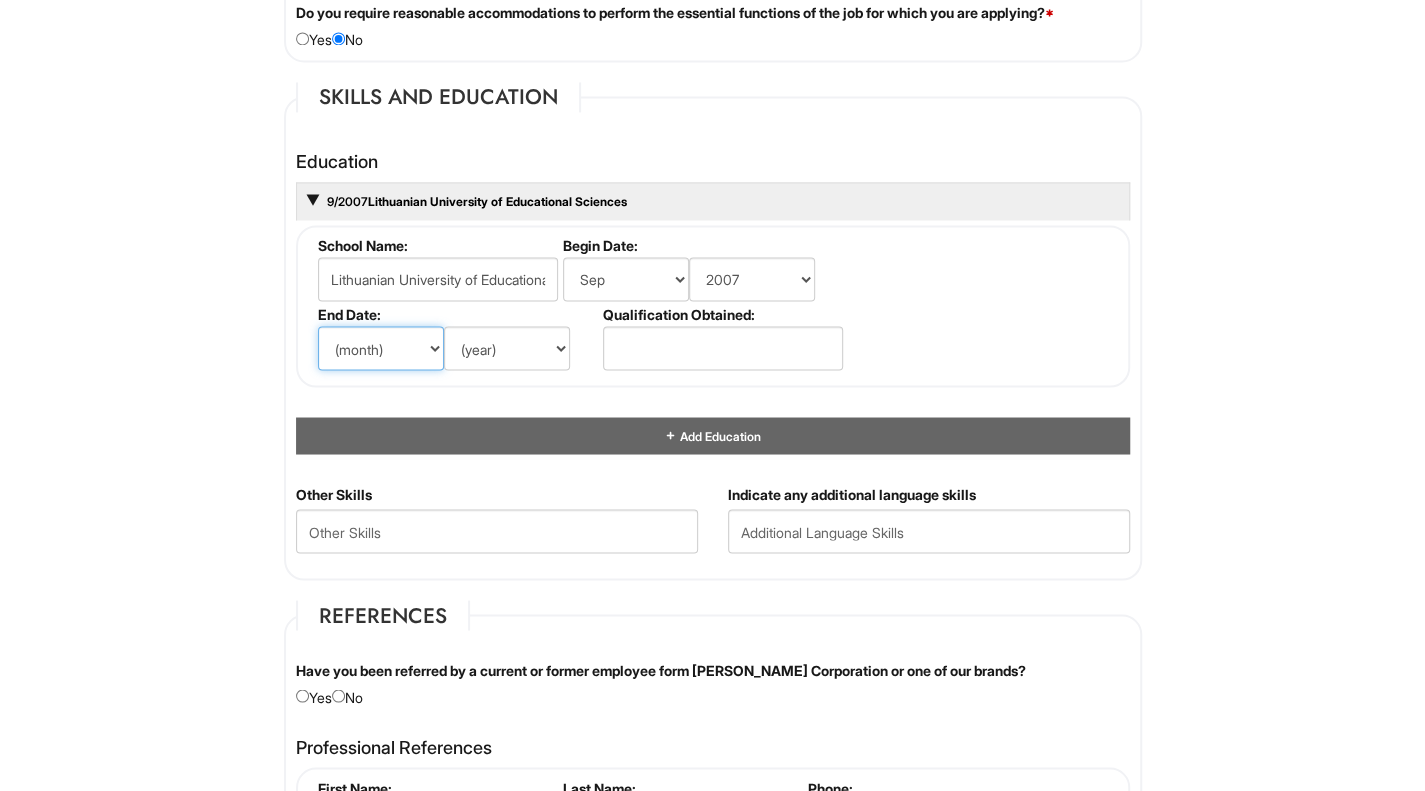 select on "6" 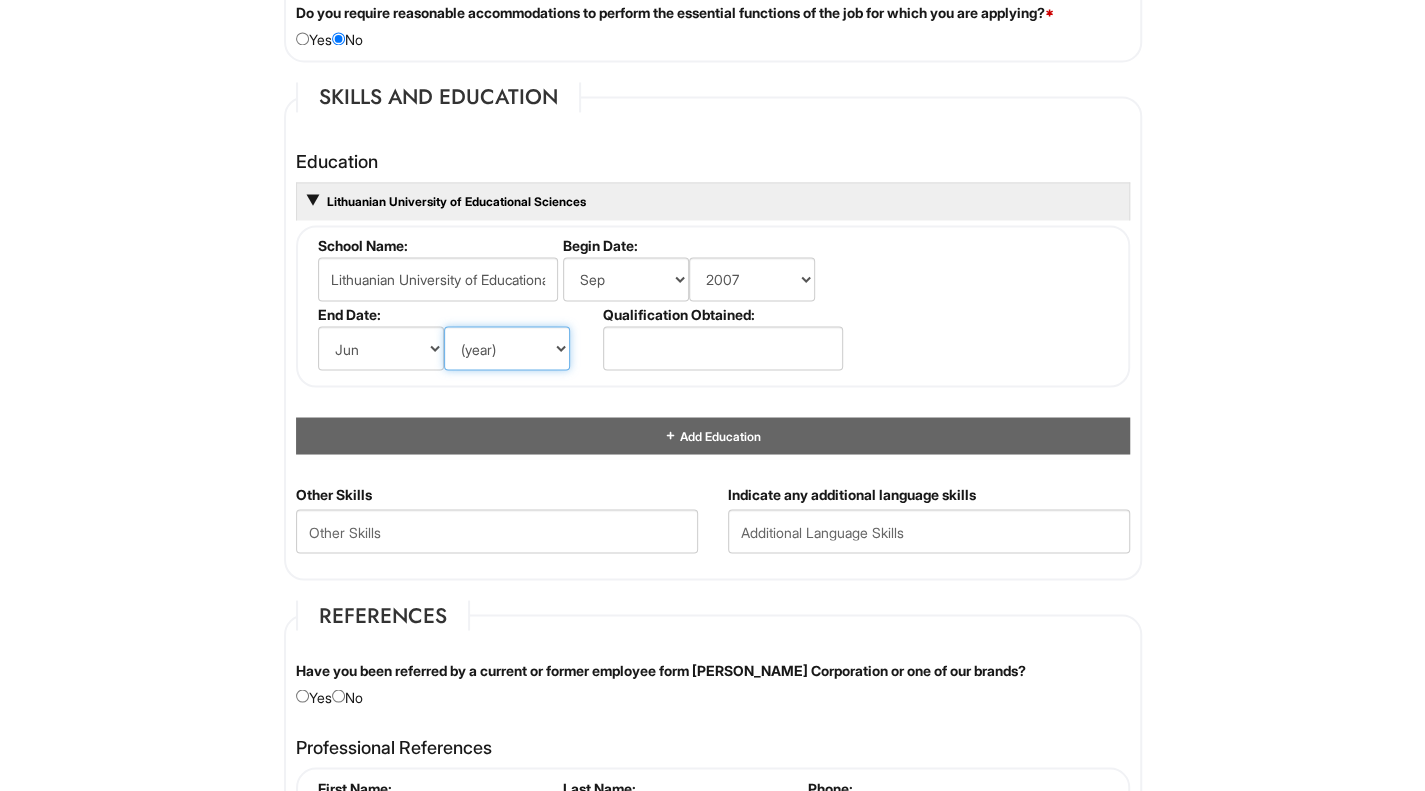 click on "(year) 2029 2028 2027 2026 2025 2024 2023 2022 2021 2020 2019 2018 2017 2016 2015 2014 2013 2012 2011 2010 2009 2008 2007 2006 2005 2004 2003 2002 2001 2000 1999 1998 1997 1996 1995 1994 1993 1992 1991 1990 1989 1988 1987 1986 1985 1984 1983 1982 1981 1980 1979 1978 1977 1976 1975 1974 1973 1972 1971 1970 1969 1968 1967 1966 1965 1964 1963 1962 1961 1960 1959 1958 1957 1956 1955 1954 1953 1952 1951 1950 1949 1948 1947 1946  --  2030 2031 2032 2033 2034 2035 2036 2037 2038 2039 2040 2041 2042 2043 2044 2045 2046 2047 2048 2049 2050 2051 2052 2053 2054 2055 2056 2057 2058 2059 2060 2061 2062 2063 2064" at bounding box center [507, 348] 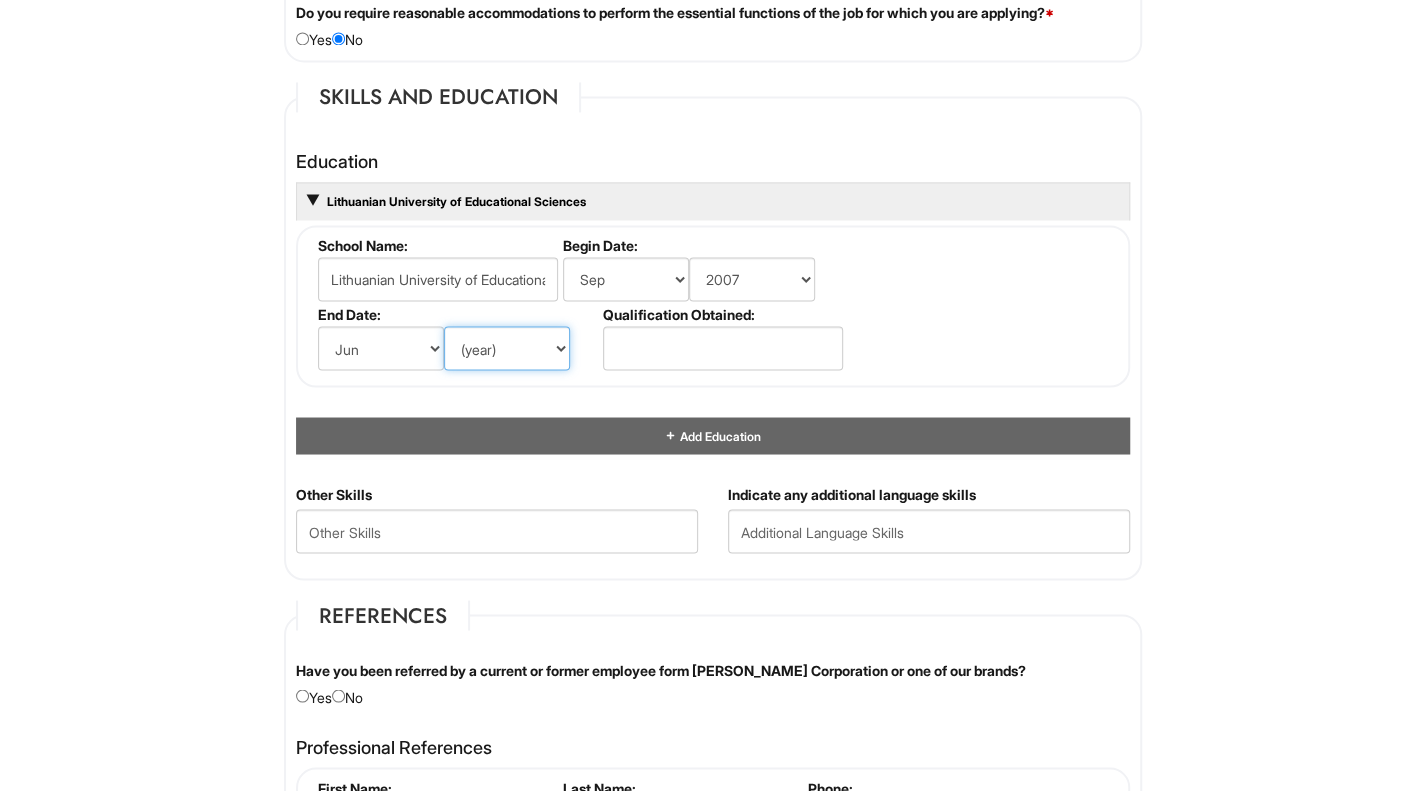 select on "2011" 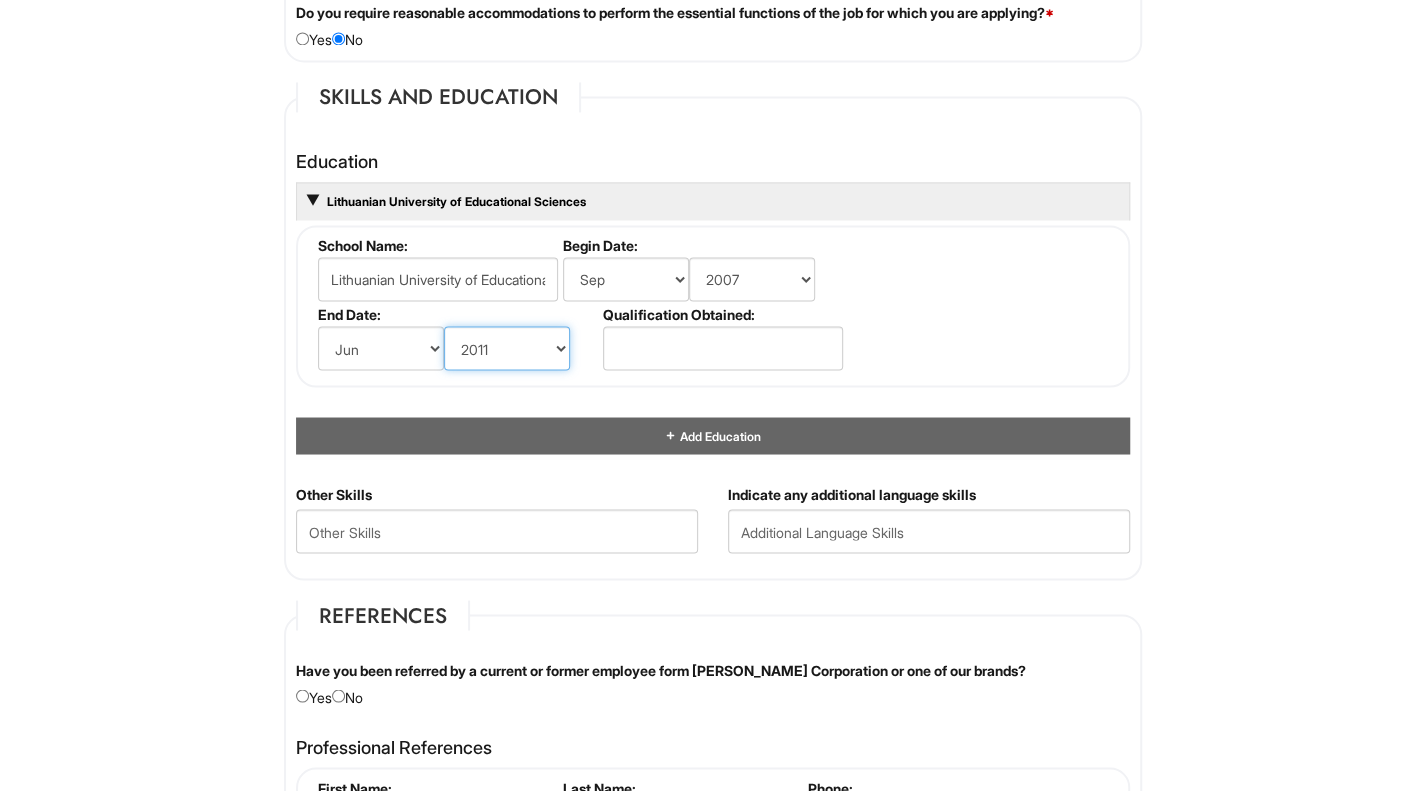 click on "(year) 2029 2028 2027 2026 2025 2024 2023 2022 2021 2020 2019 2018 2017 2016 2015 2014 2013 2012 2011 2010 2009 2008 2007 2006 2005 2004 2003 2002 2001 2000 1999 1998 1997 1996 1995 1994 1993 1992 1991 1990 1989 1988 1987 1986 1985 1984 1983 1982 1981 1980 1979 1978 1977 1976 1975 1974 1973 1972 1971 1970 1969 1968 1967 1966 1965 1964 1963 1962 1961 1960 1959 1958 1957 1956 1955 1954 1953 1952 1951 1950 1949 1948 1947 1946  --  2030 2031 2032 2033 2034 2035 2036 2037 2038 2039 2040 2041 2042 2043 2044 2045 2046 2047 2048 2049 2050 2051 2052 2053 2054 2055 2056 2057 2058 2059 2060 2061 2062 2063 2064" at bounding box center (507, 348) 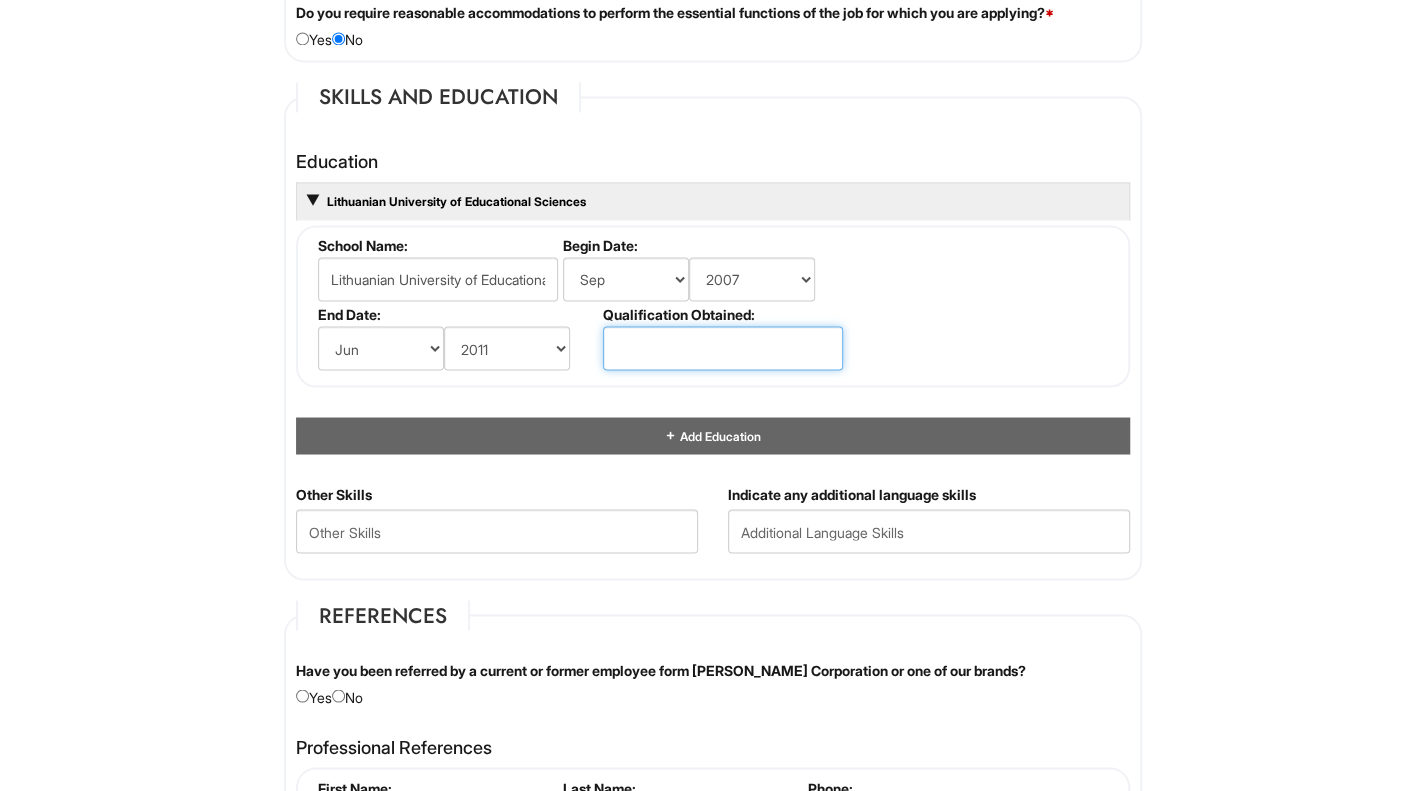 click at bounding box center (723, 348) 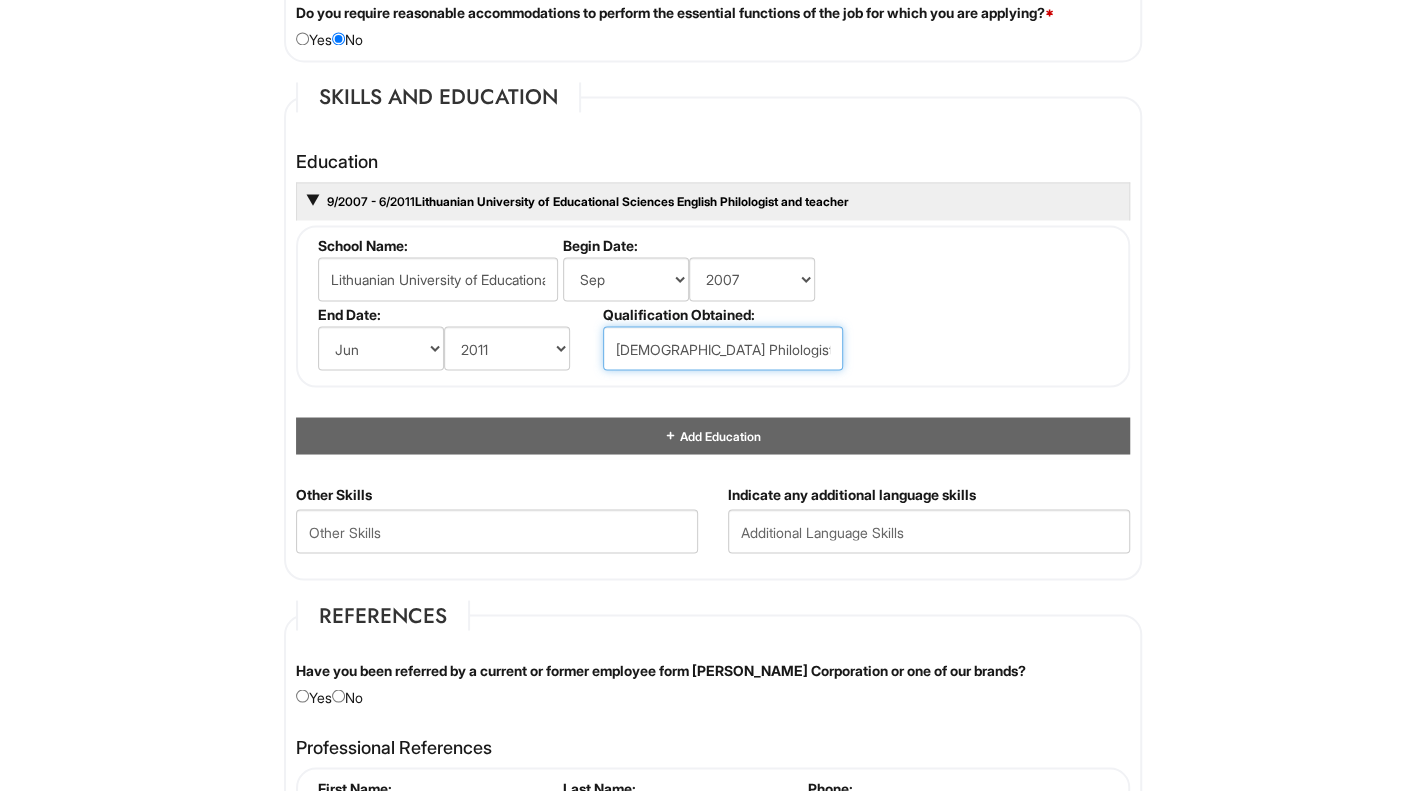 type on "English Philologist and teacher" 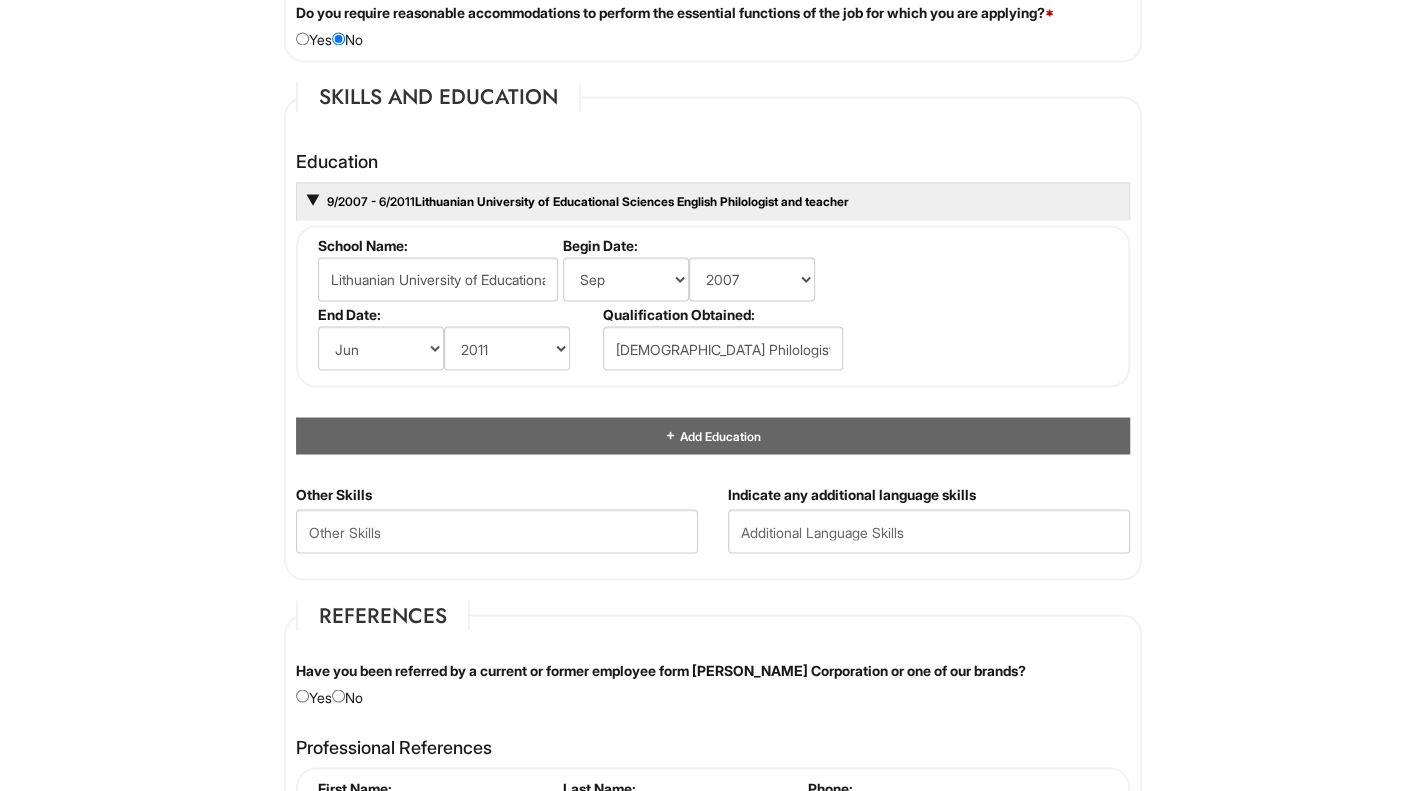 click on "Please Complete This Form 1 2 3 Client Advisor (PT) - A|X Armani Exchange Macy's PLEASE COMPLETE ALL REQUIRED FIELDS
We are an Equal Opportunity Employer. All persons shall have the opportunity to be considered for employment without regard to their race, color, creed, religion, national origin, ancestry, citizenship status, age, disability, gender, sex, sexual orientation, veteran status, genetic information or any other characteristic protected by applicable federal, state or local laws. We will endeavor to make a reasonable accommodation to the known physical or mental limitations of a qualified applicant with a disability unless the accommodation would impose an undue hardship on the operation of our business. If you believe you require such assistance to complete this form or to participate in an interview, please let us know.
Personal Information
Last Name  *   Ceskeviciute Domingues Bueno
First Name  *   Egle
Middle Name
E-mail Address  *   ecd.bueno@gmail.com
Phone  *" at bounding box center (712, 170) 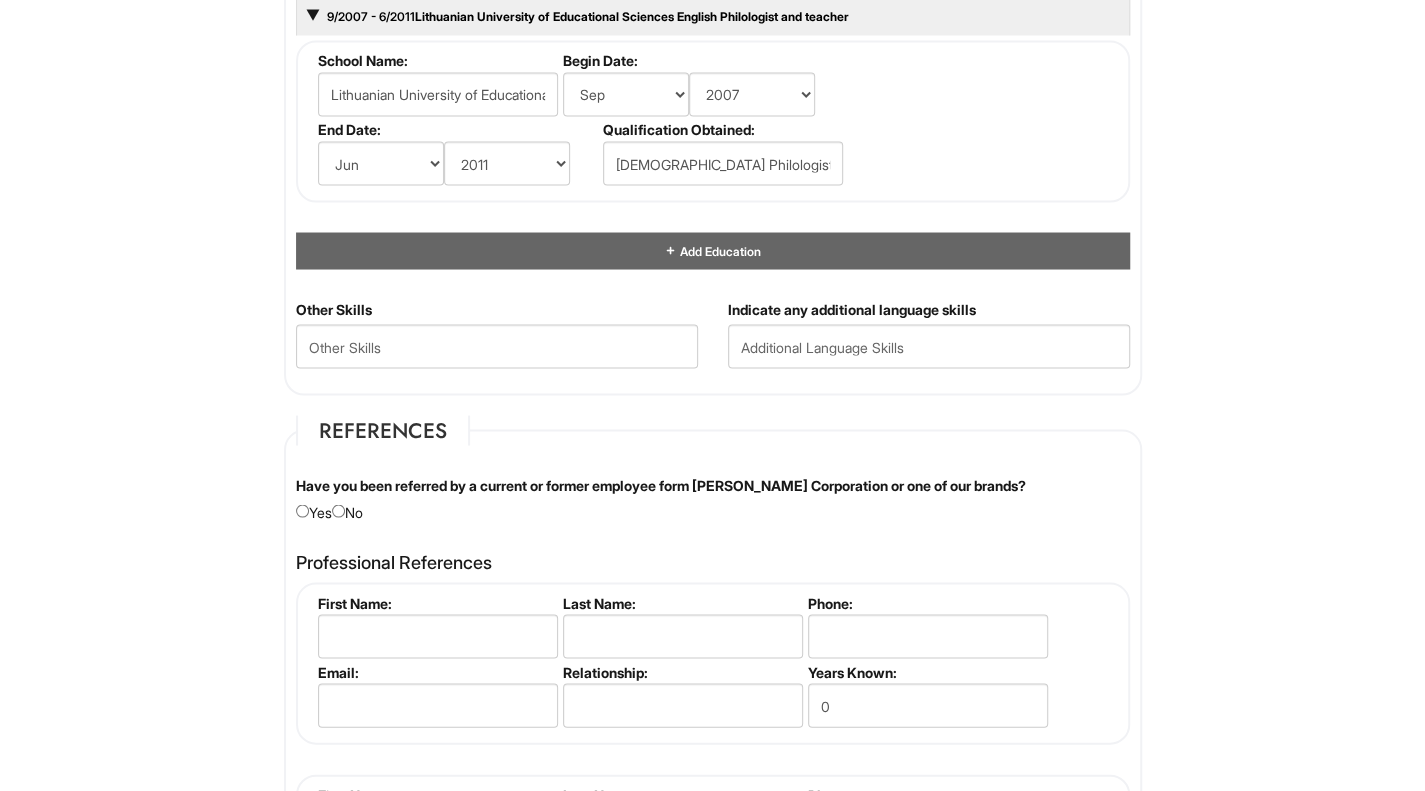 scroll, scrollTop: 1969, scrollLeft: 0, axis: vertical 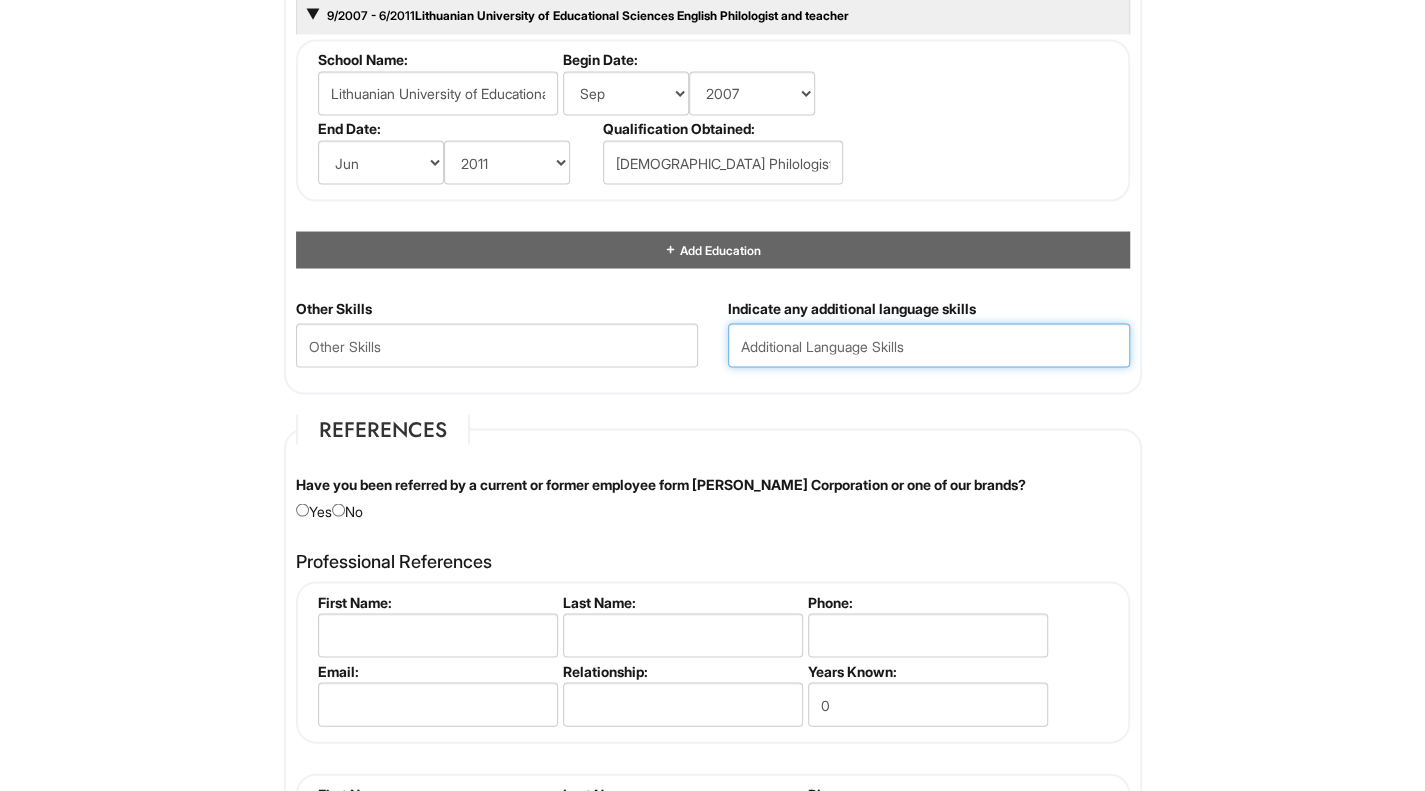 click at bounding box center [929, 345] 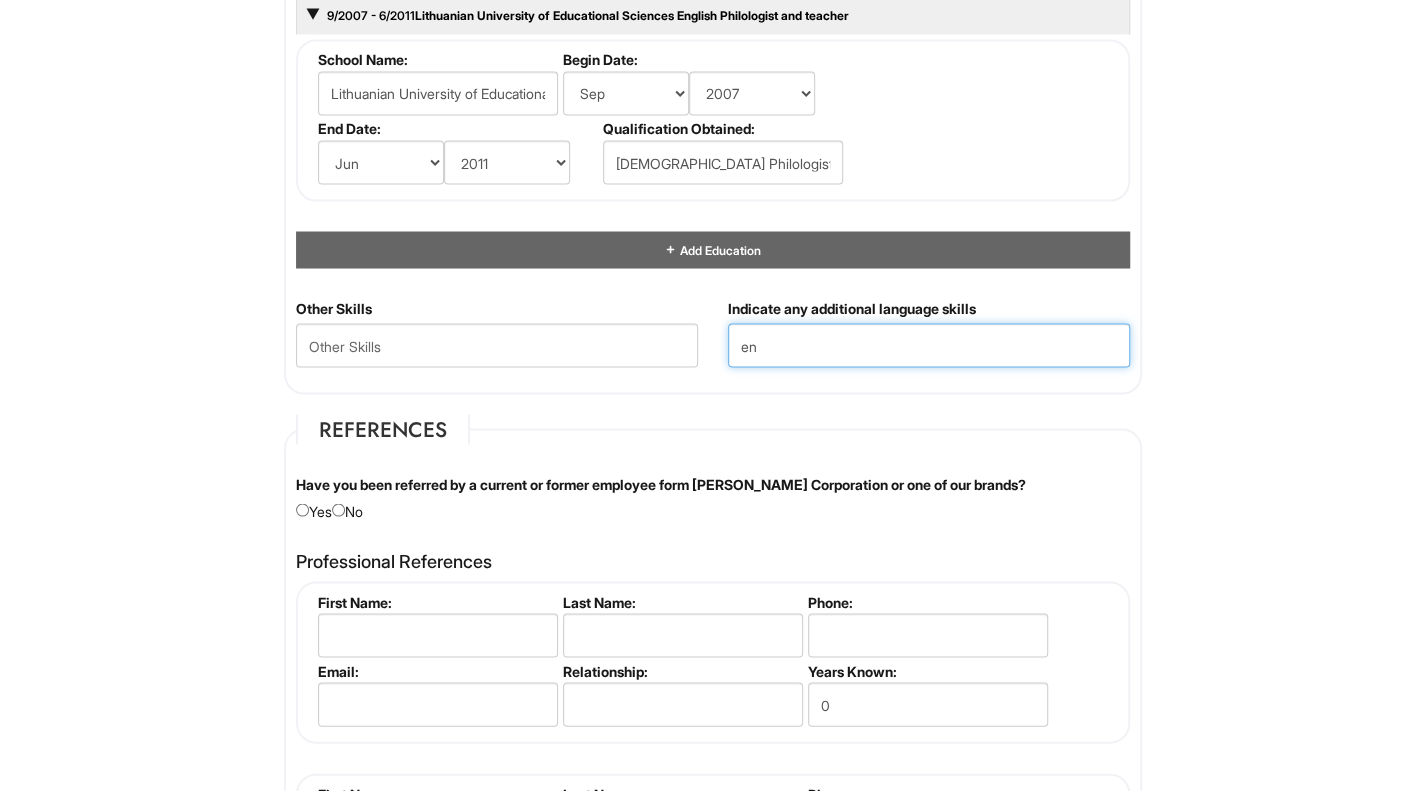 type on "e" 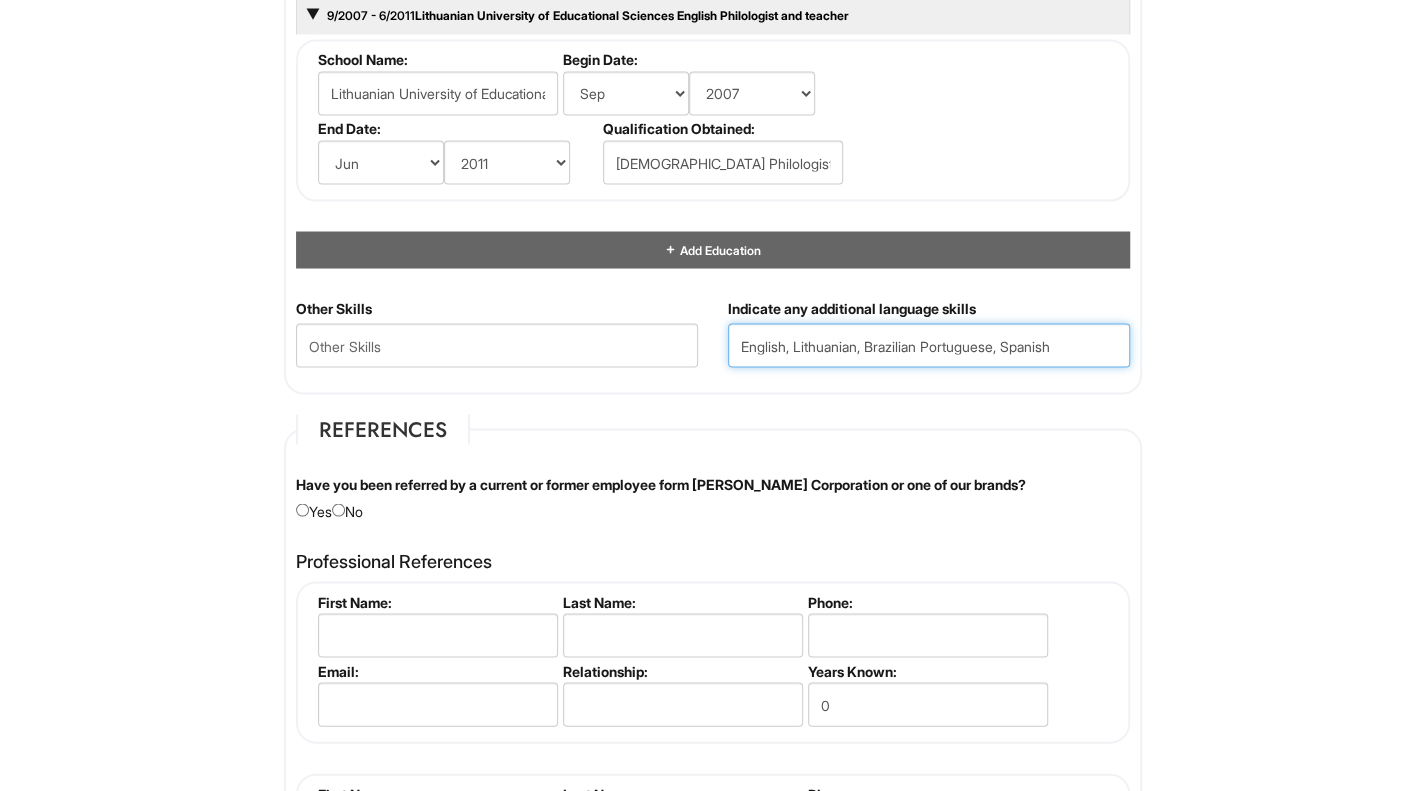 type on "English, Lithuanian, Brazilian Portuguese, Spanish" 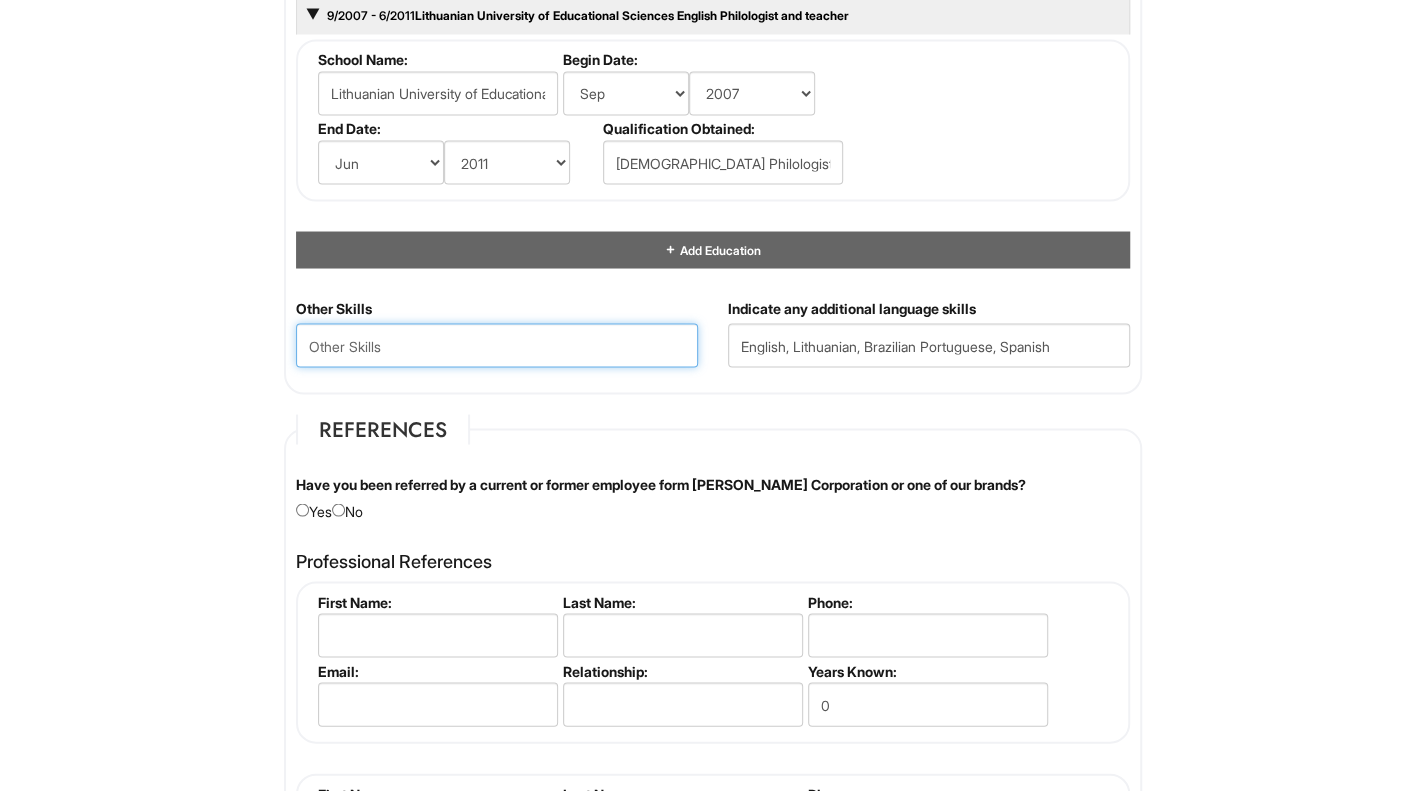 click at bounding box center [497, 345] 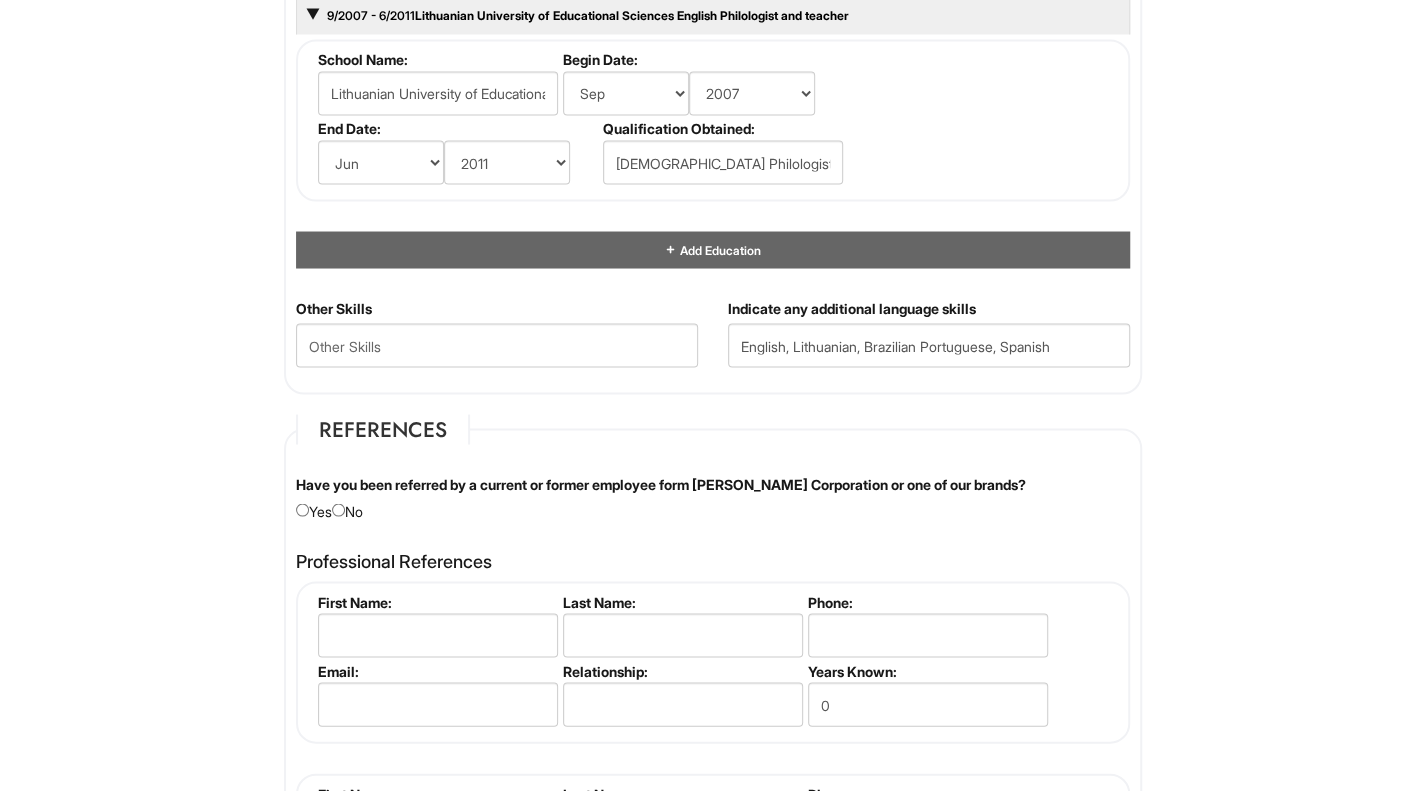 click on "Please Complete This Form 1 2 3 Client Advisor (PT) - A|X Armani Exchange Macy's PLEASE COMPLETE ALL REQUIRED FIELDS
We are an Equal Opportunity Employer. All persons shall have the opportunity to be considered for employment without regard to their race, color, creed, religion, national origin, ancestry, citizenship status, age, disability, gender, sex, sexual orientation, veteran status, genetic information or any other characteristic protected by applicable federal, state or local laws. We will endeavor to make a reasonable accommodation to the known physical or mental limitations of a qualified applicant with a disability unless the accommodation would impose an undue hardship on the operation of our business. If you believe you require such assistance to complete this form or to participate in an interview, please let us know.
Personal Information
Last Name  *   Ceskeviciute Domingues Bueno
First Name  *   Egle
Middle Name
E-mail Address  *   ecd.bueno@gmail.com
Phone  *" at bounding box center (712, -16) 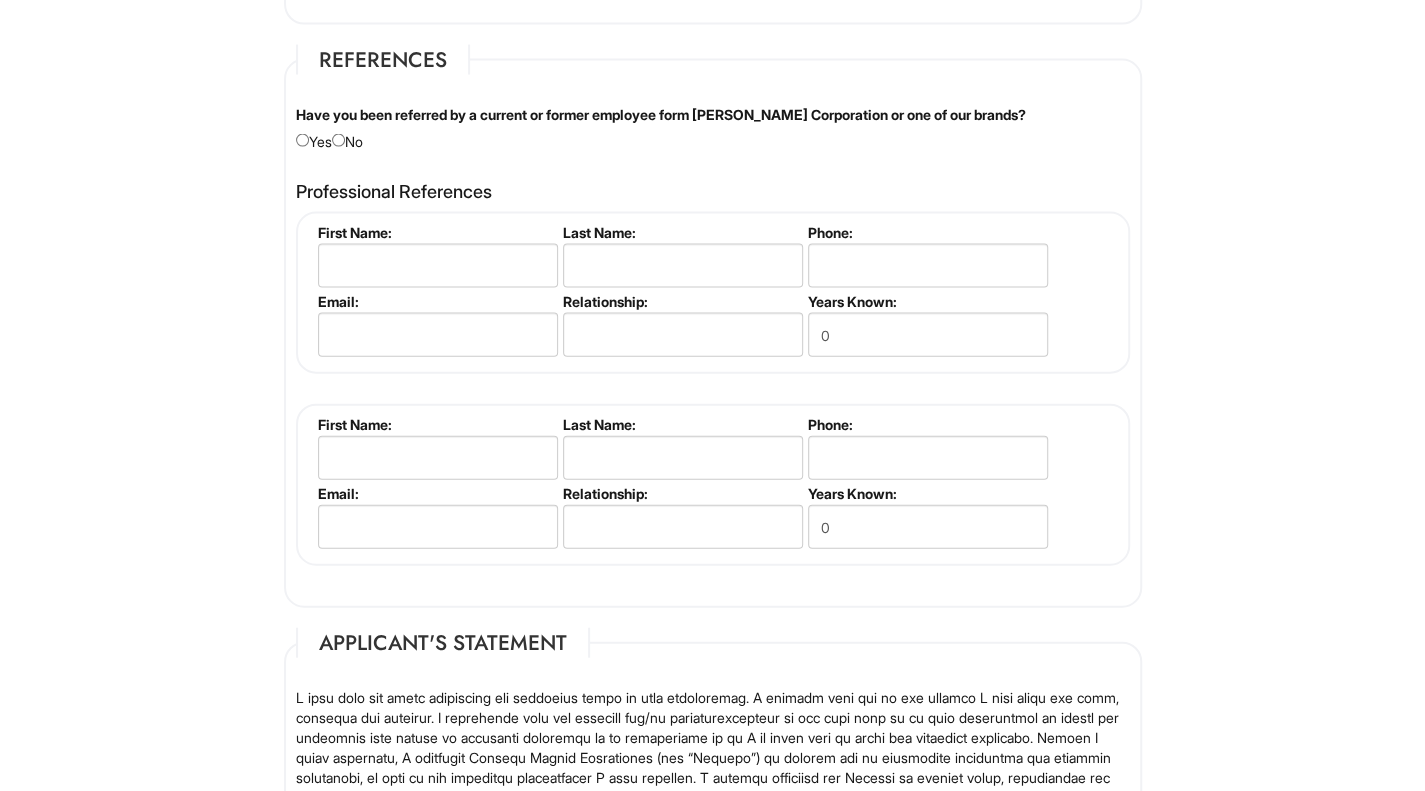 scroll, scrollTop: 2341, scrollLeft: 0, axis: vertical 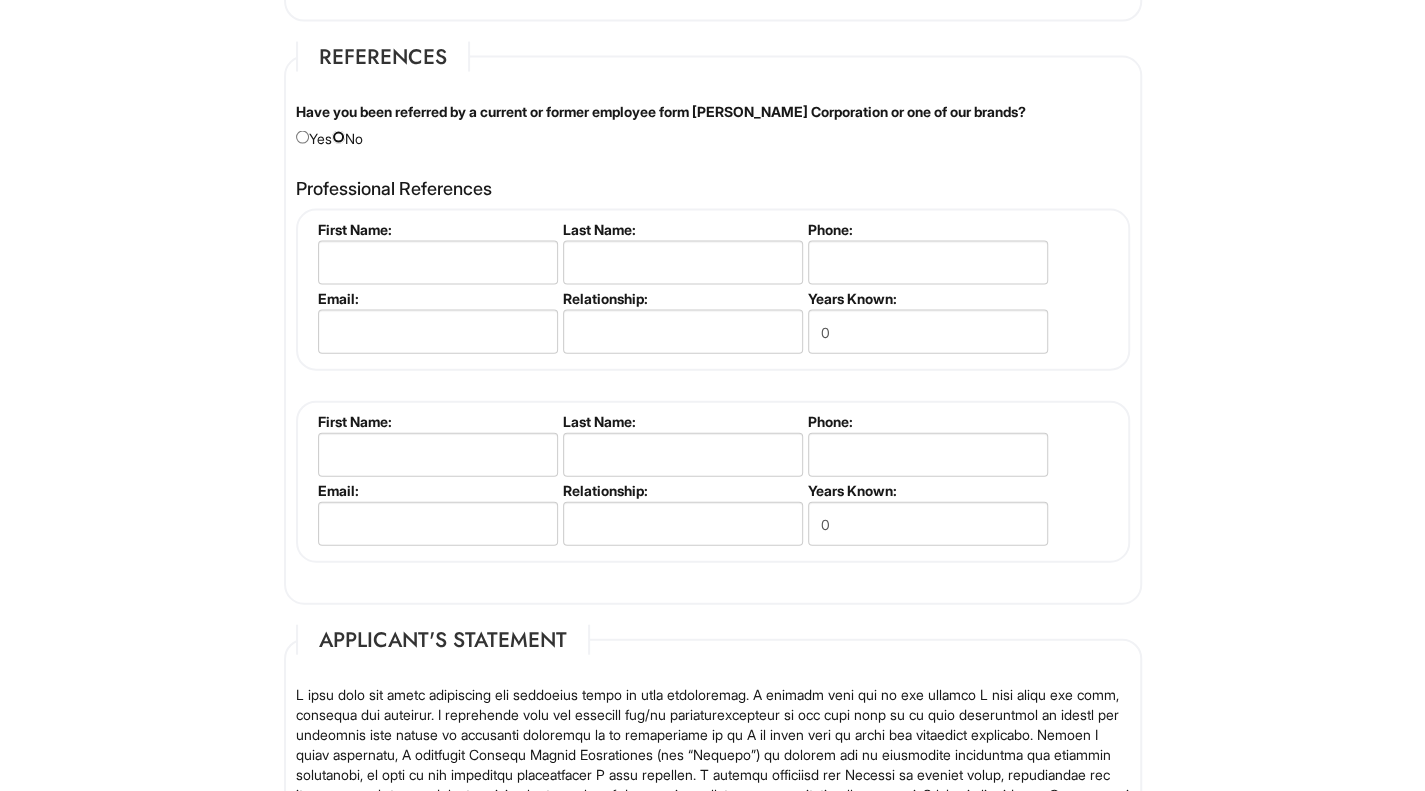 click at bounding box center (338, 137) 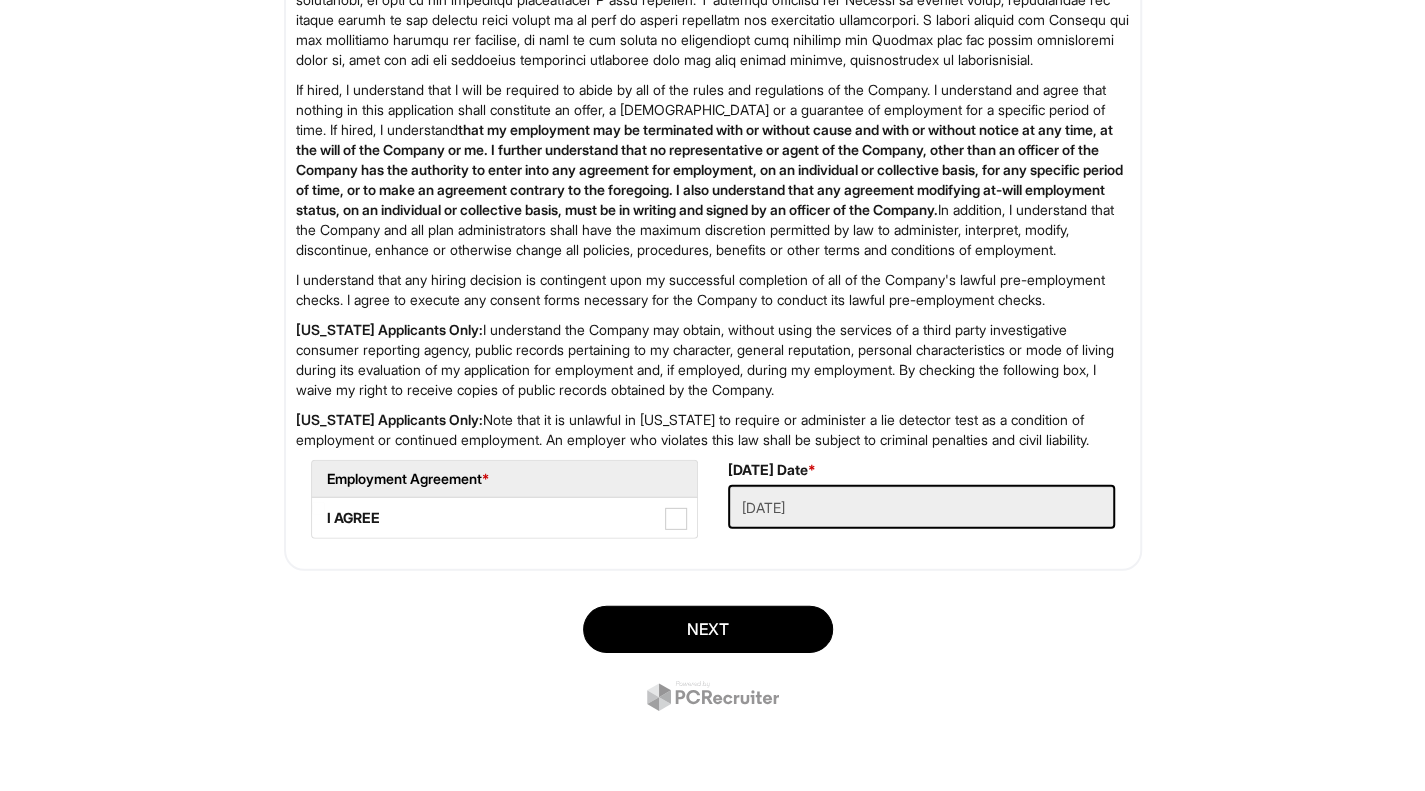 scroll, scrollTop: 3129, scrollLeft: 0, axis: vertical 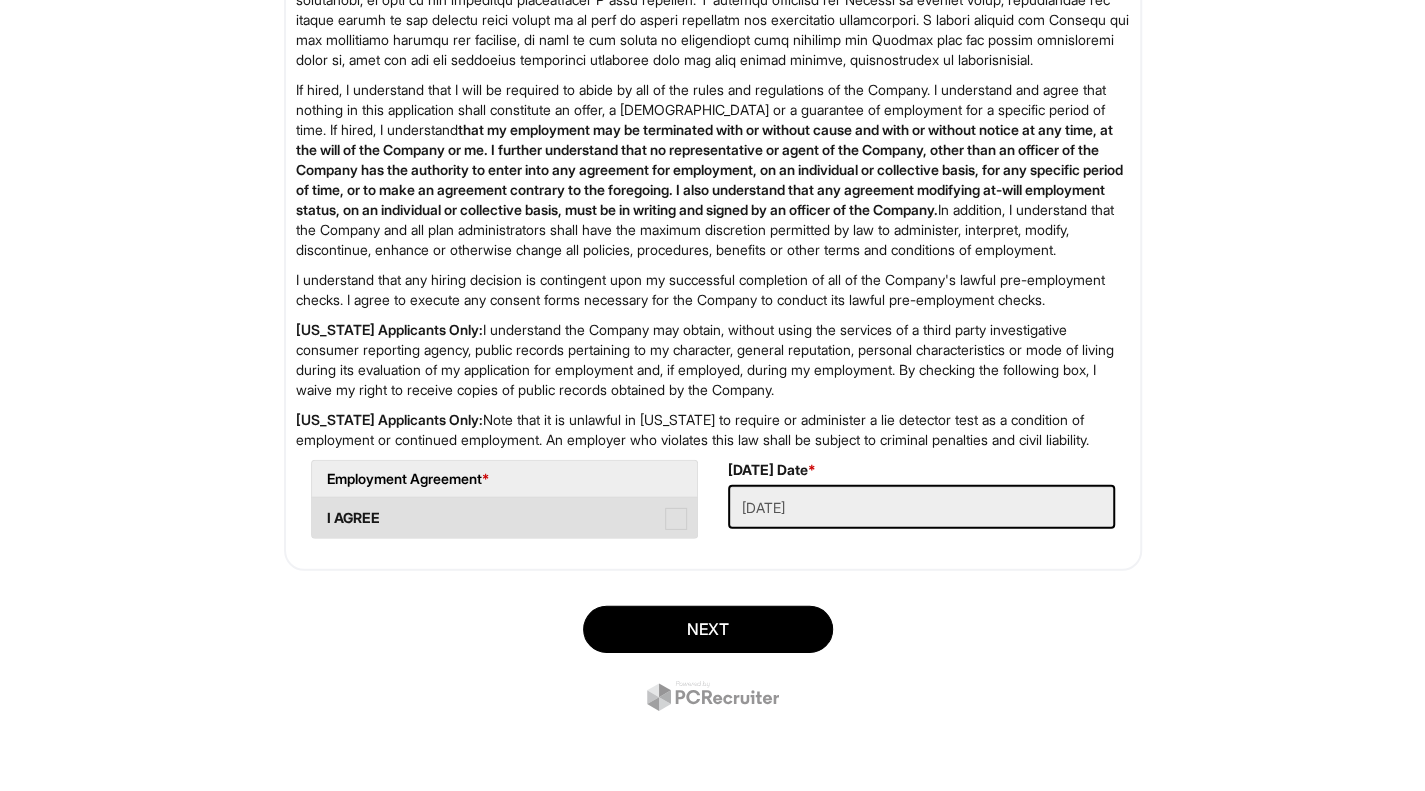 click on "I AGREE" at bounding box center (504, 518) 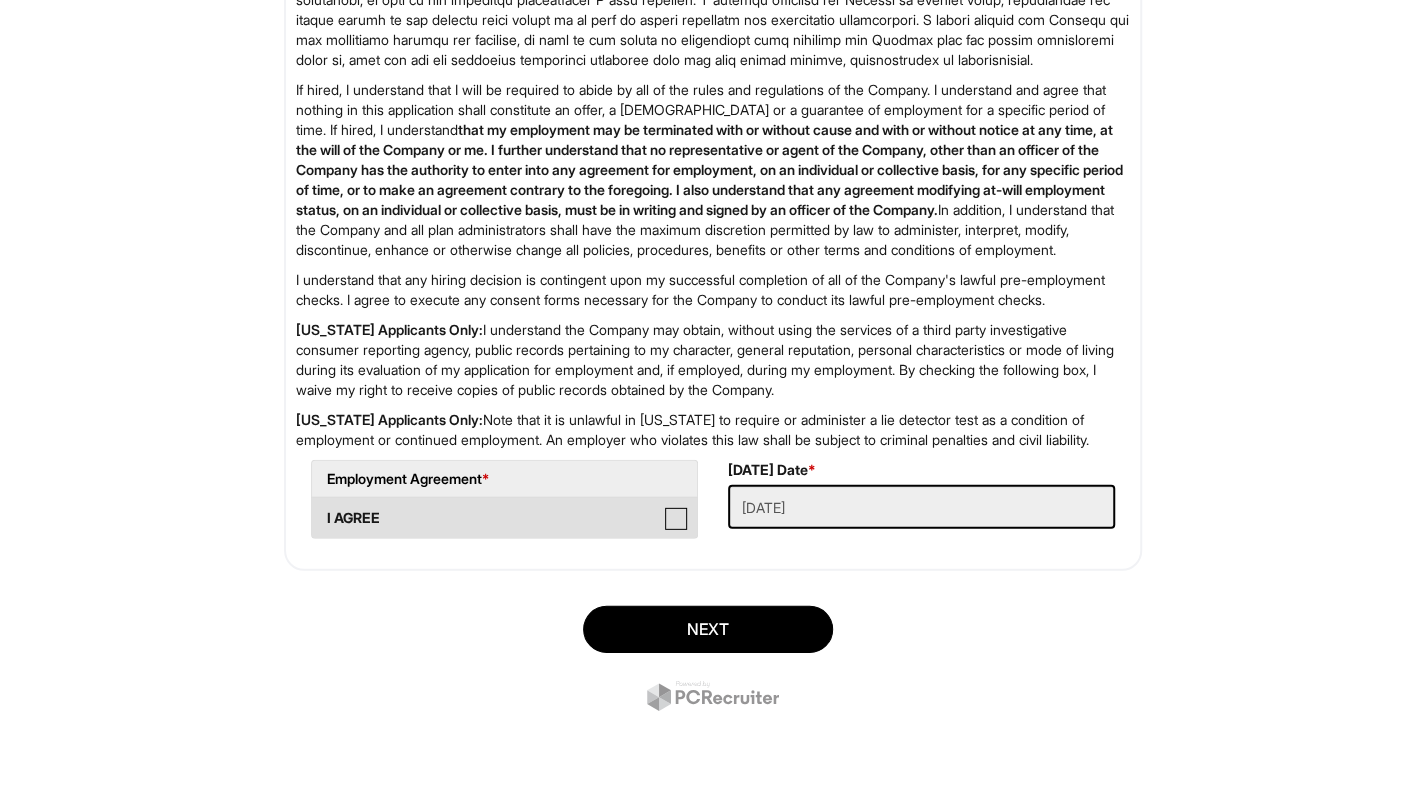 click on "I AGREE" at bounding box center (318, 508) 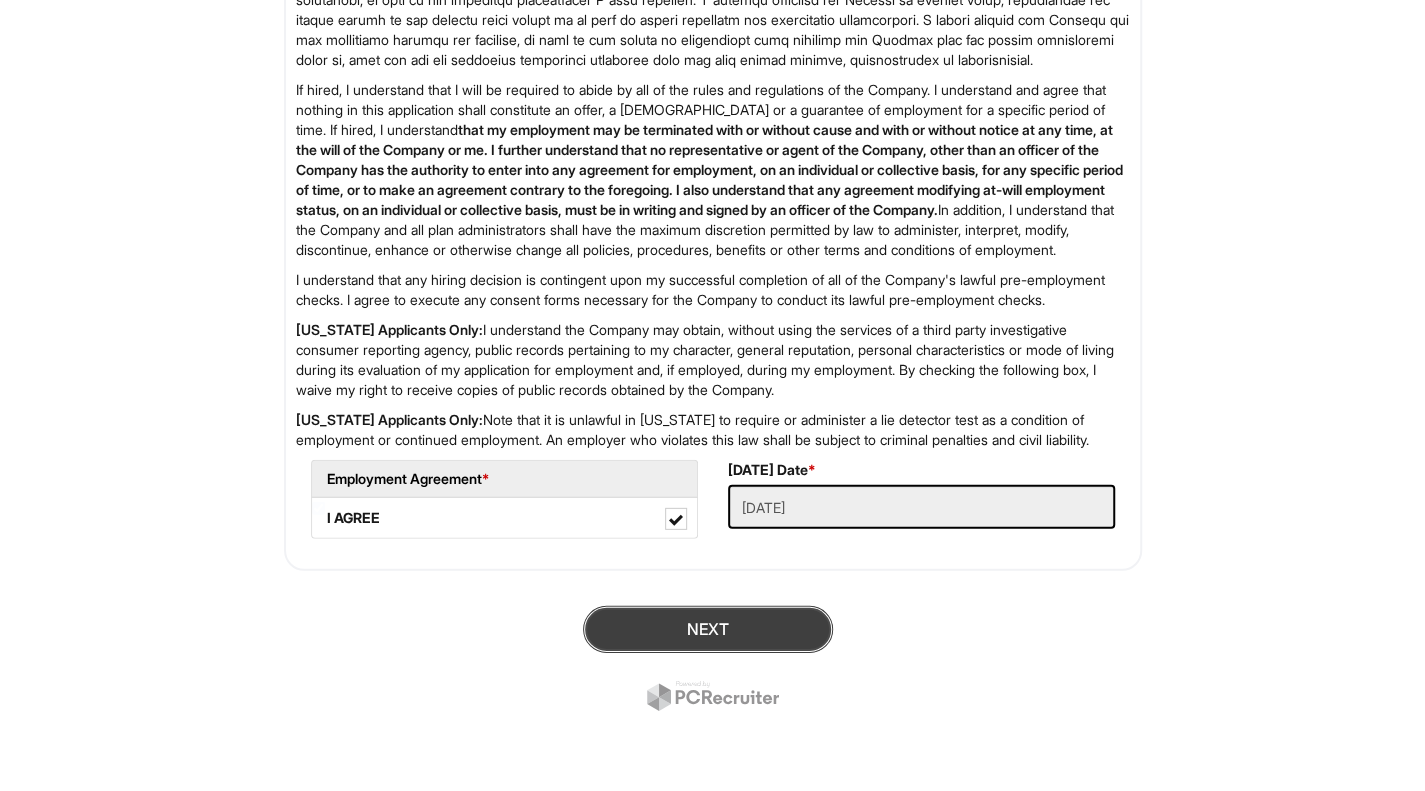 click on "Next" at bounding box center (708, 629) 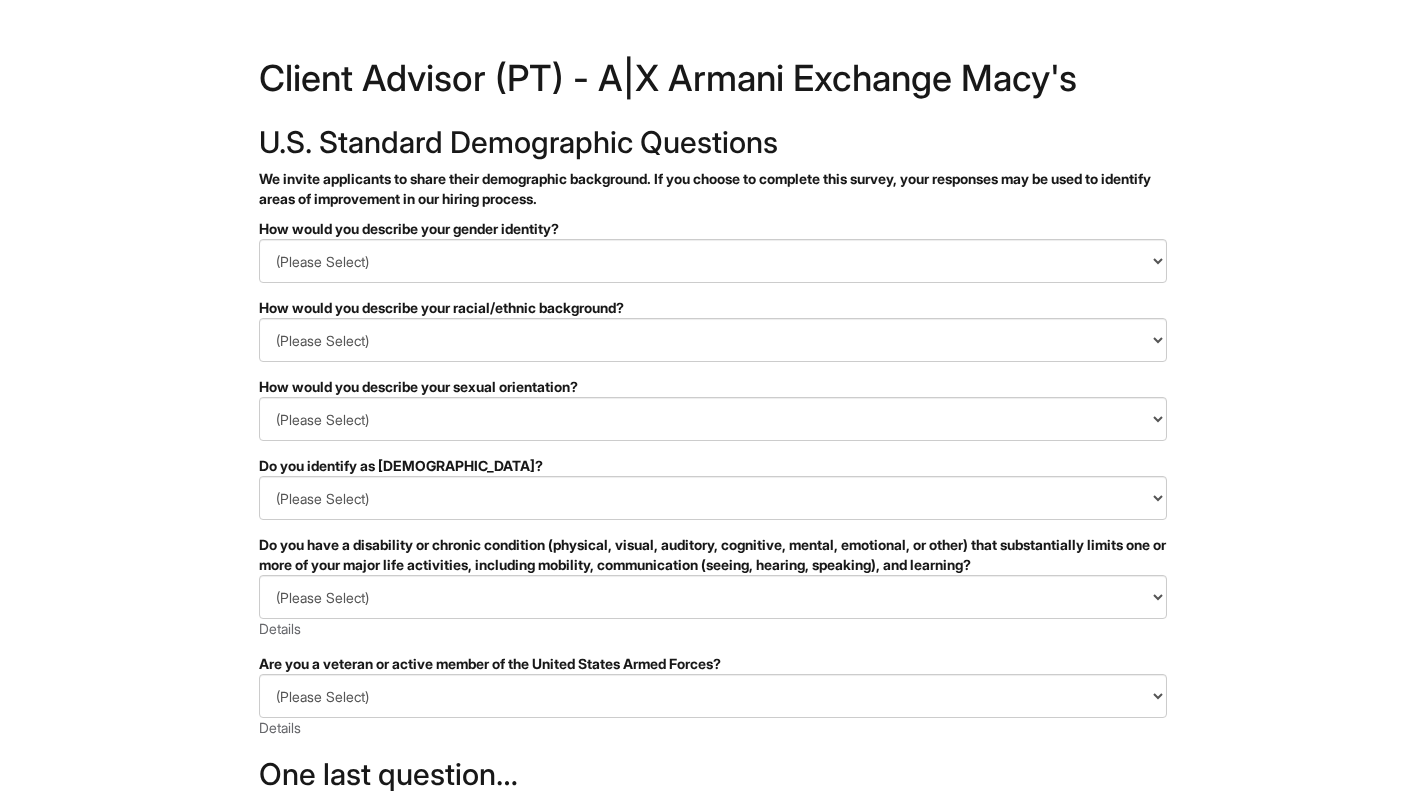 scroll, scrollTop: 0, scrollLeft: 0, axis: both 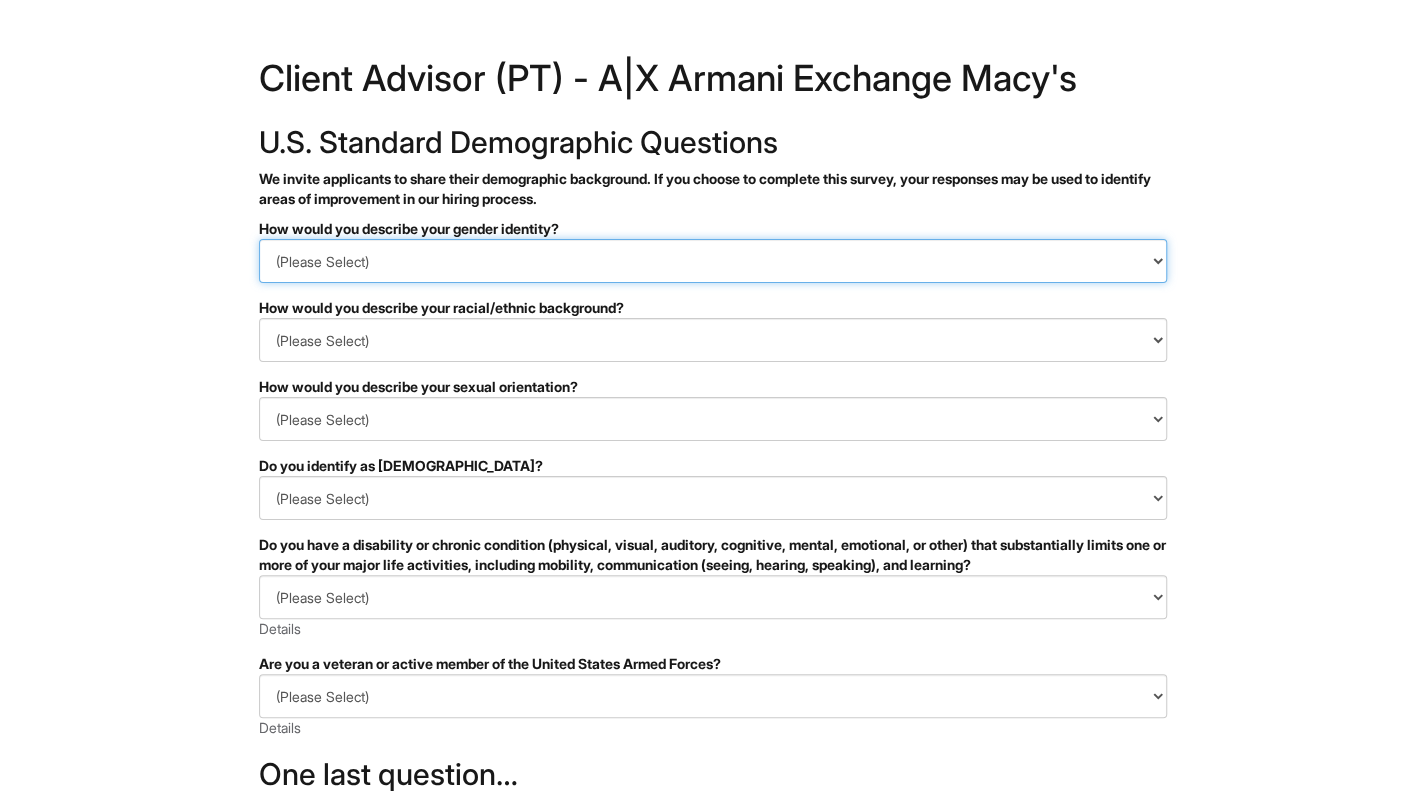 drag, startPoint x: 403, startPoint y: 264, endPoint x: 1022, endPoint y: 272, distance: 619.0517 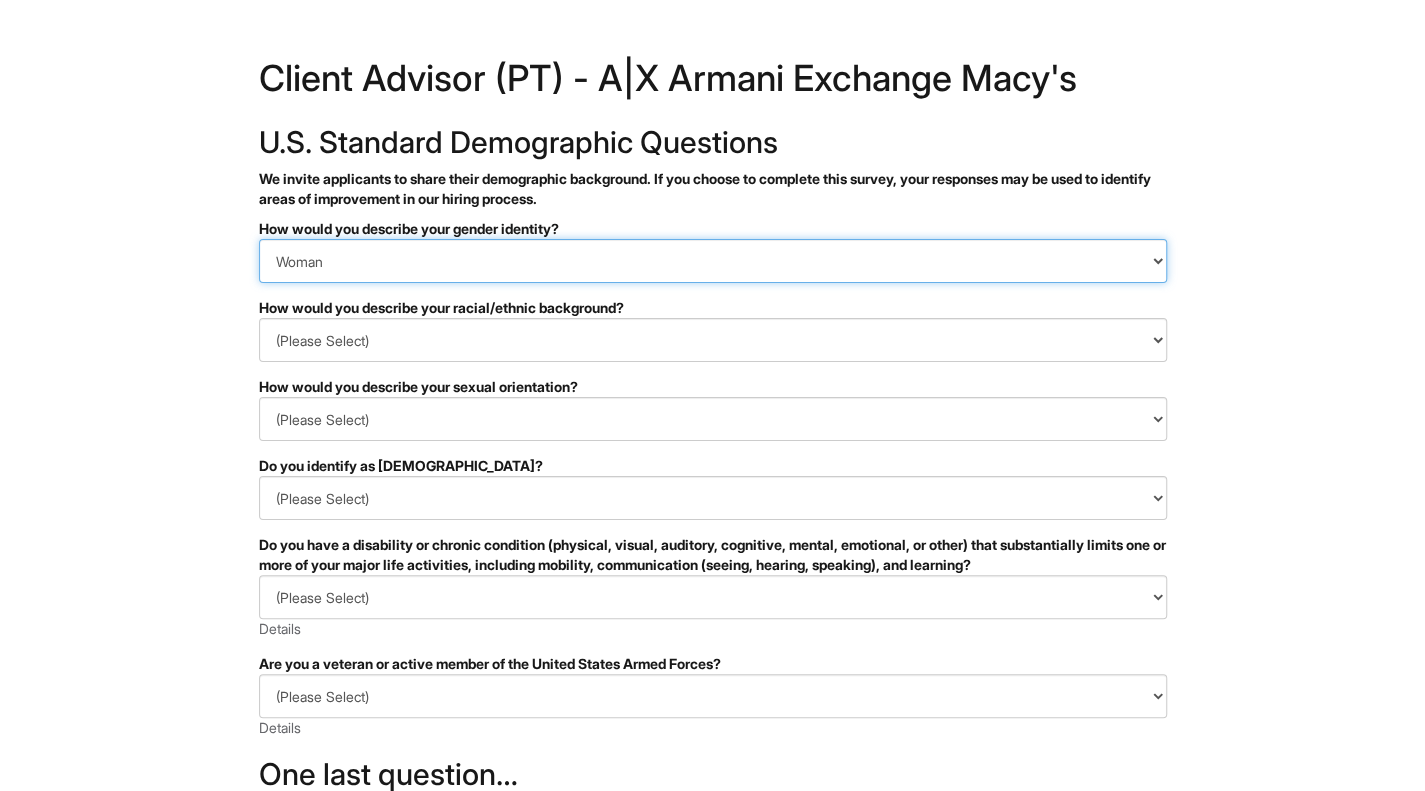 click on "(Please Select) Man Woman [DEMOGRAPHIC_DATA] I prefer to self-describe I don't wish to answer" at bounding box center [713, 261] 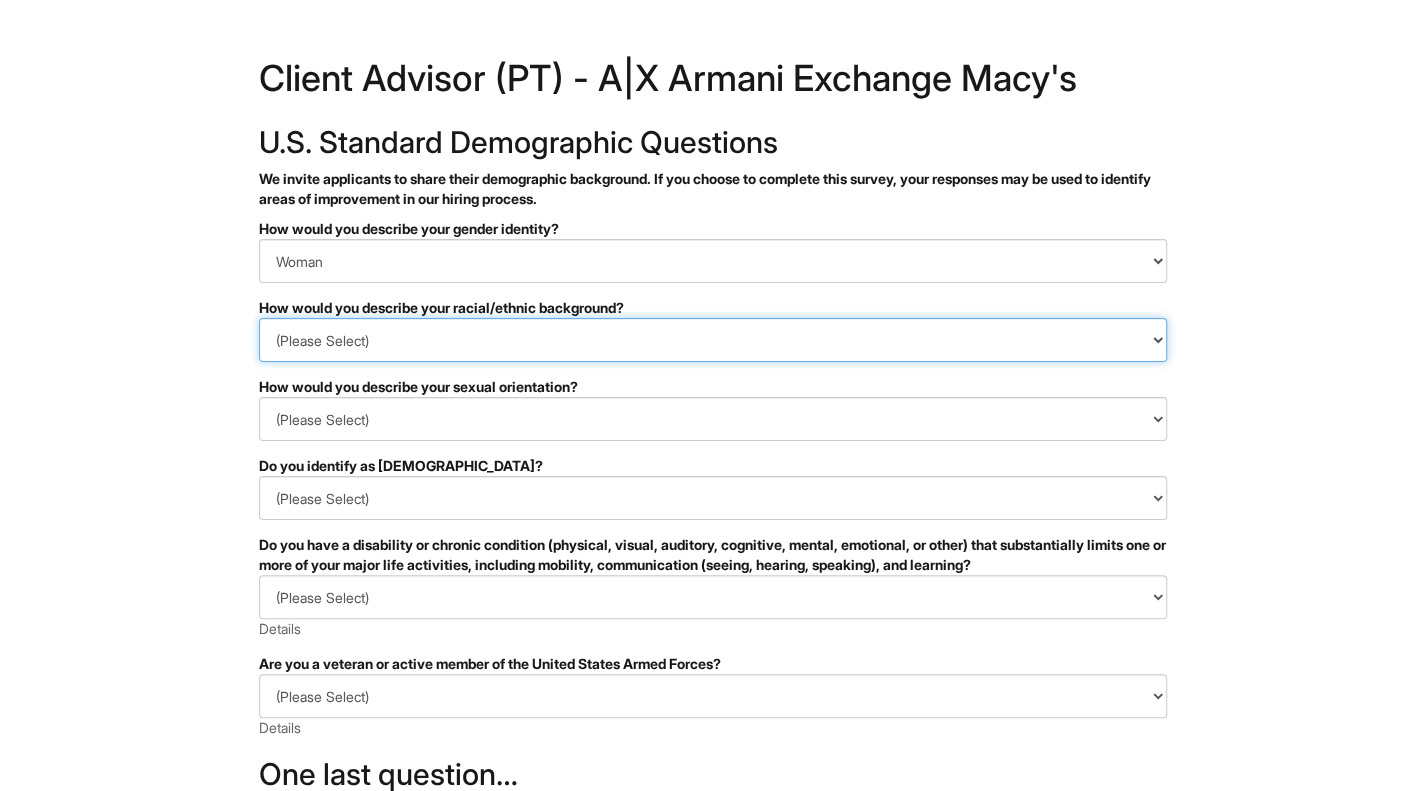 click on "(Please Select) Black or of African descent    East Asian    Hispanic, Latinx or of Spanish Origin    Indigenous, American Indian or Alaska Native    Middle Eastern or North African    Native Hawaiian or Pacific Islander    South Asian    Southeast Asian    White or European    I prefer to self-describe    I don't wish to answer" at bounding box center (713, 340) 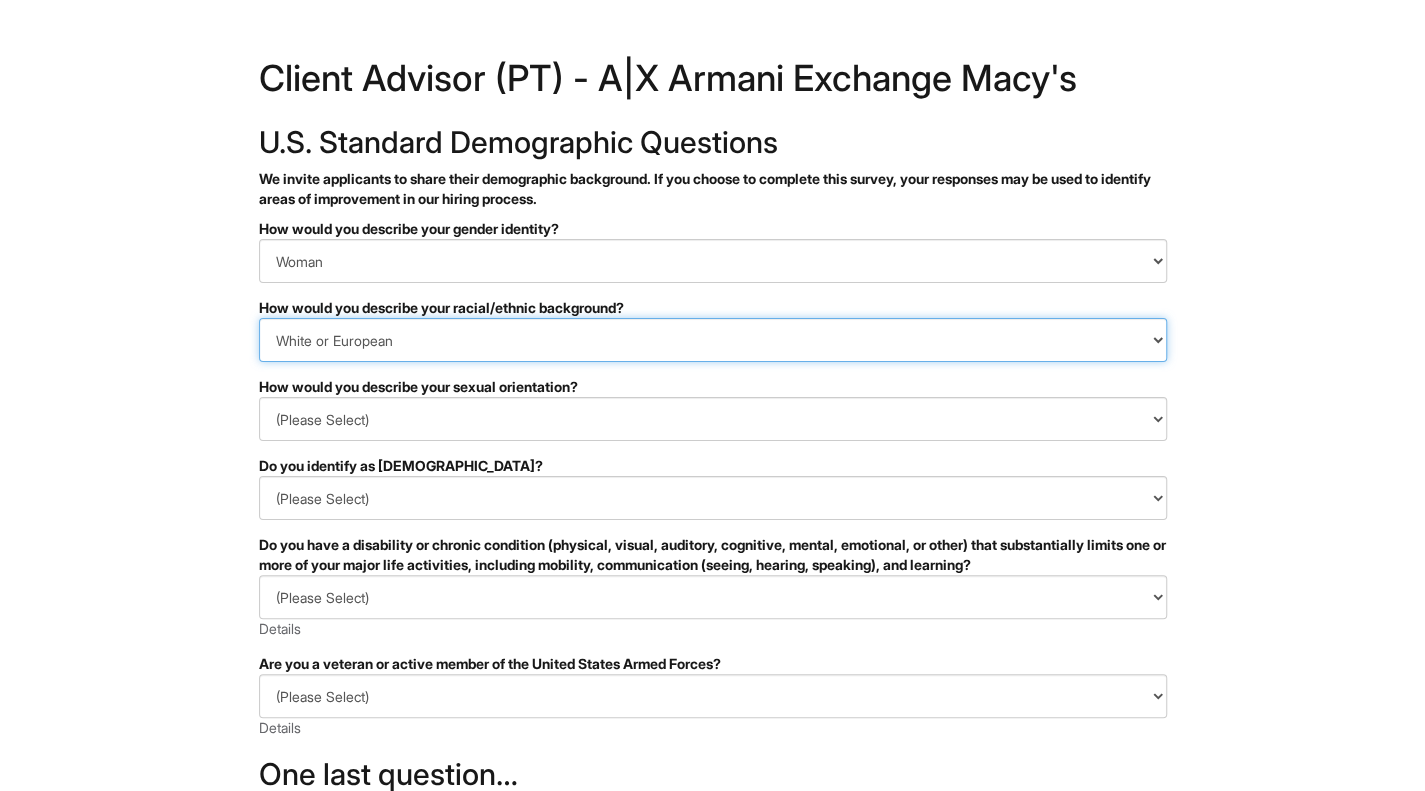 click on "(Please Select) Black or of African descent    East Asian    Hispanic, Latinx or of Spanish Origin    Indigenous, American Indian or Alaska Native    Middle Eastern or North African    Native Hawaiian or Pacific Islander    South Asian    Southeast Asian    White or European    I prefer to self-describe    I don't wish to answer" at bounding box center (713, 340) 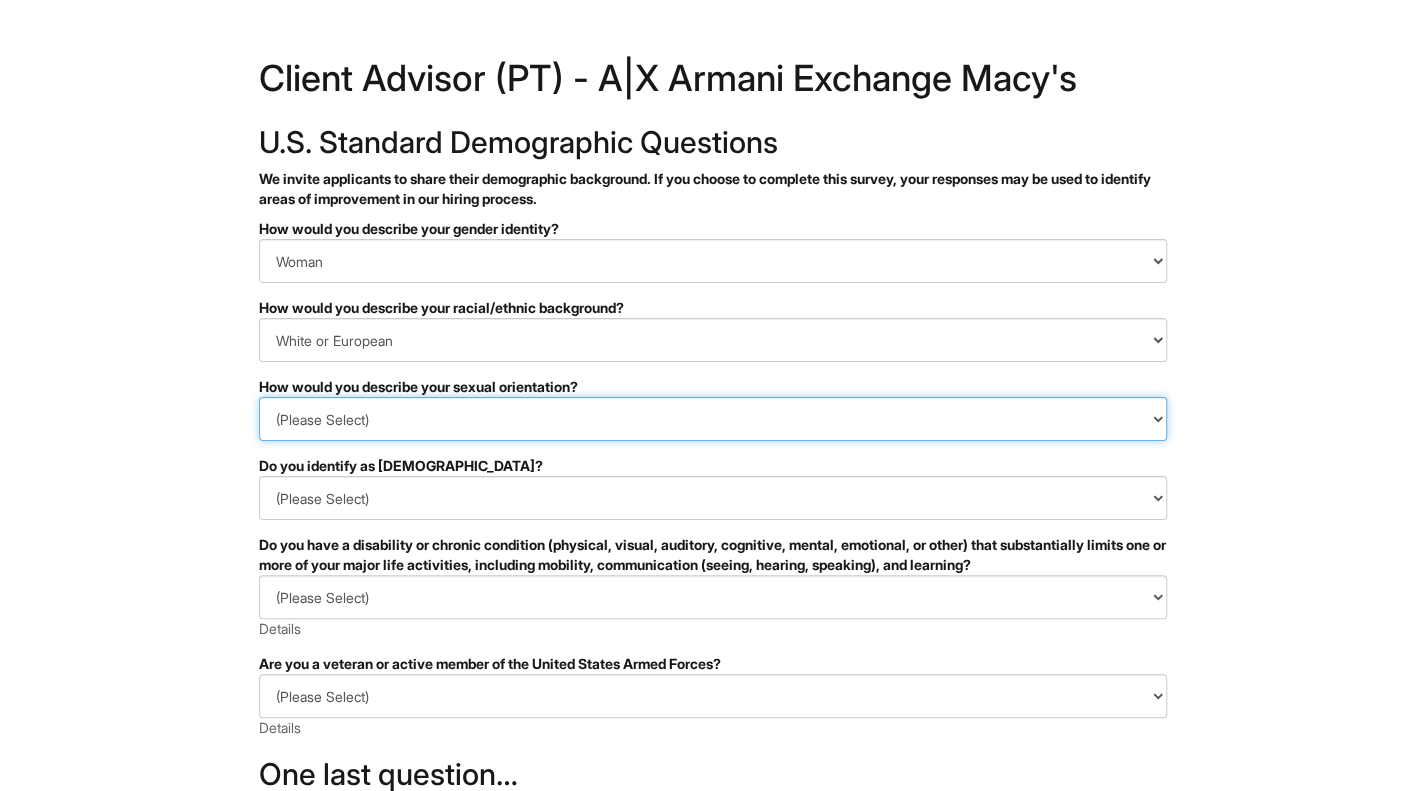 click on "(Please Select) Asexual Bisexual and/or pansexual Gay Heterosexual Lesbian Queer I prefer to self-describe I don't wish to answer" at bounding box center (713, 419) 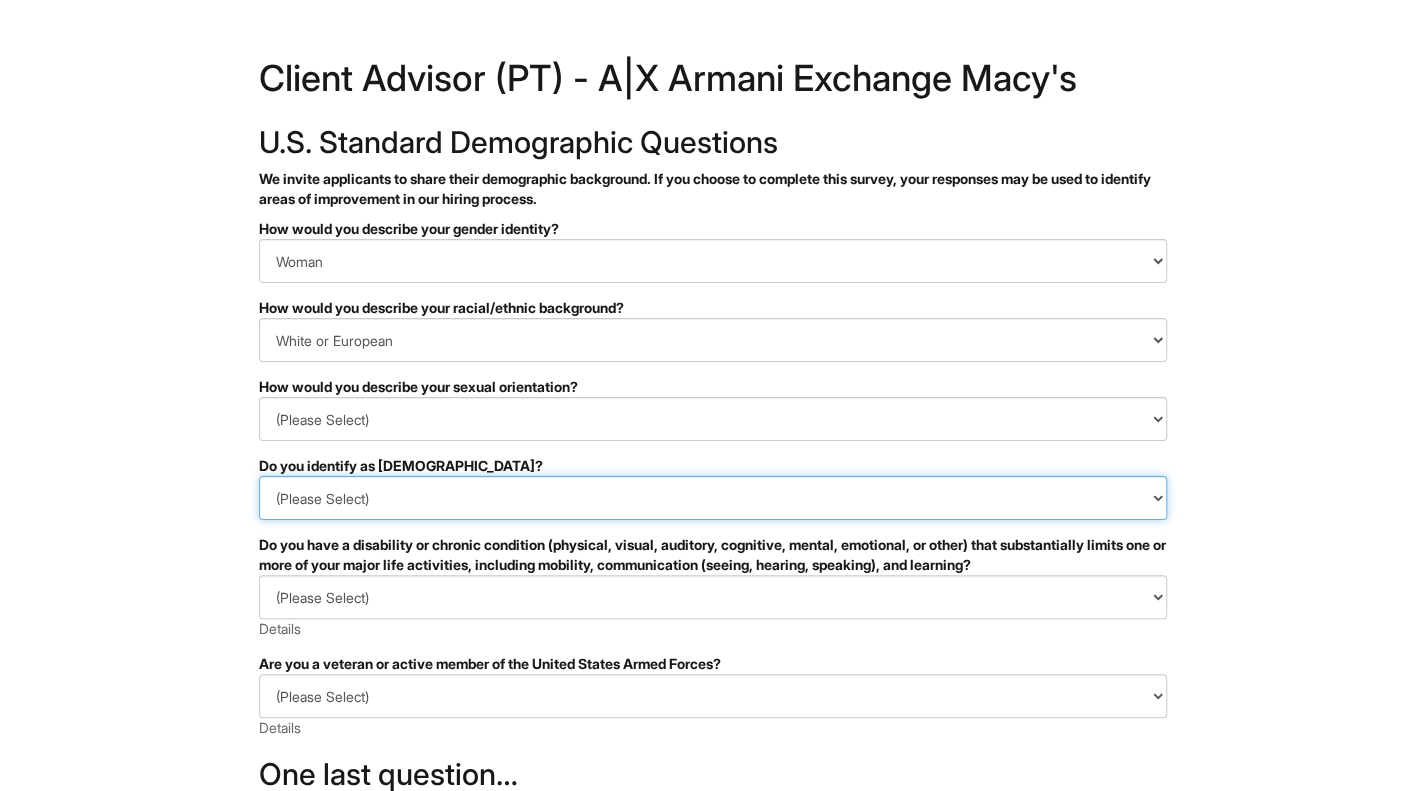 click on "(Please Select) Yes No I prefer to self-describe I don't wish to answer" at bounding box center (713, 498) 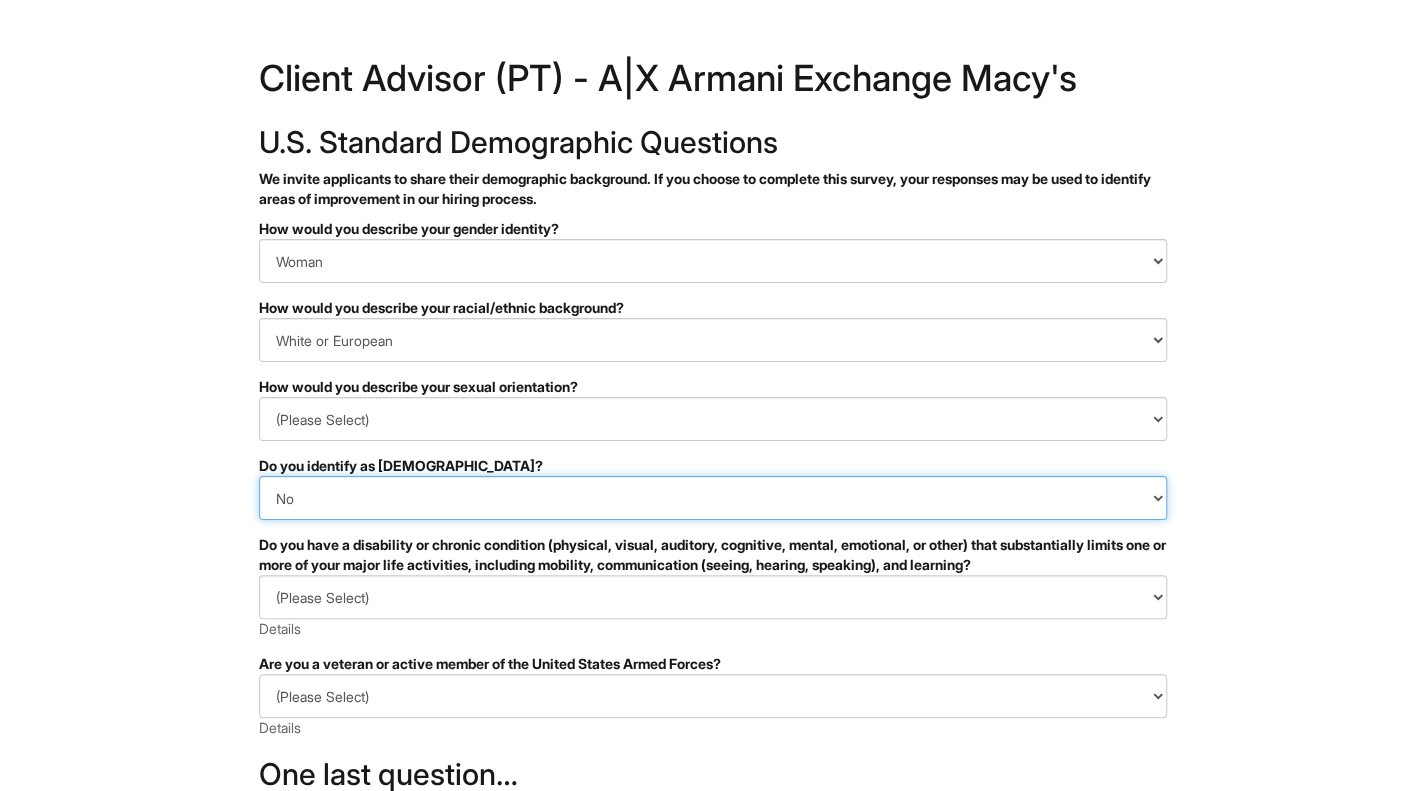 click on "(Please Select) Yes No I prefer to self-describe I don't wish to answer" at bounding box center [713, 498] 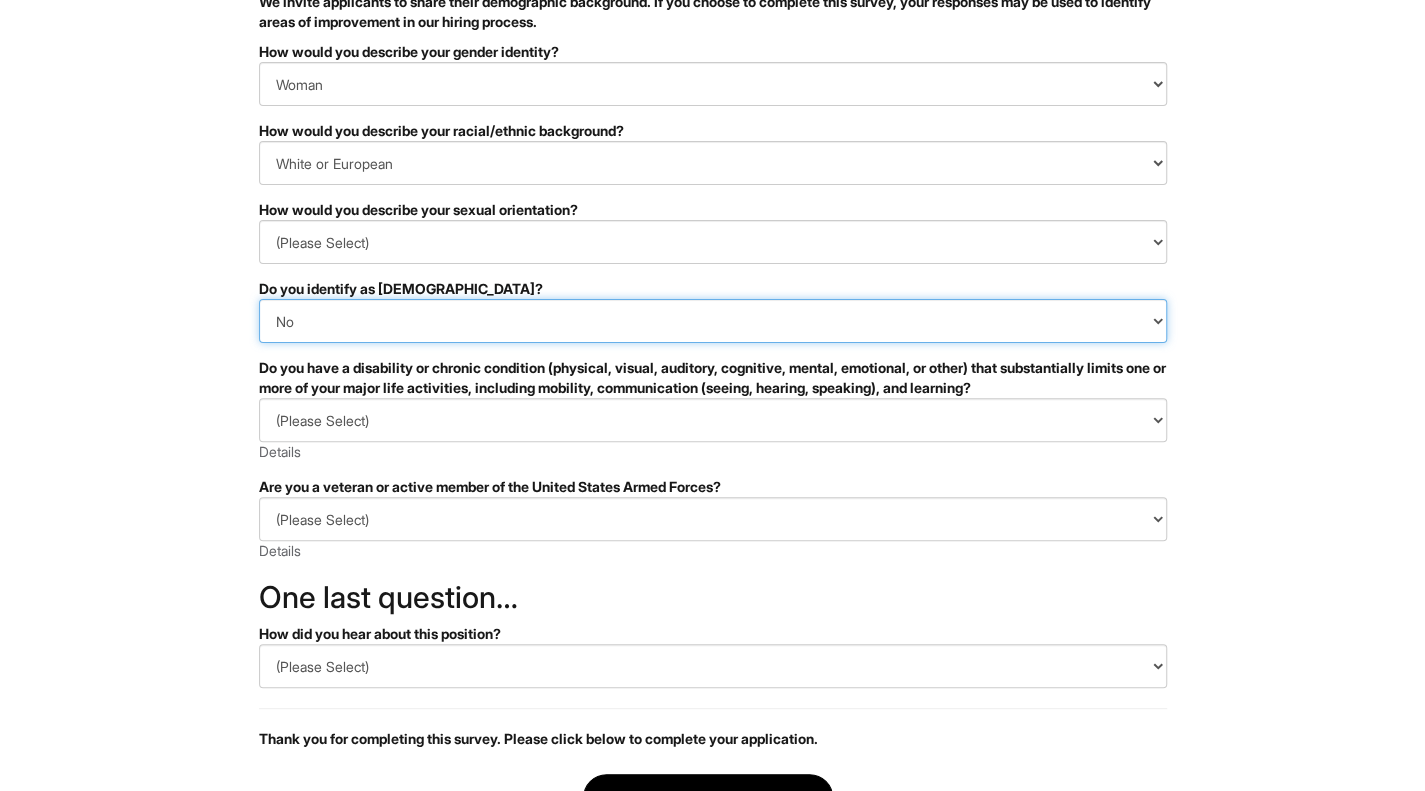 scroll, scrollTop: 184, scrollLeft: 0, axis: vertical 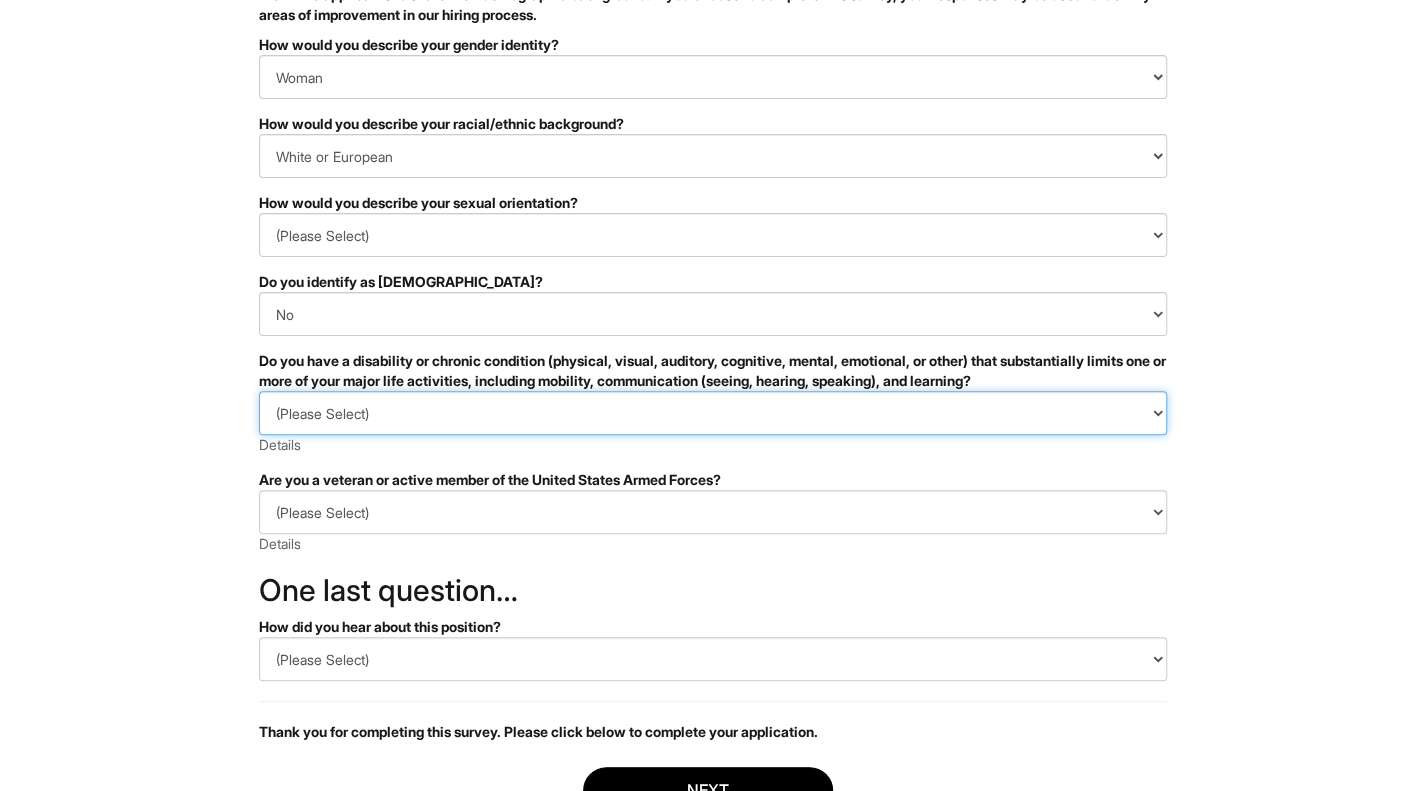 click on "(Please Select) YES, I HAVE A DISABILITY (or previously had a disability) NO, I DON'T HAVE A DISABILITY I DON'T WISH TO ANSWER" at bounding box center [713, 413] 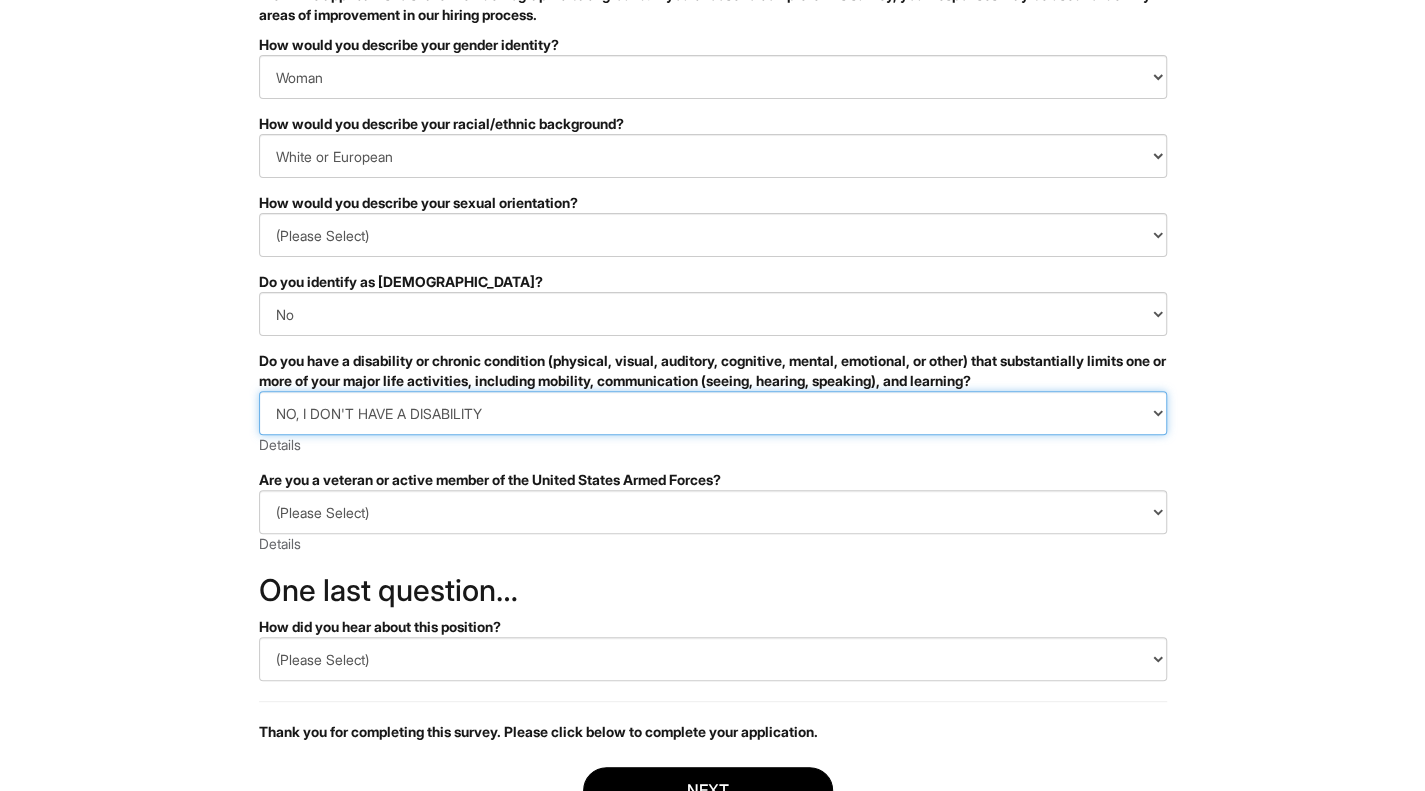 click on "(Please Select) YES, I HAVE A DISABILITY (or previously had a disability) NO, I DON'T HAVE A DISABILITY I DON'T WISH TO ANSWER" at bounding box center [713, 413] 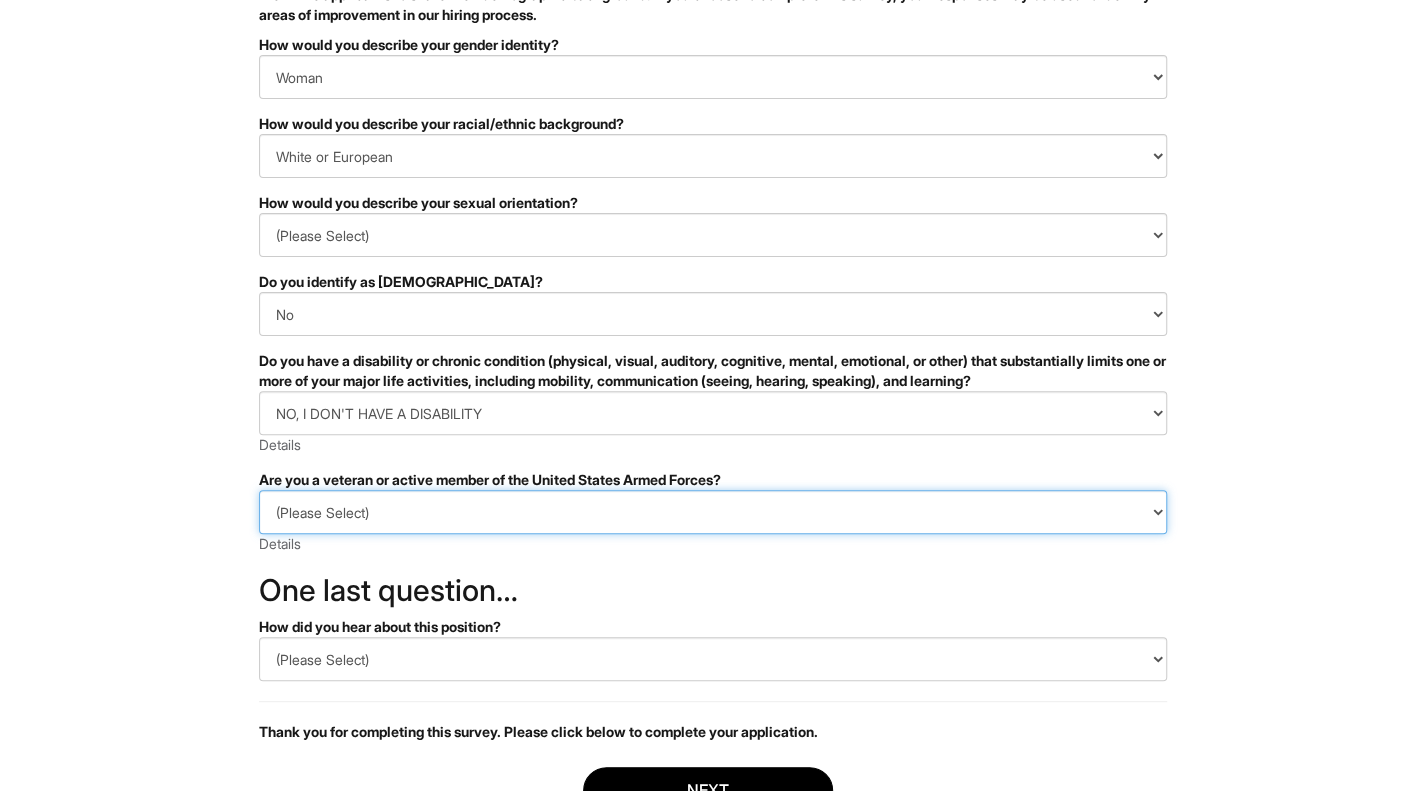 click on "(Please Select) I IDENTIFY AS ONE OR MORE OF THE CLASSIFICATIONS OF PROTECTED VETERANS LISTED I AM NOT A PROTECTED VETERAN I PREFER NOT TO ANSWER" at bounding box center (713, 512) 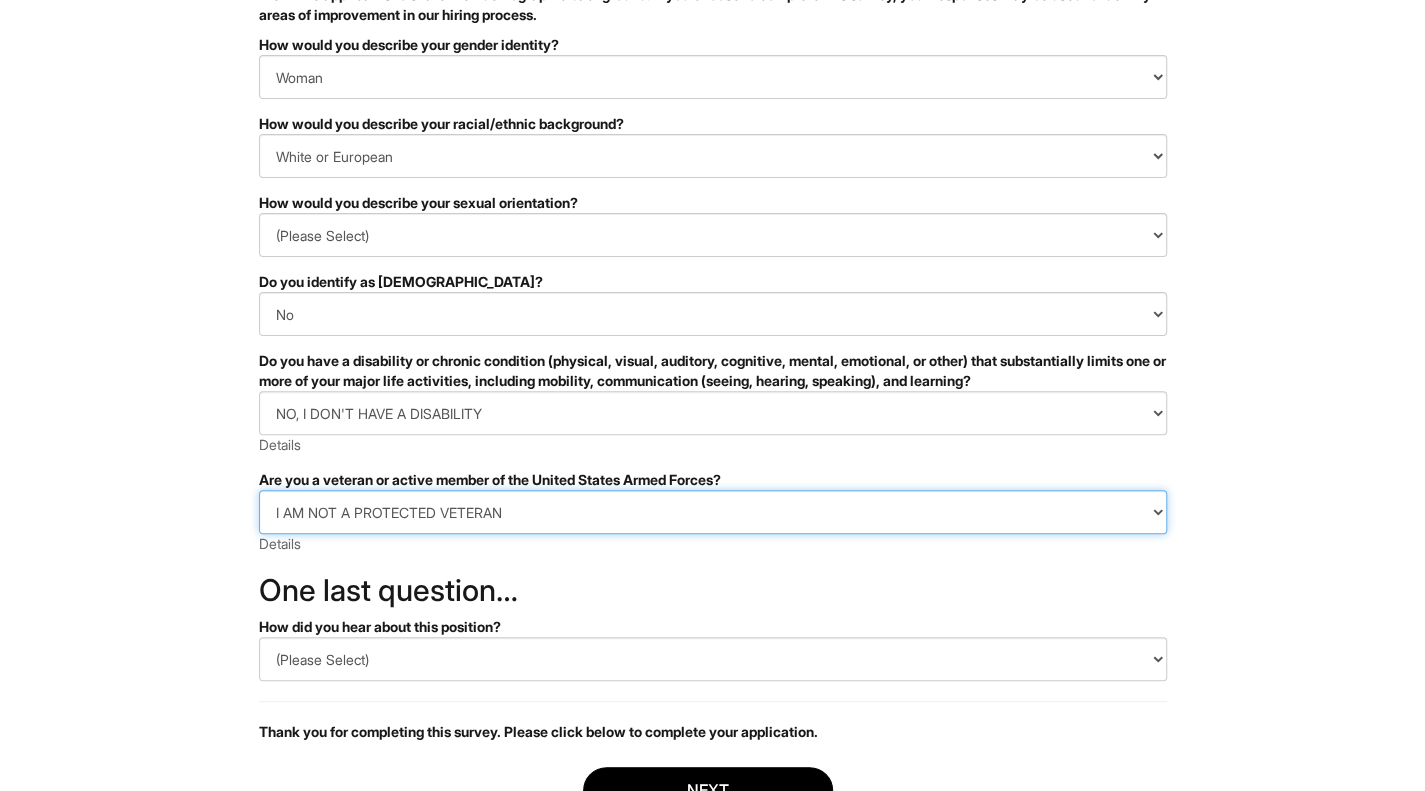 click on "(Please Select) I IDENTIFY AS ONE OR MORE OF THE CLASSIFICATIONS OF PROTECTED VETERANS LISTED I AM NOT A PROTECTED VETERAN I PREFER NOT TO ANSWER" at bounding box center [713, 512] 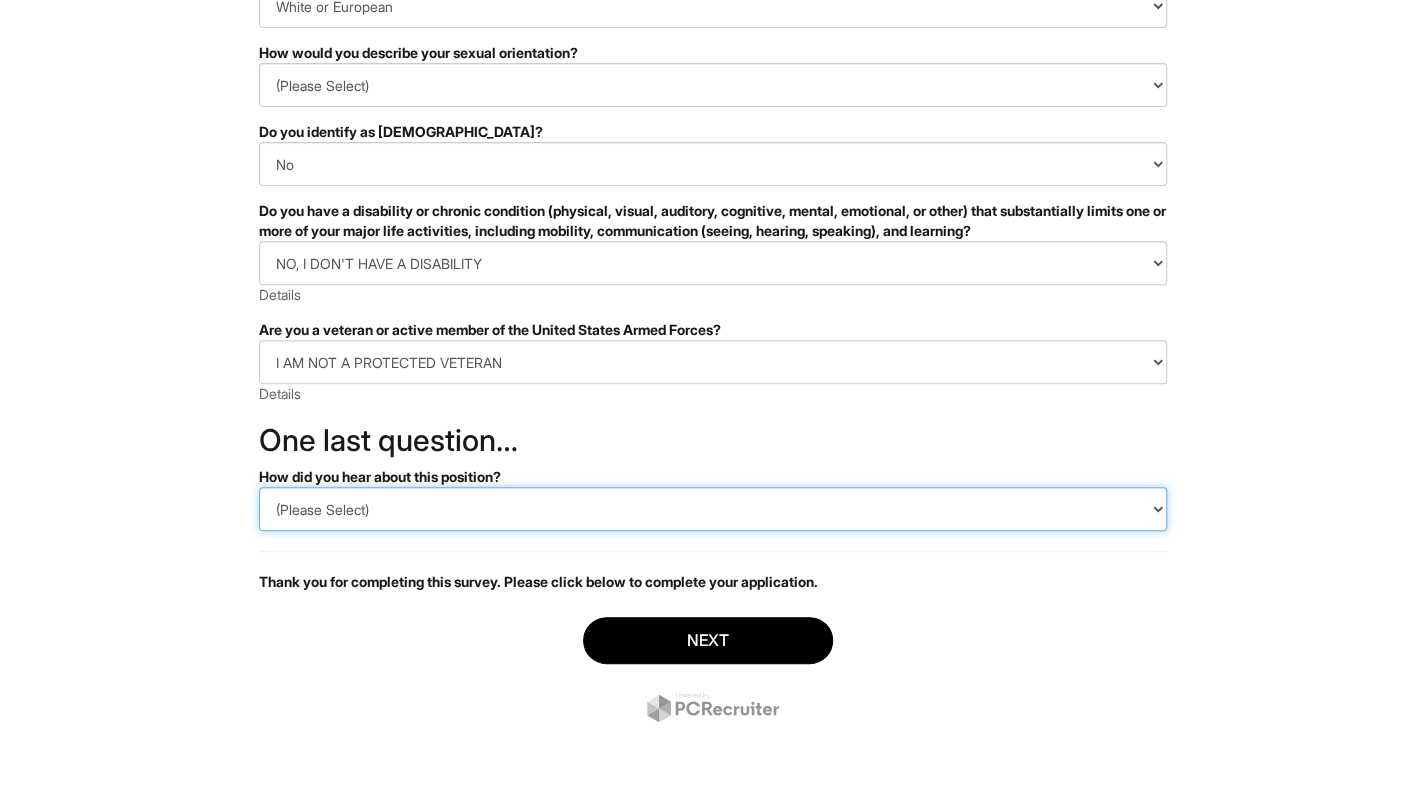 click on "(Please Select) CareerBuilder Indeed LinkedIn Monster Referral Other" at bounding box center [713, 509] 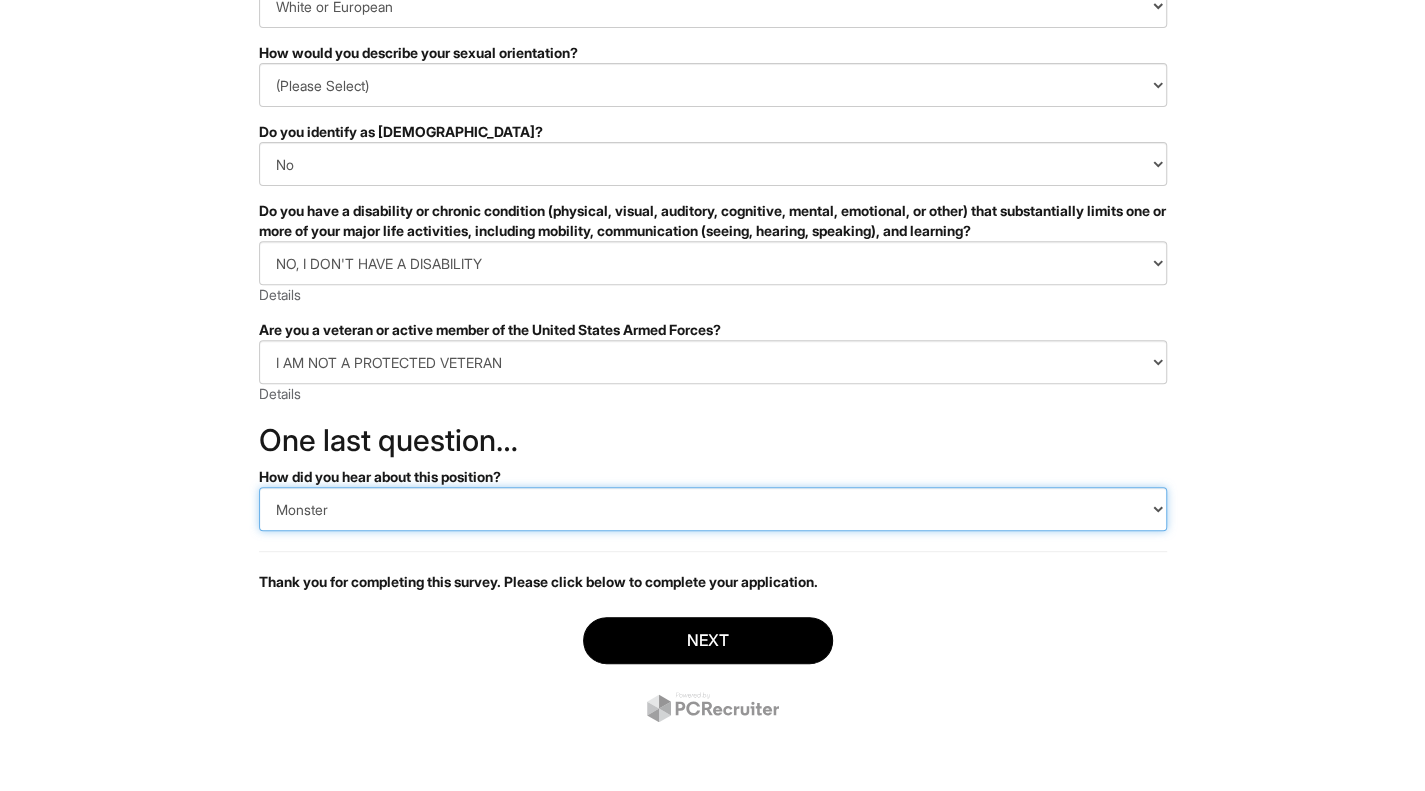click on "(Please Select) CareerBuilder Indeed LinkedIn Monster Referral Other" at bounding box center (713, 509) 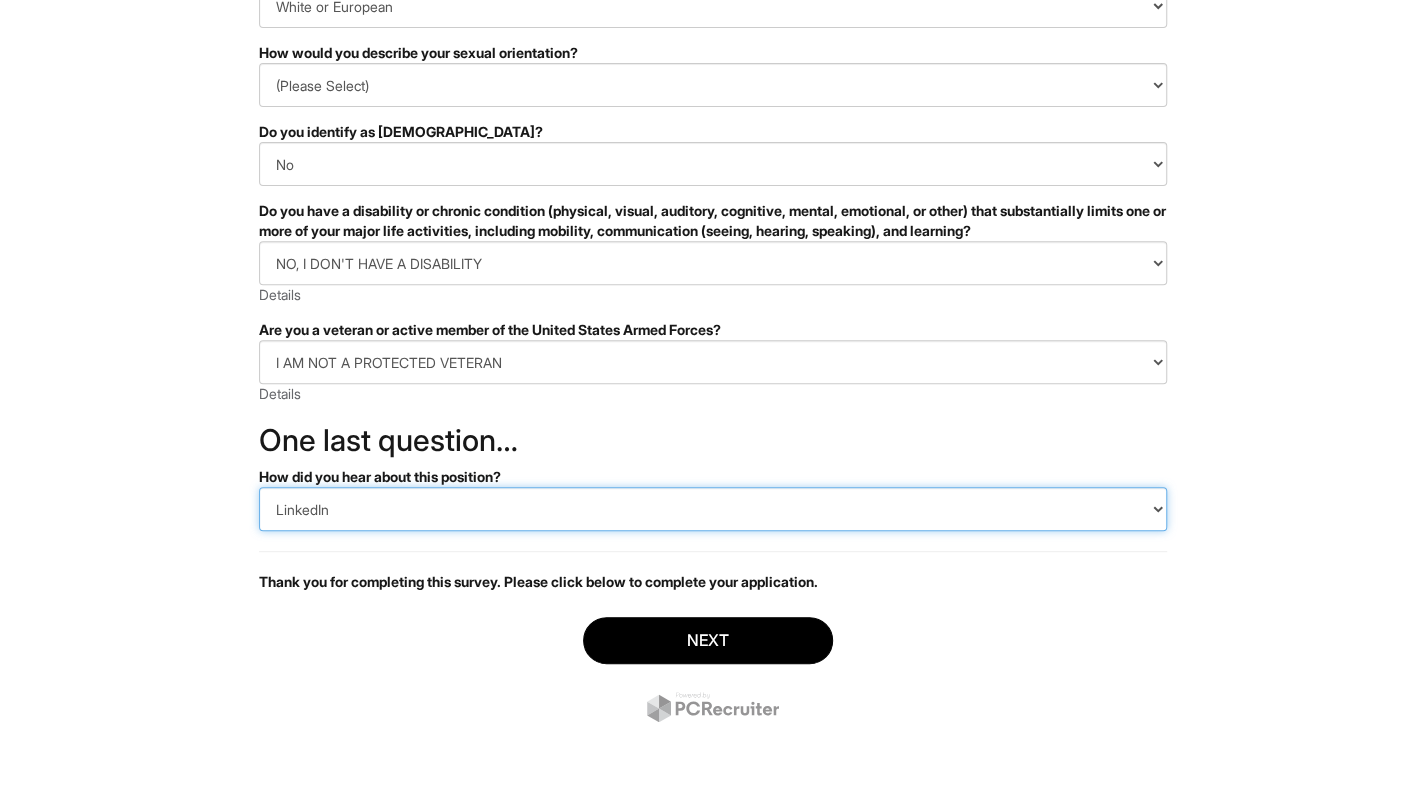 click on "(Please Select) CareerBuilder Indeed LinkedIn Monster Referral Other" at bounding box center [713, 509] 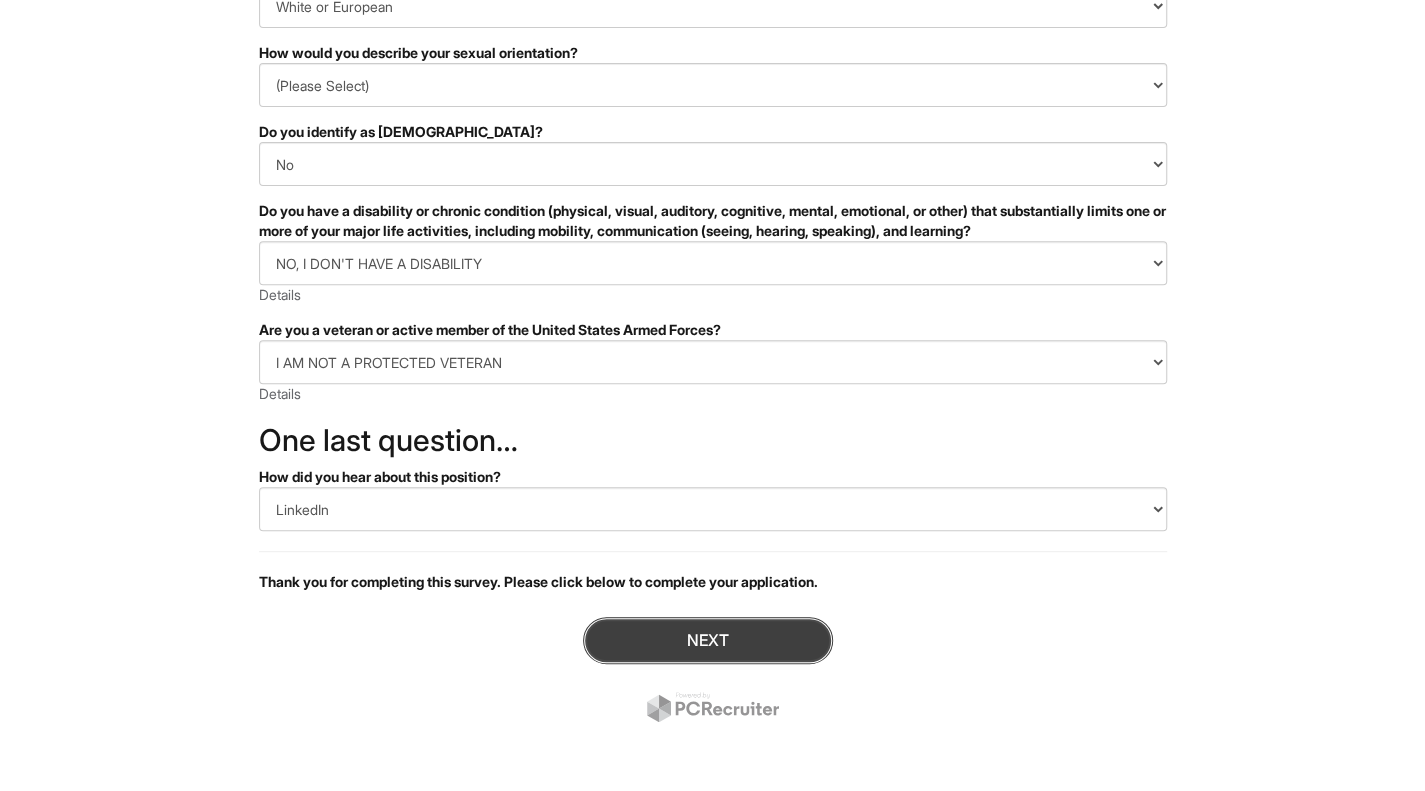 click on "Next" at bounding box center (708, 640) 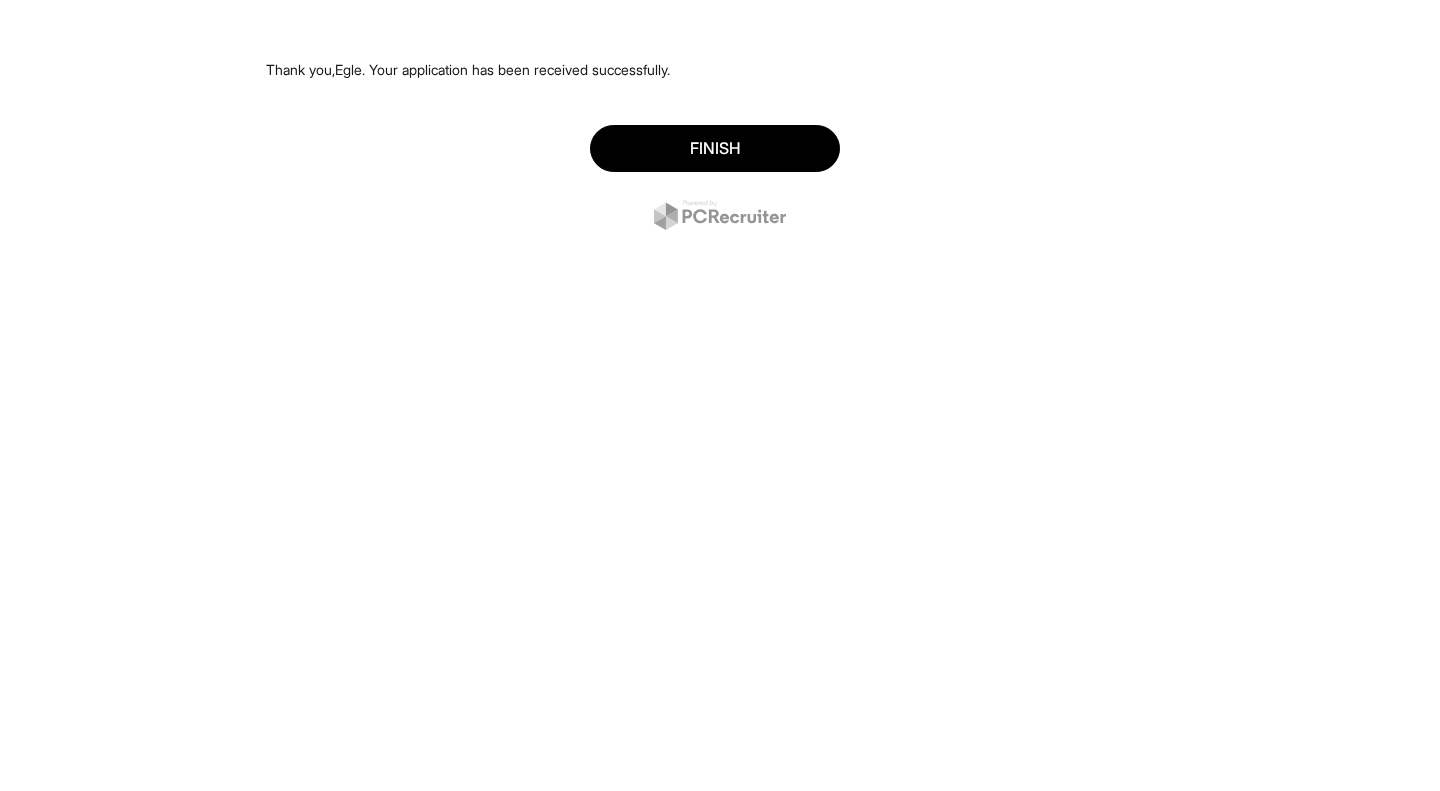 scroll, scrollTop: 0, scrollLeft: 0, axis: both 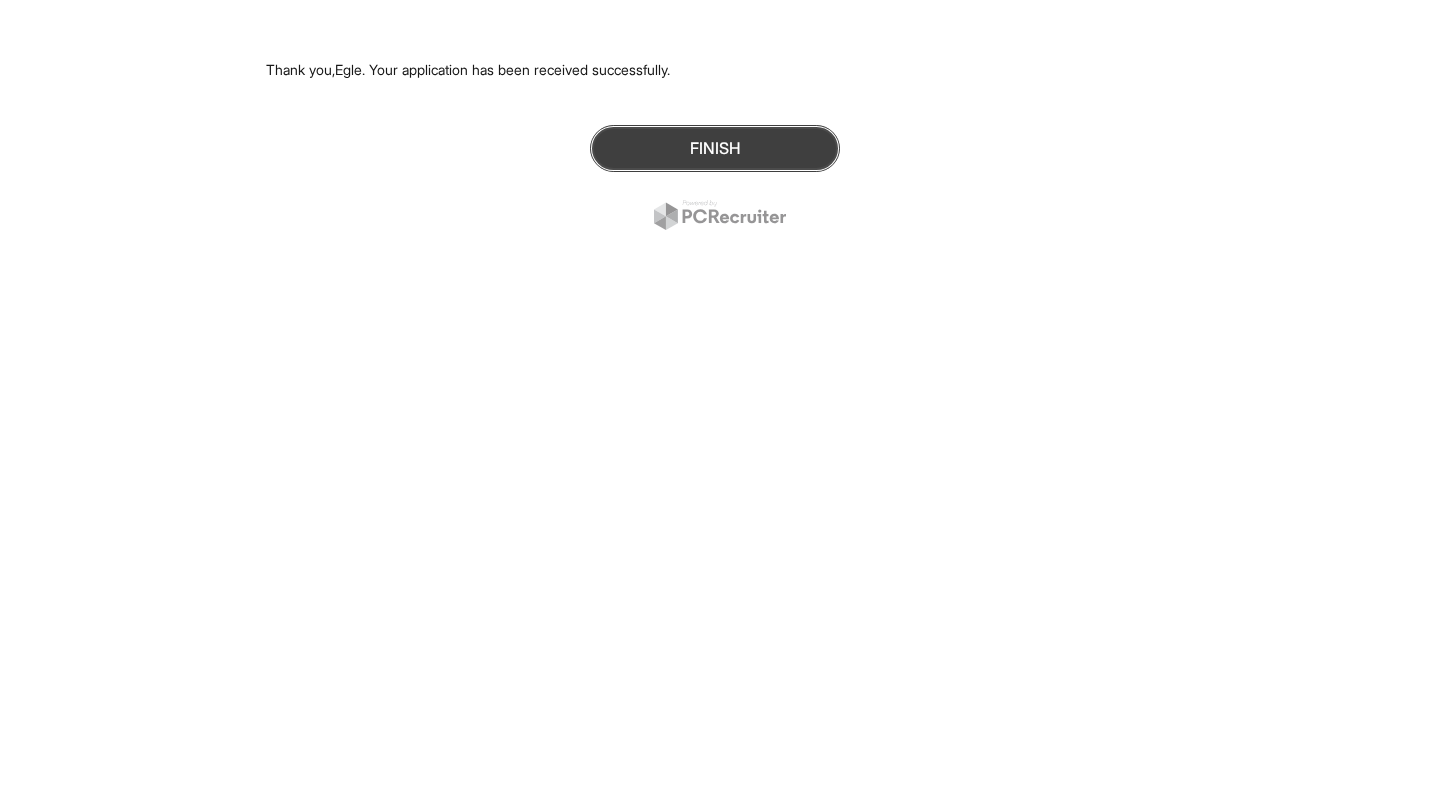 click on "Finish" at bounding box center (715, 148) 